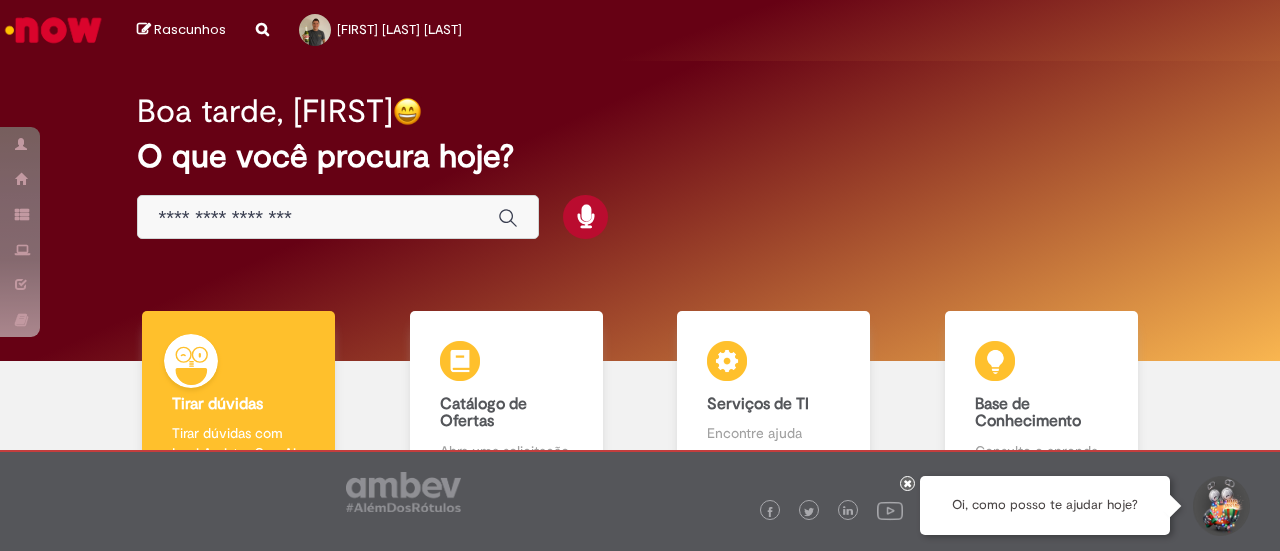 scroll, scrollTop: 0, scrollLeft: 0, axis: both 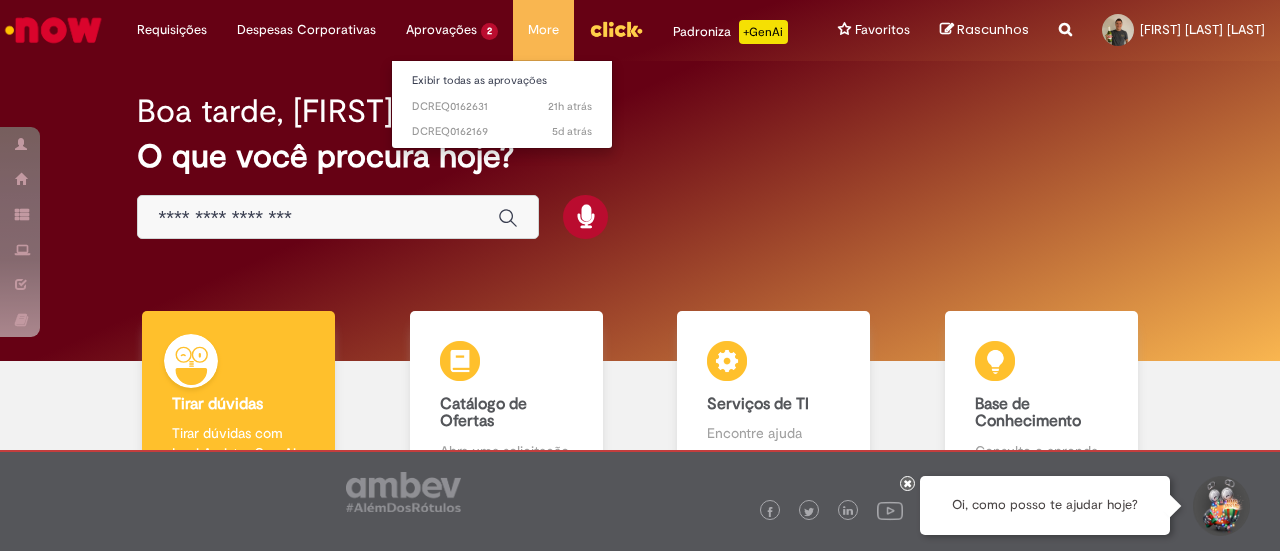 click on "Aprovações   2
Exibir todas as aprovações
21h atrás 21 horas atrás  DCREQ0162631
5d atrás 5 dias atrás  DCREQ0162169" at bounding box center (172, 30) 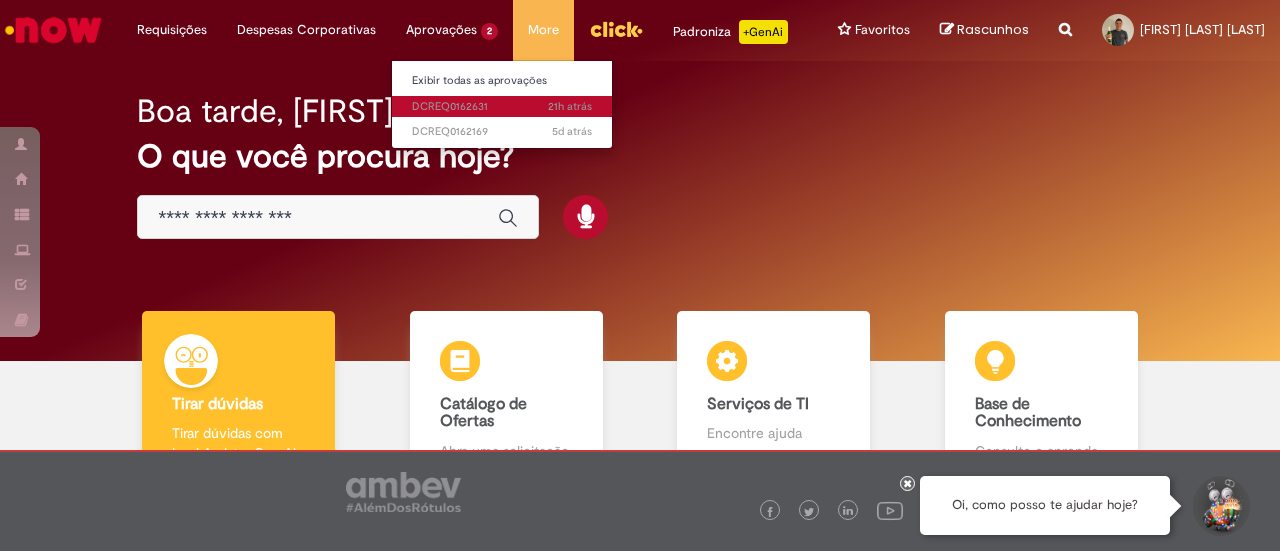 click on "[TIME] [TIME] DCREQ0162631" at bounding box center (502, 107) 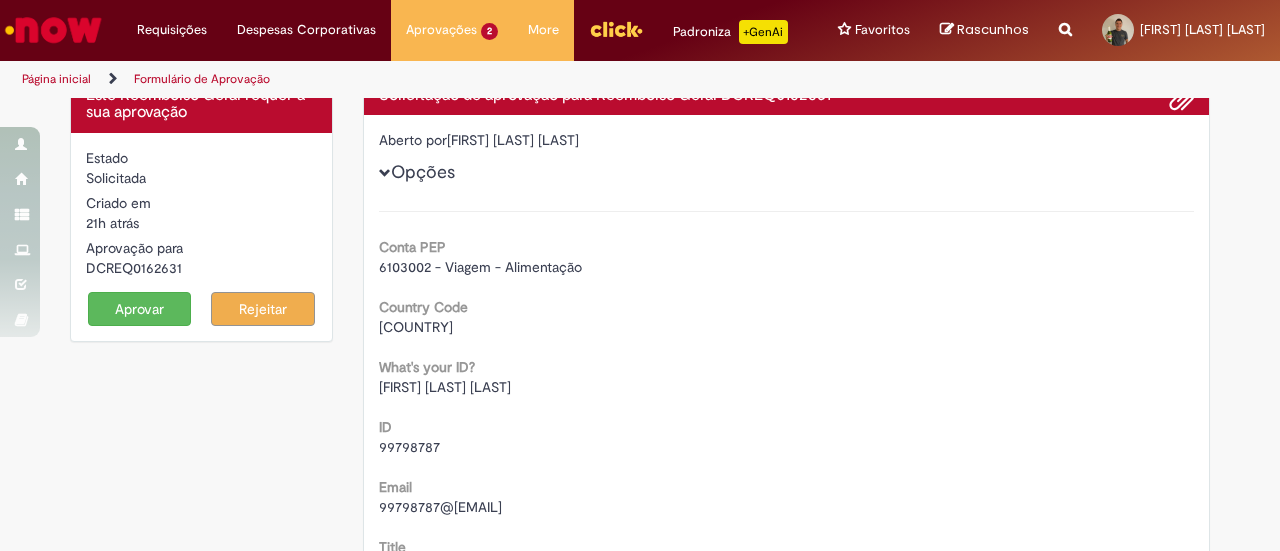 scroll, scrollTop: 0, scrollLeft: 0, axis: both 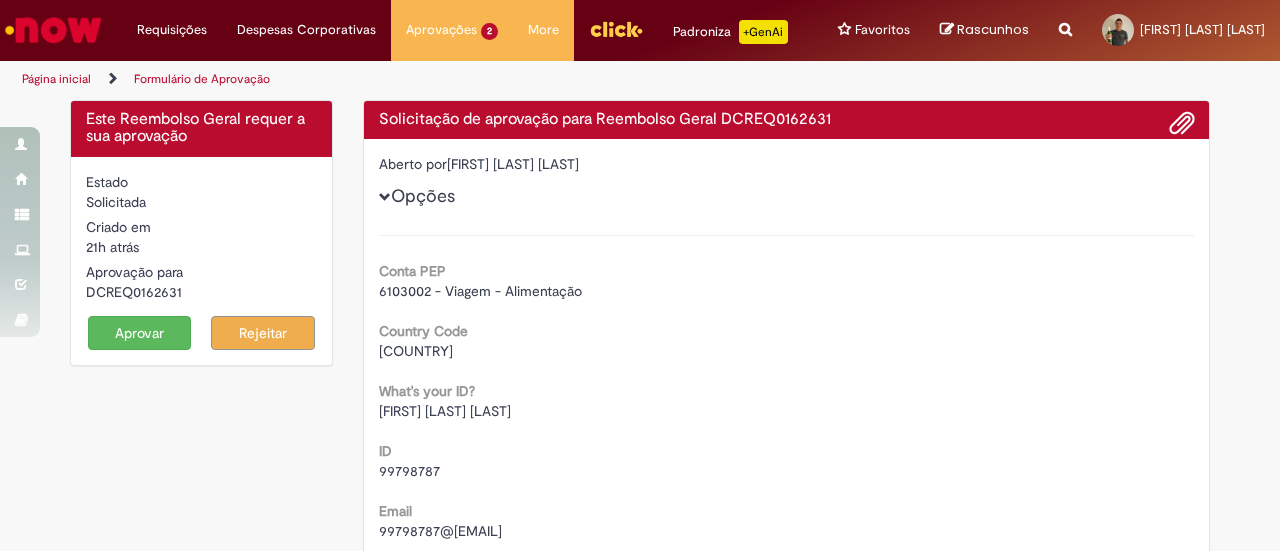 click on "Opções" at bounding box center [0, 0] 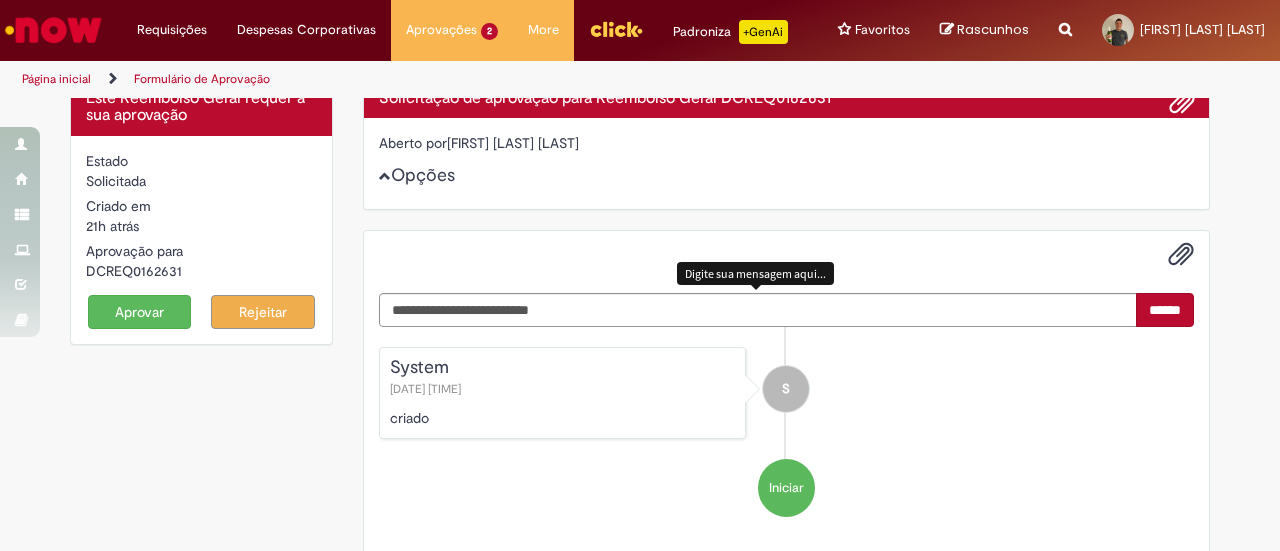scroll, scrollTop: 0, scrollLeft: 0, axis: both 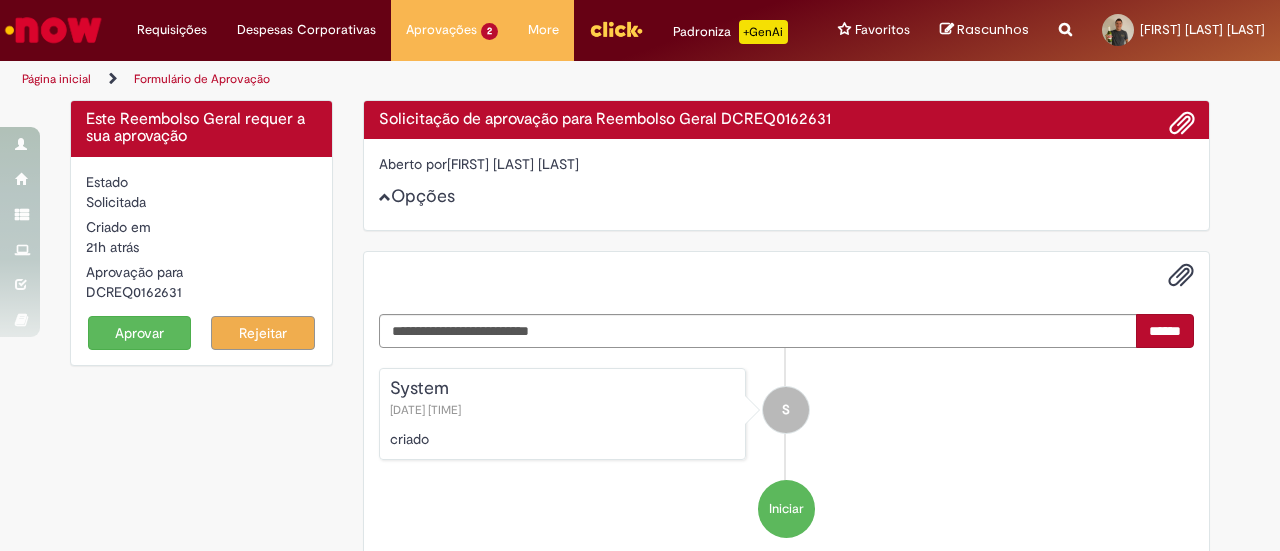 click on "Opções" at bounding box center (0, 0) 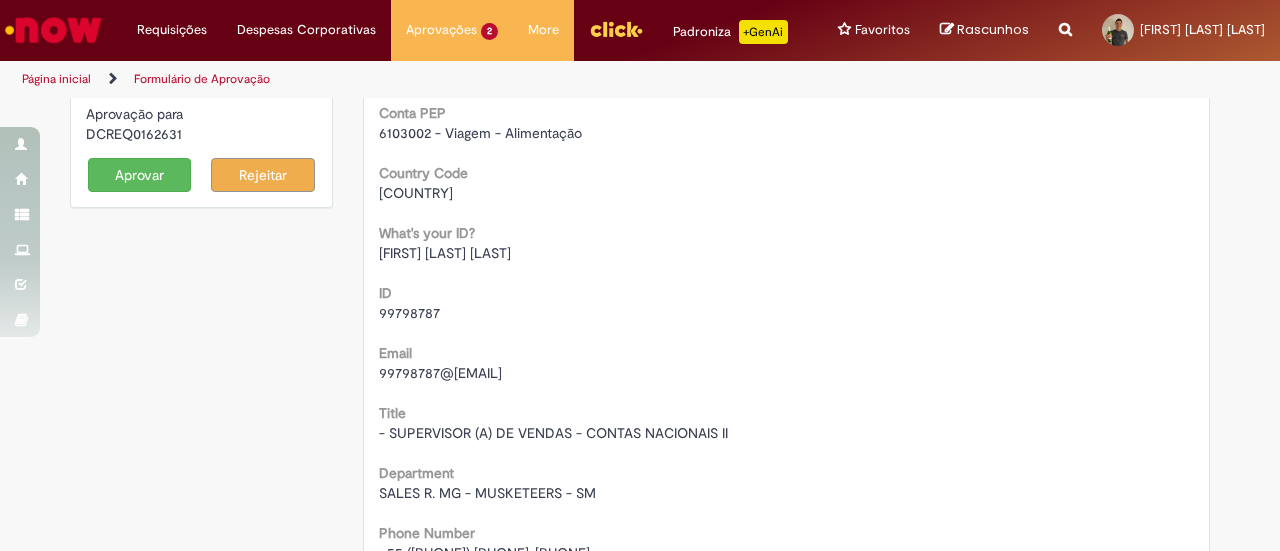 scroll, scrollTop: 0, scrollLeft: 0, axis: both 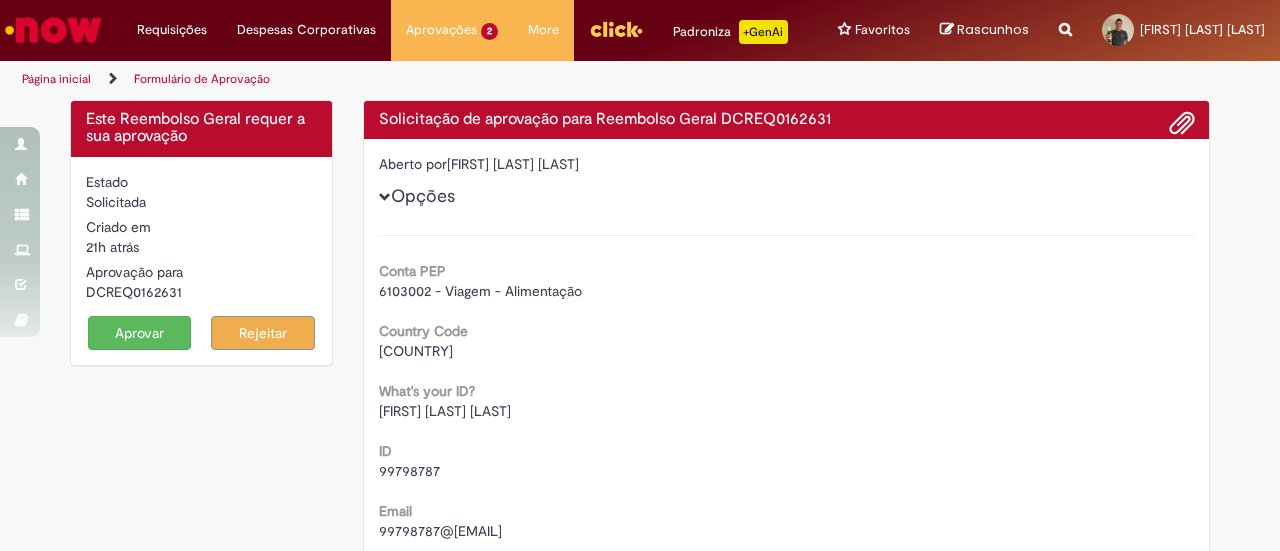 click on "Aprovar" at bounding box center (140, 333) 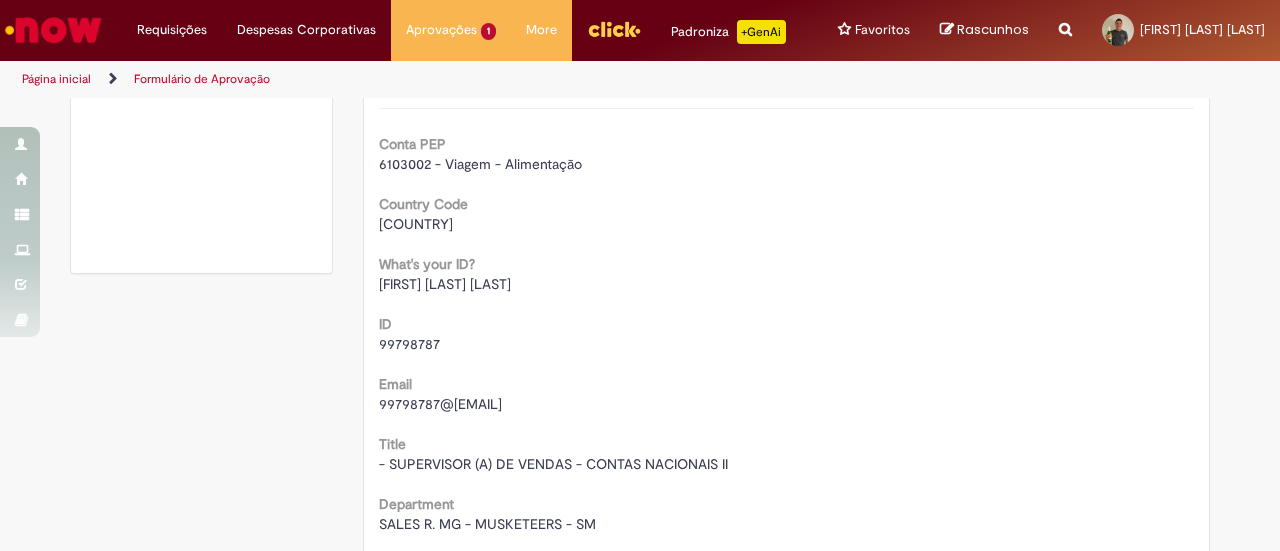 scroll, scrollTop: 0, scrollLeft: 0, axis: both 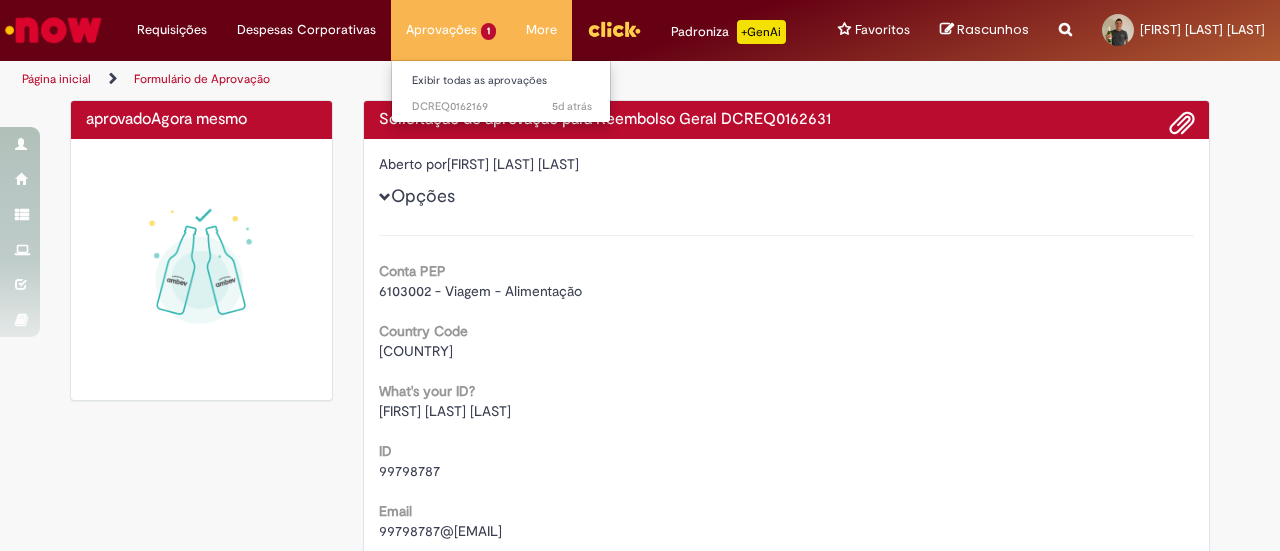 click on "[TIME] [TIME] DCREQ0162169" at bounding box center [451, 30] 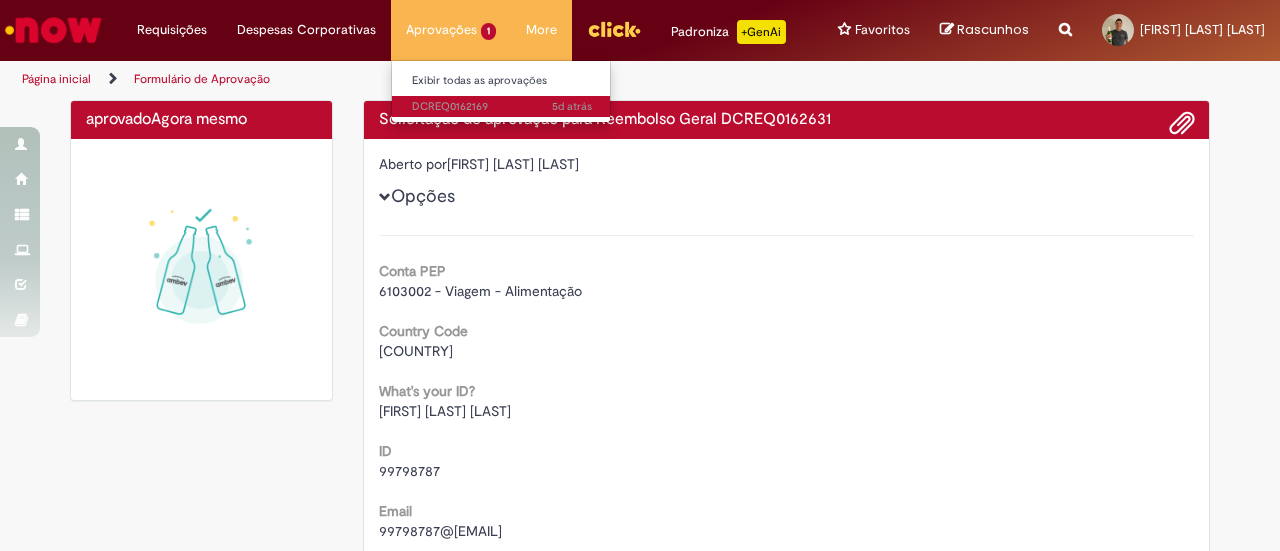click on "[TIME] [TIME] DCREQ0162169" at bounding box center [502, 107] 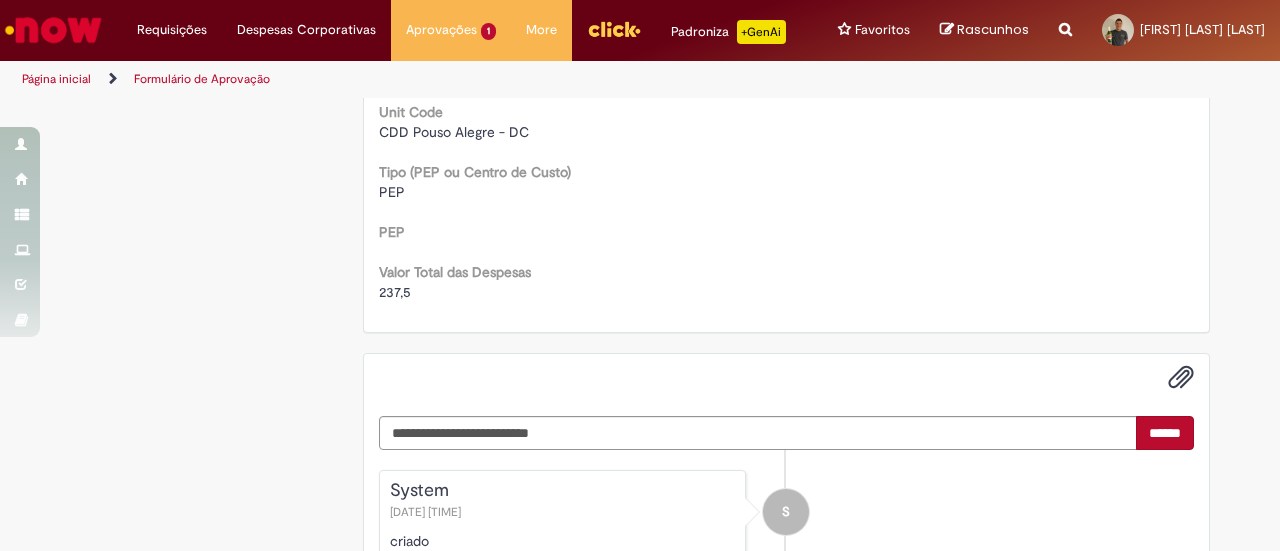 scroll, scrollTop: 700, scrollLeft: 0, axis: vertical 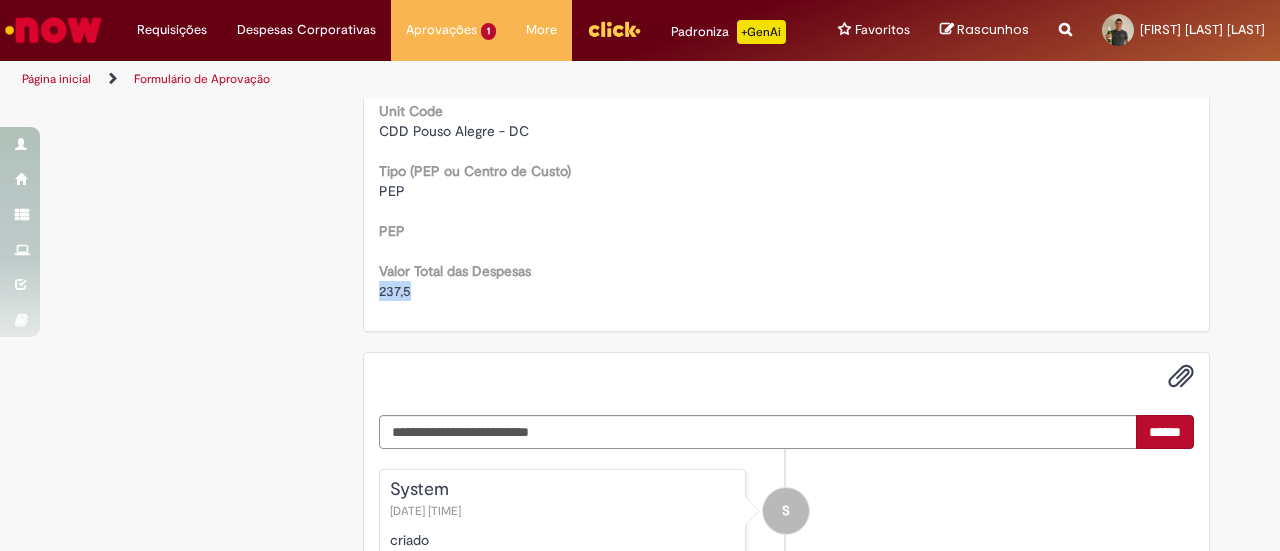 drag, startPoint x: 413, startPoint y: 294, endPoint x: 343, endPoint y: 297, distance: 70.064255 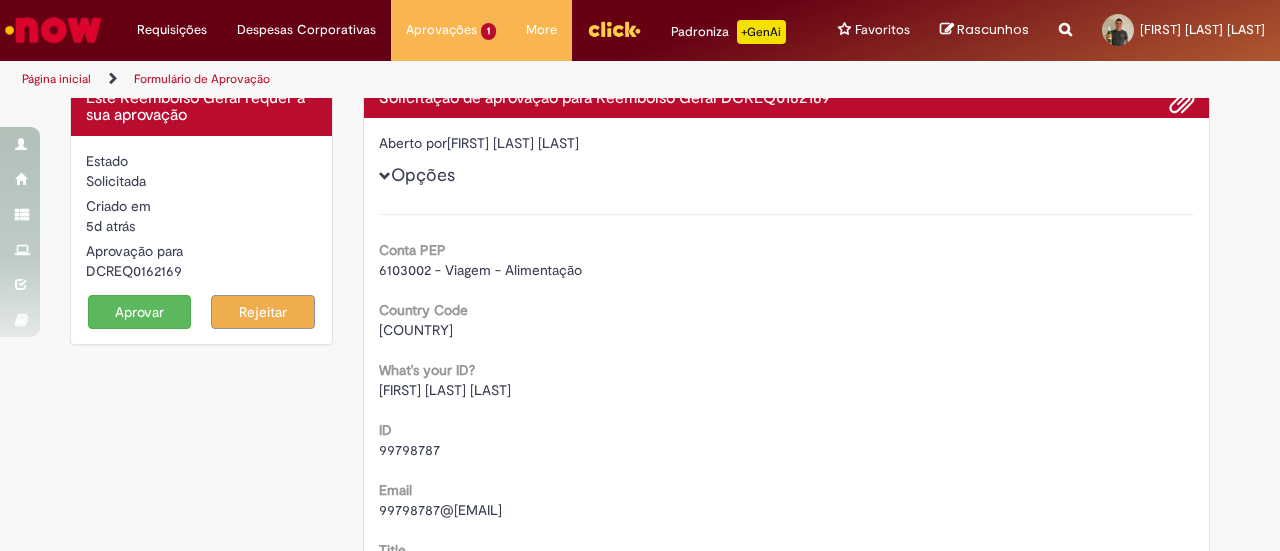 scroll, scrollTop: 0, scrollLeft: 0, axis: both 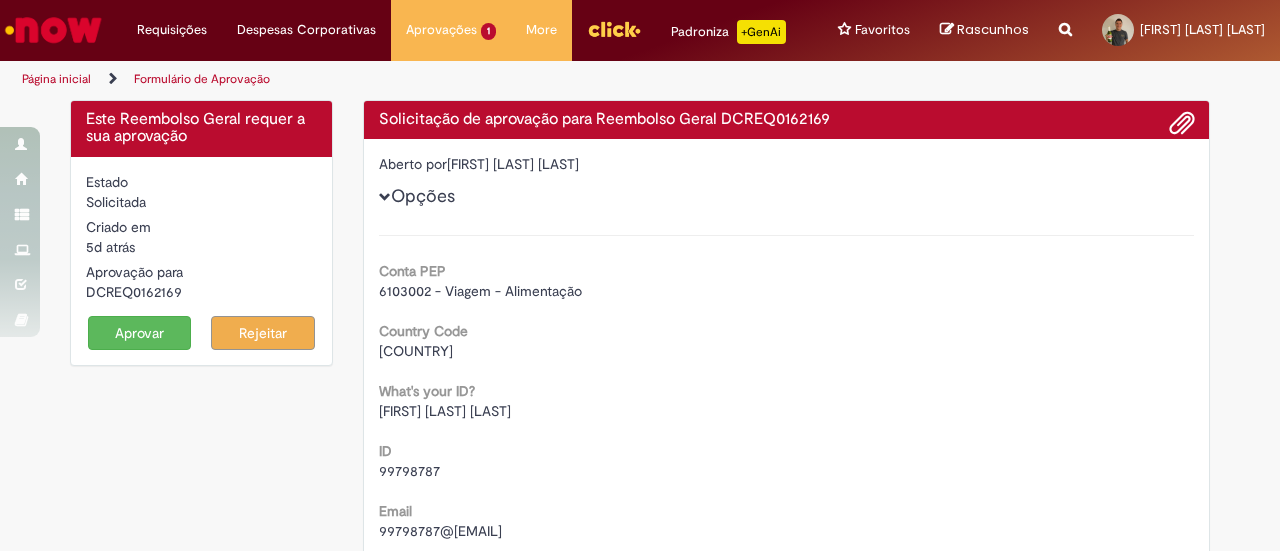 click on "Aprovar" at bounding box center [140, 333] 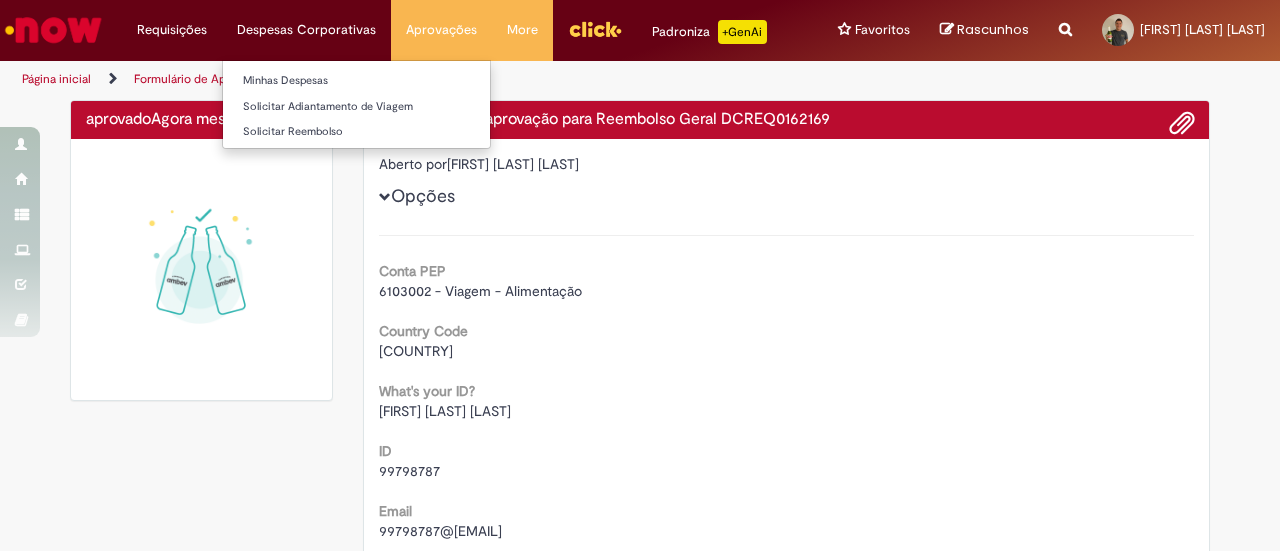 click on "Despesas Corporativas
Minhas Despesas
Solicitar Adiantamento de Viagem
Solicitar Reembolso" at bounding box center [172, 30] 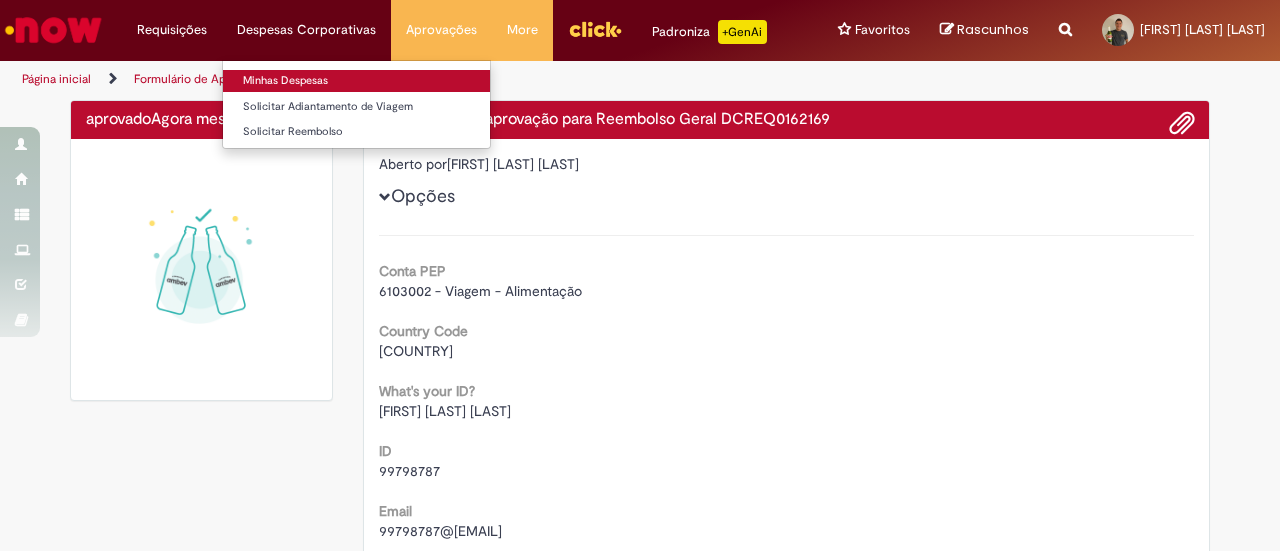 click on "Minhas Despesas" at bounding box center (356, 81) 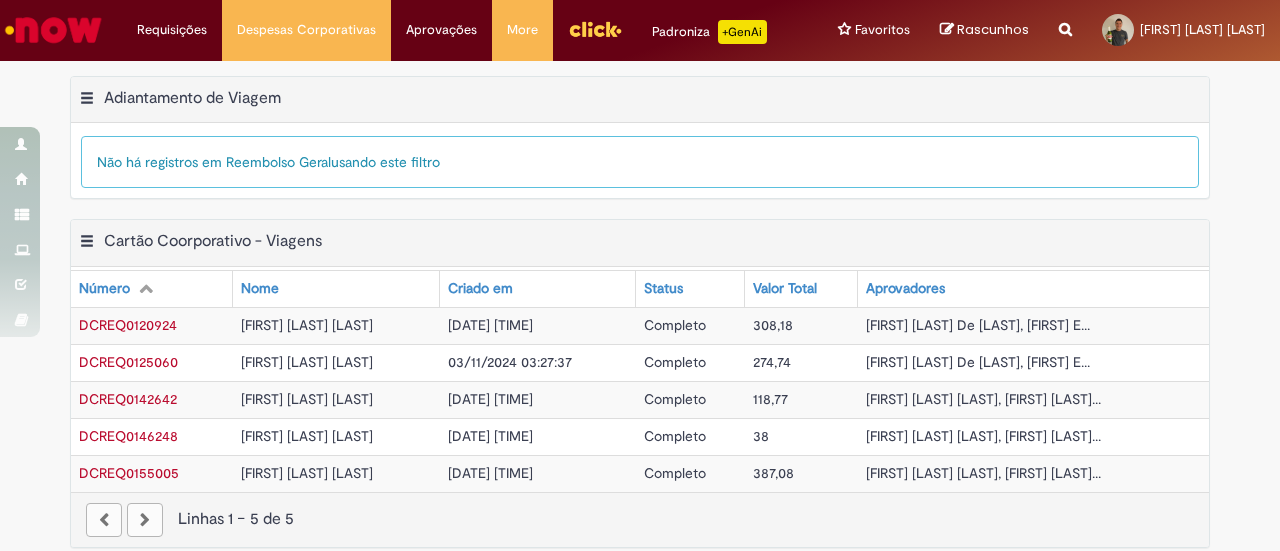 scroll, scrollTop: 636, scrollLeft: 0, axis: vertical 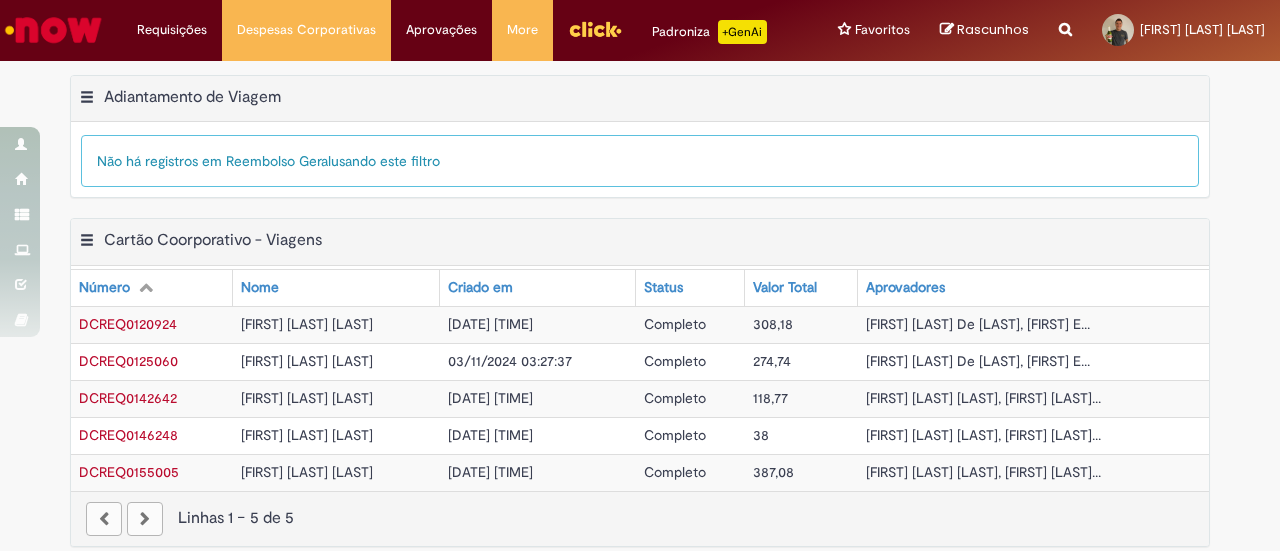 click on "308,18" at bounding box center [773, 324] 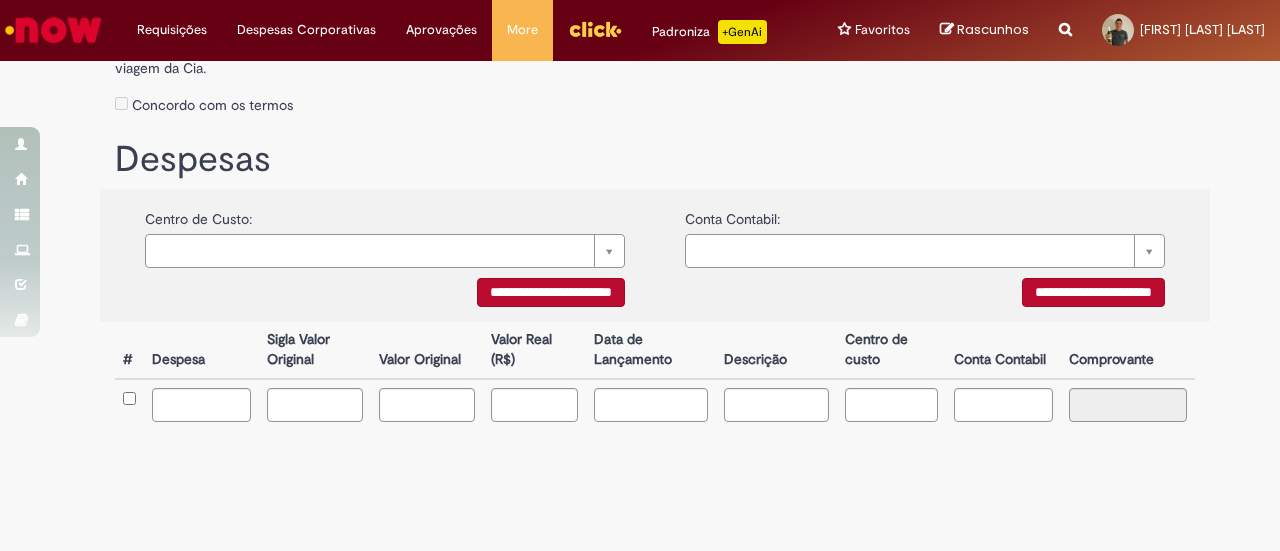 scroll, scrollTop: 0, scrollLeft: 0, axis: both 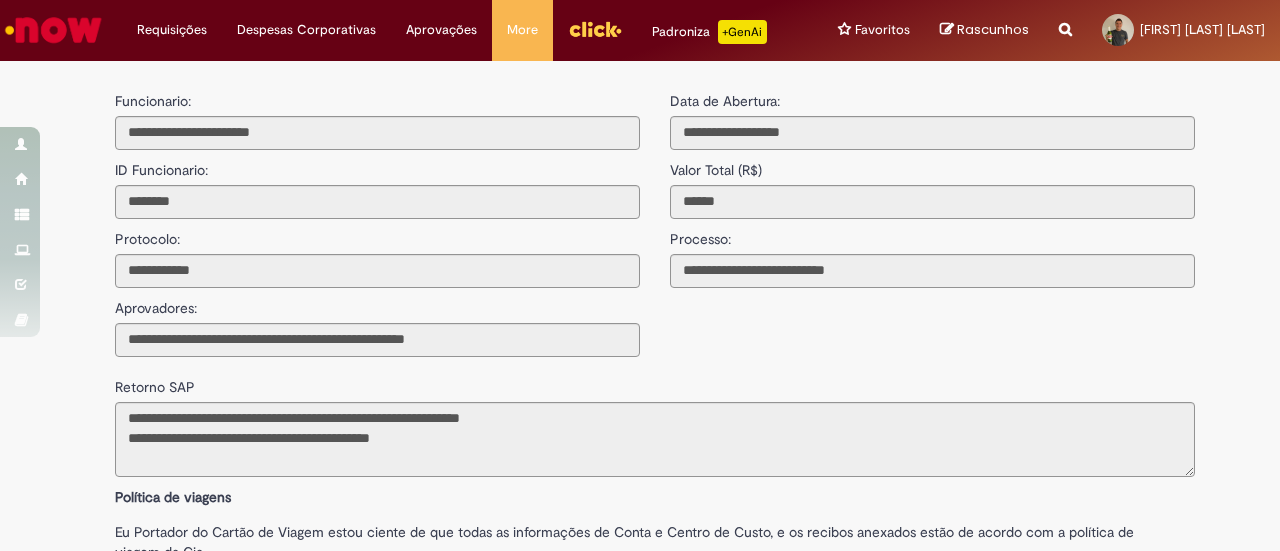 click on "**********" at bounding box center (655, 337) 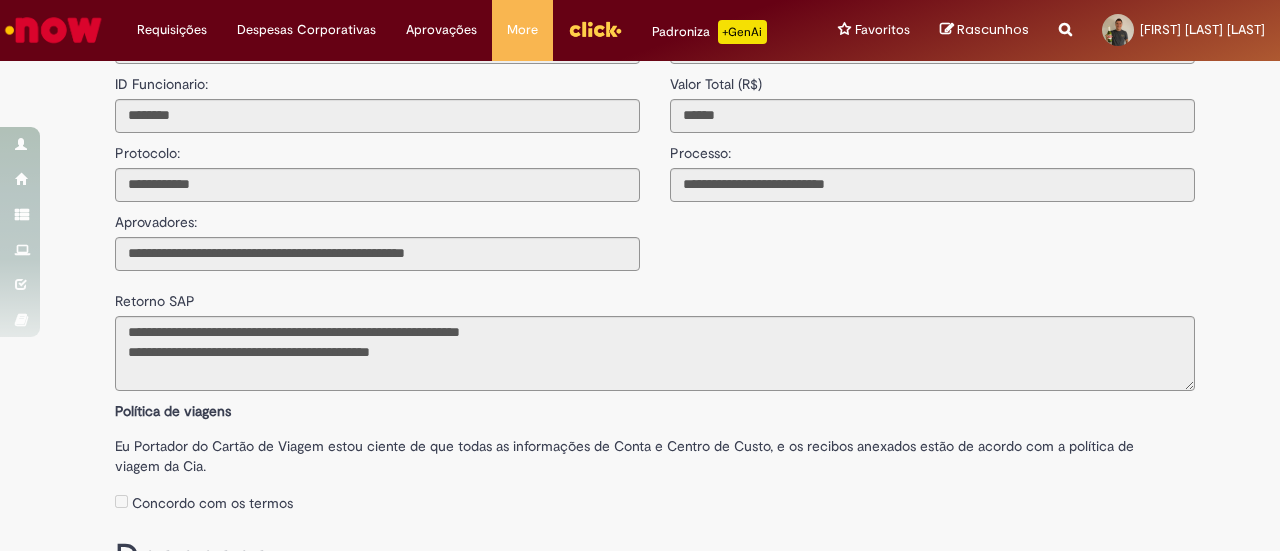 scroll, scrollTop: 0, scrollLeft: 0, axis: both 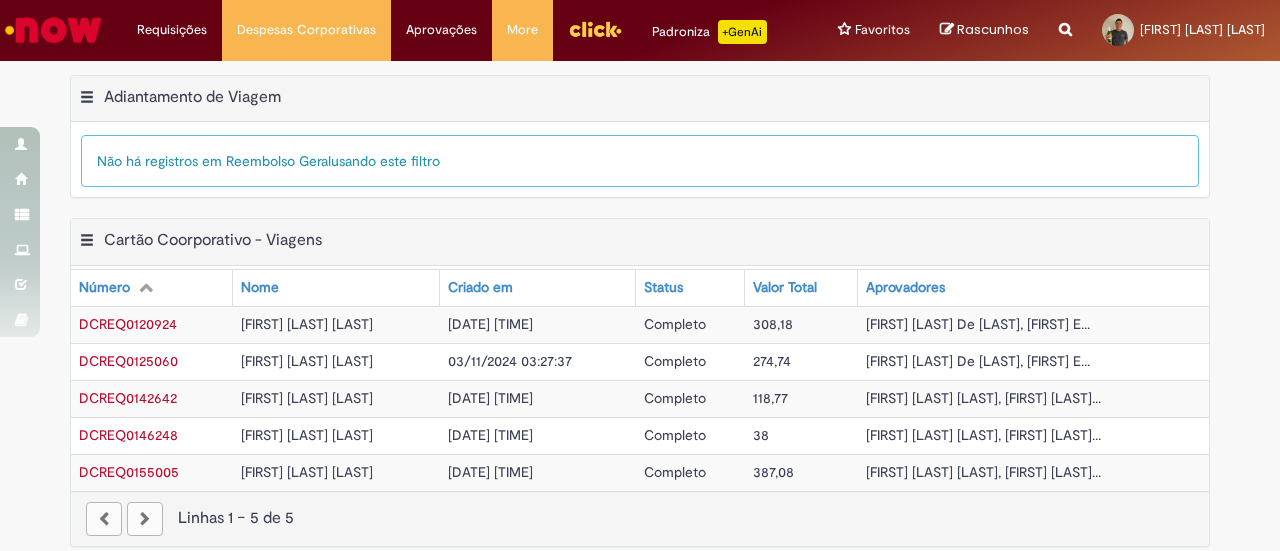 click on "[FIRST] [LAST] [LAST]" at bounding box center (336, 472) 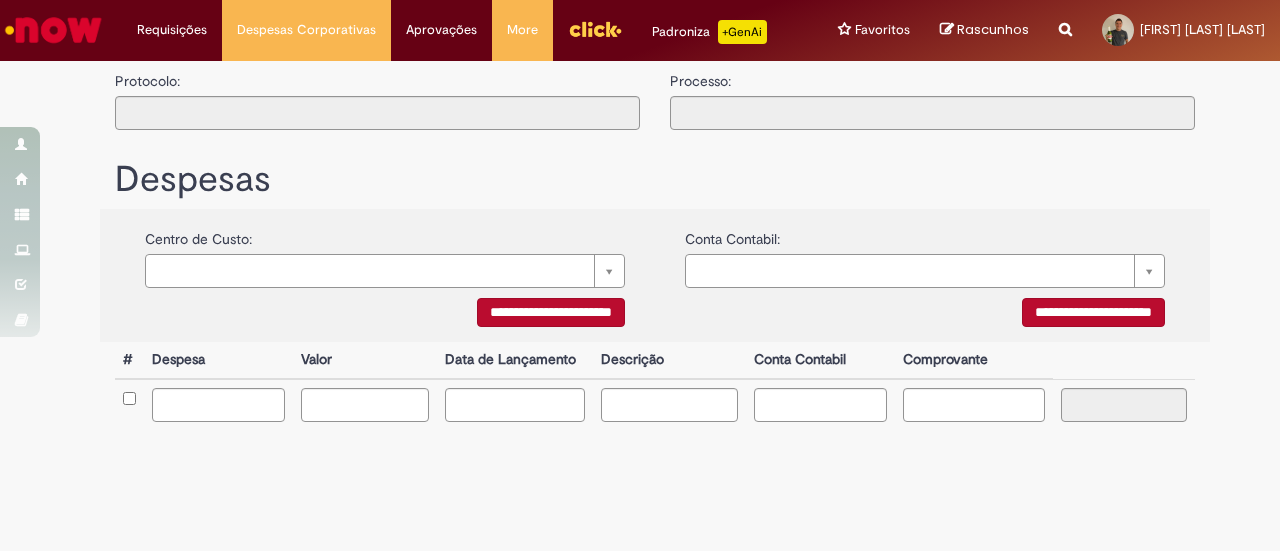 type on "**********" 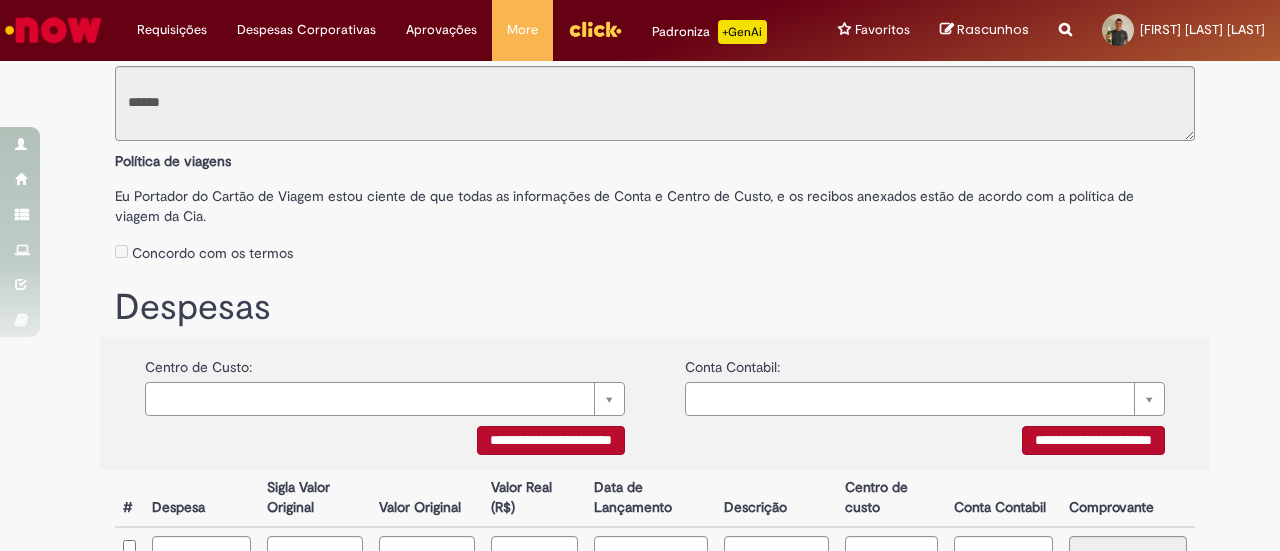 scroll, scrollTop: 486, scrollLeft: 0, axis: vertical 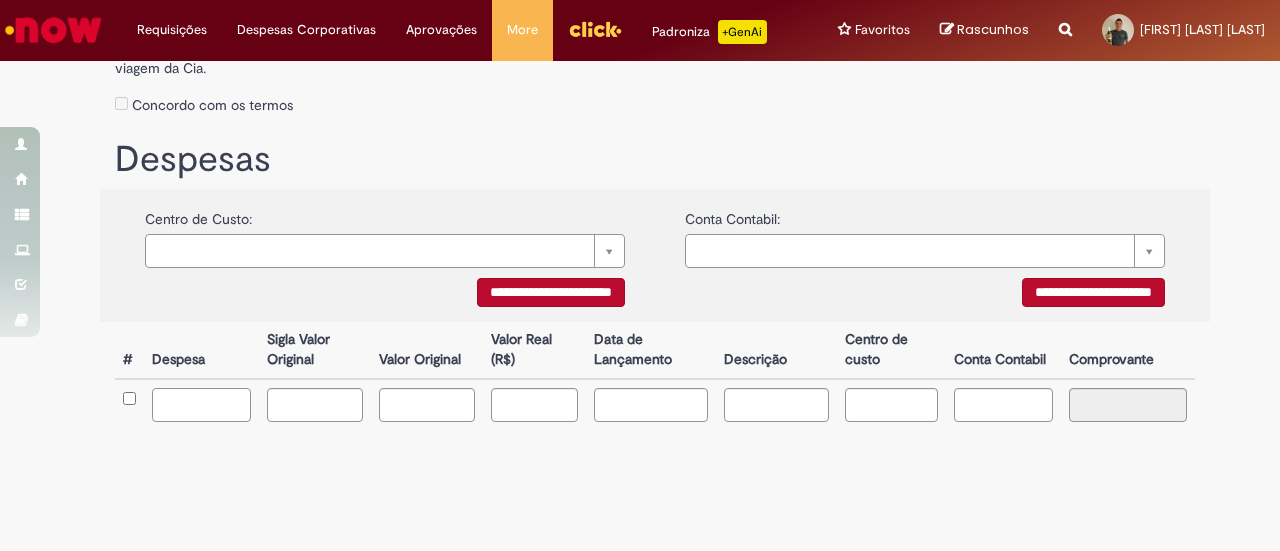 click at bounding box center (201, 405) 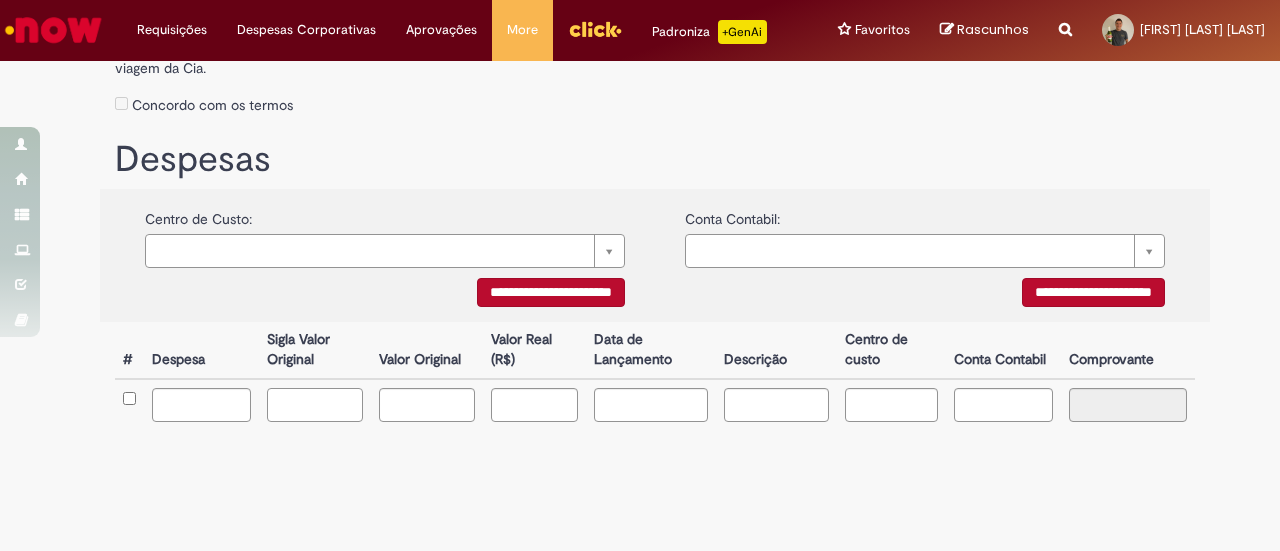 click at bounding box center (315, 405) 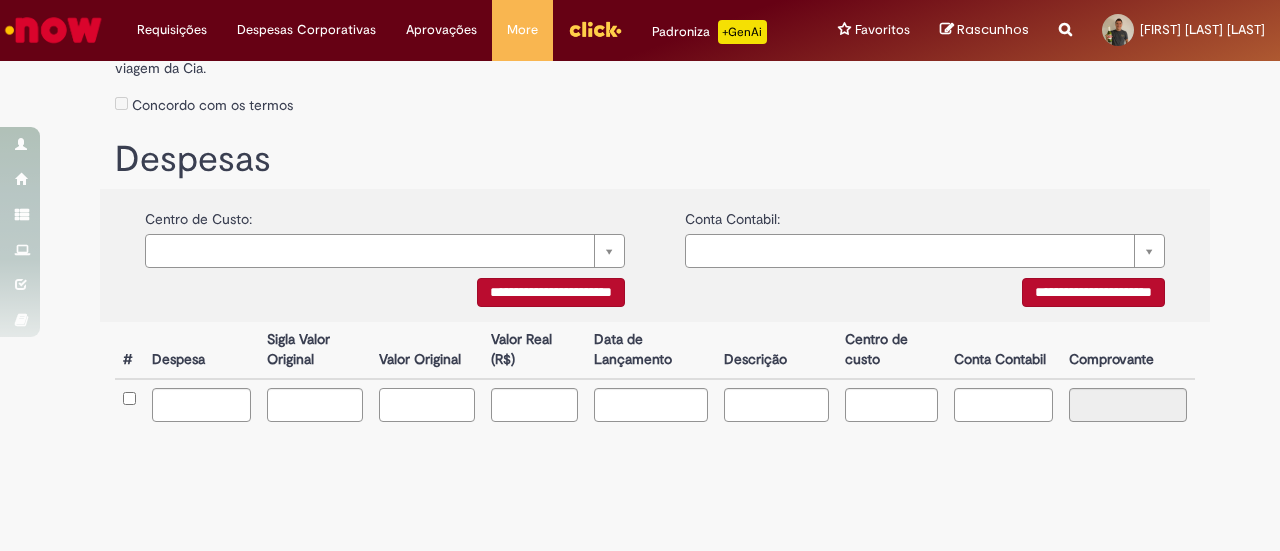 click at bounding box center (427, 405) 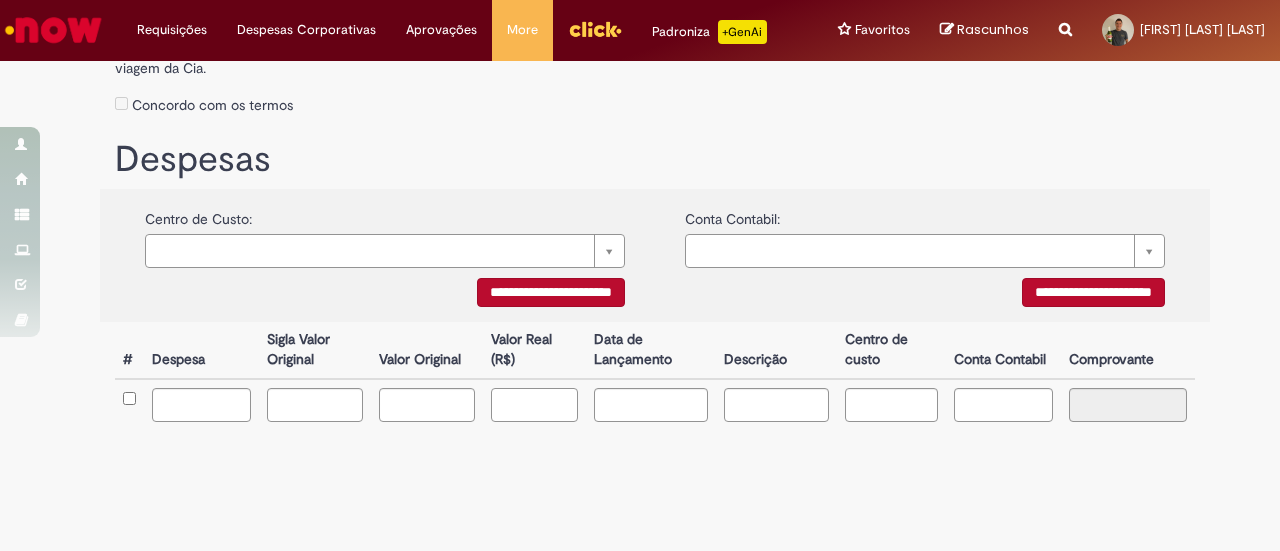 click at bounding box center [534, 405] 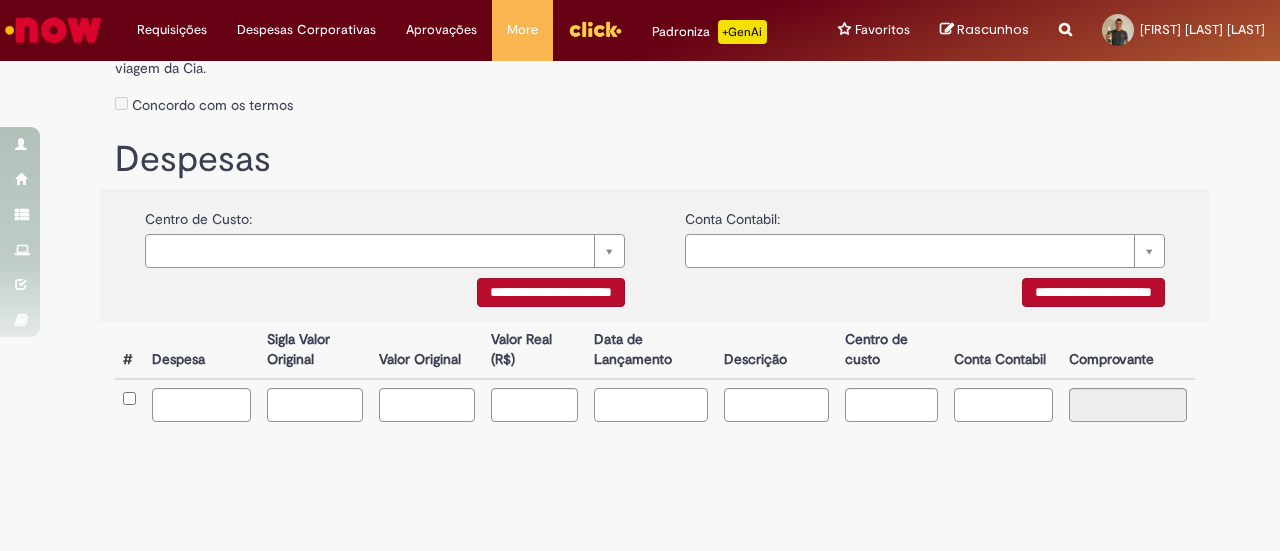 click at bounding box center (651, 405) 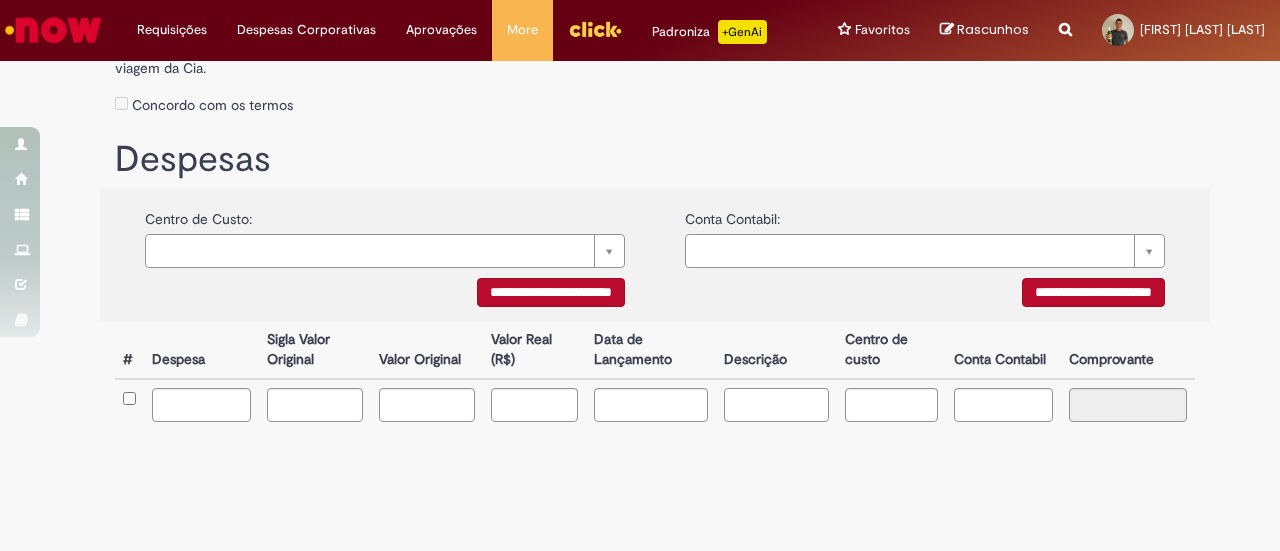 click at bounding box center (776, 405) 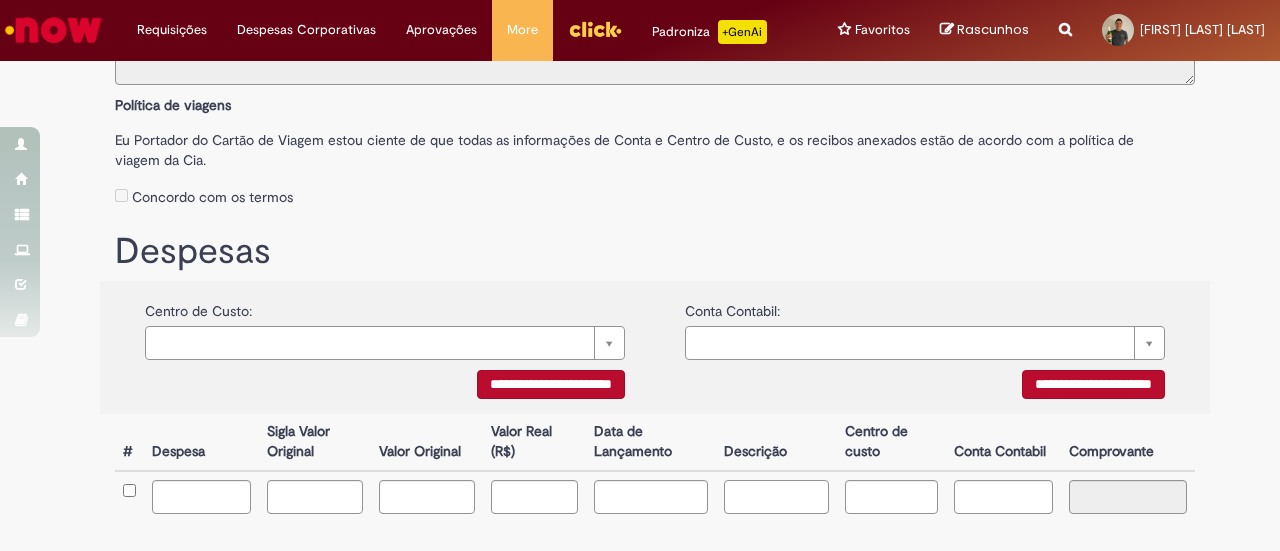 scroll, scrollTop: 400, scrollLeft: 0, axis: vertical 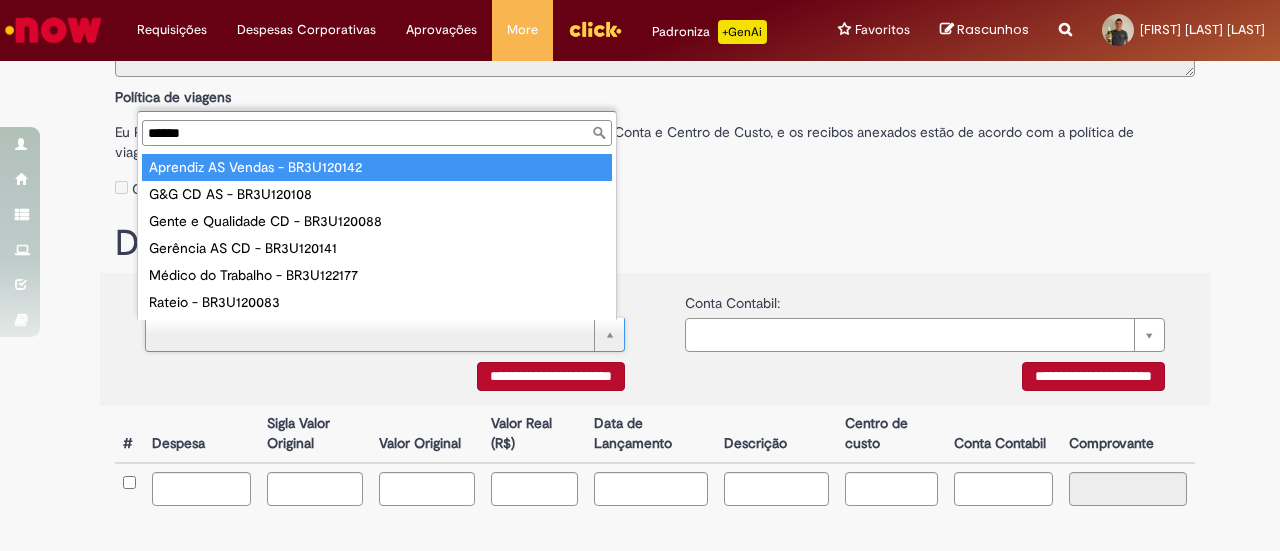 type on "******" 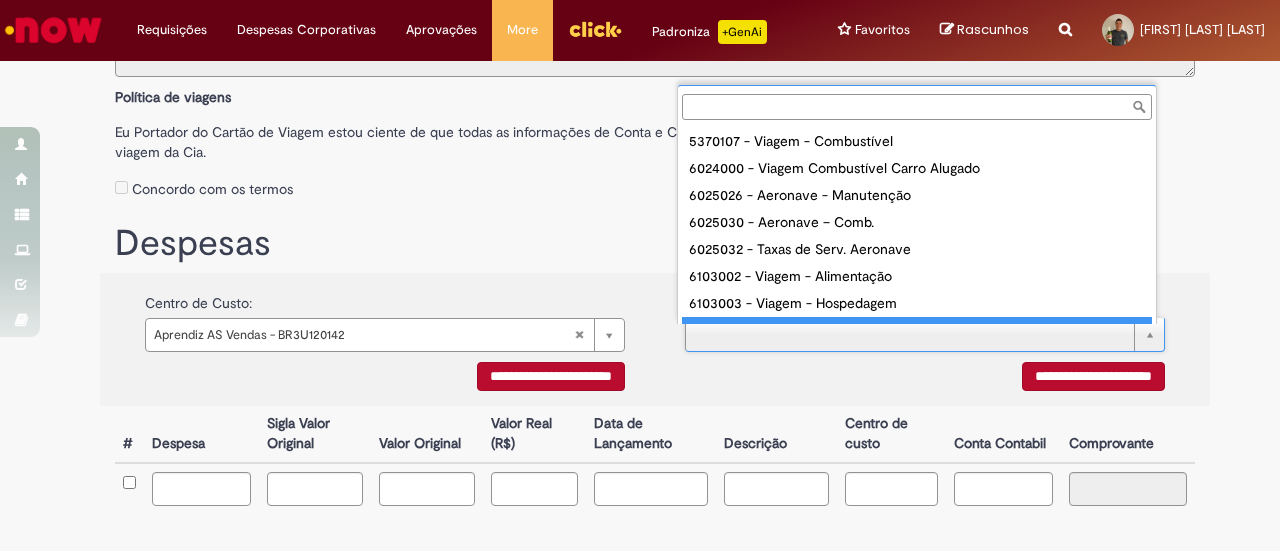 scroll, scrollTop: 16, scrollLeft: 0, axis: vertical 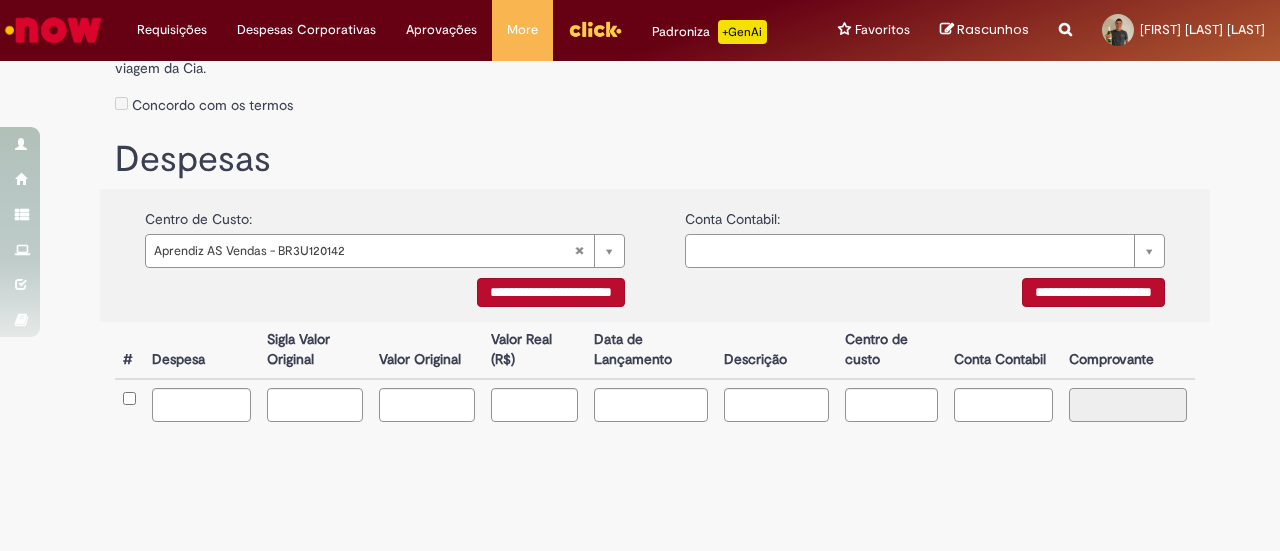 click at bounding box center (1128, 405) 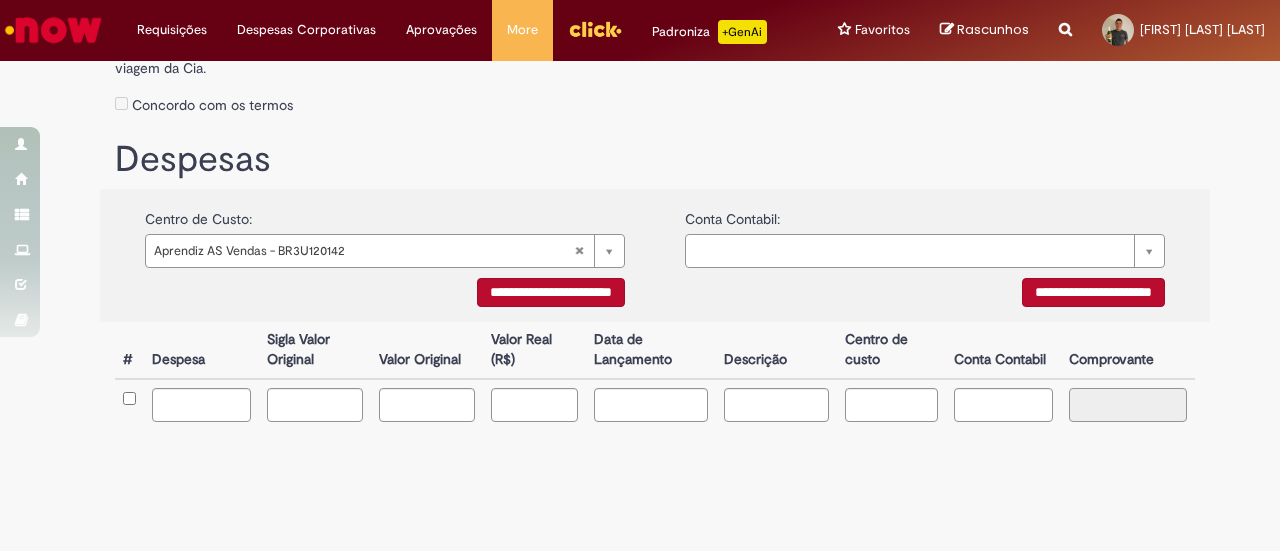 scroll, scrollTop: 0, scrollLeft: 0, axis: both 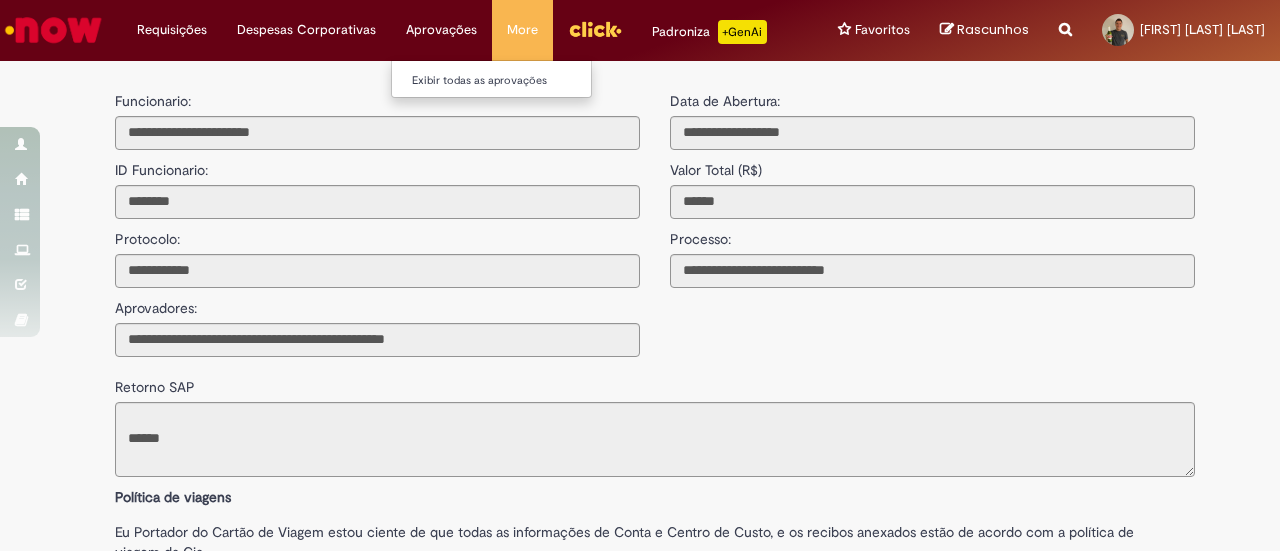 click on "Aprovações
Exibir todas as aprovações" at bounding box center [172, 30] 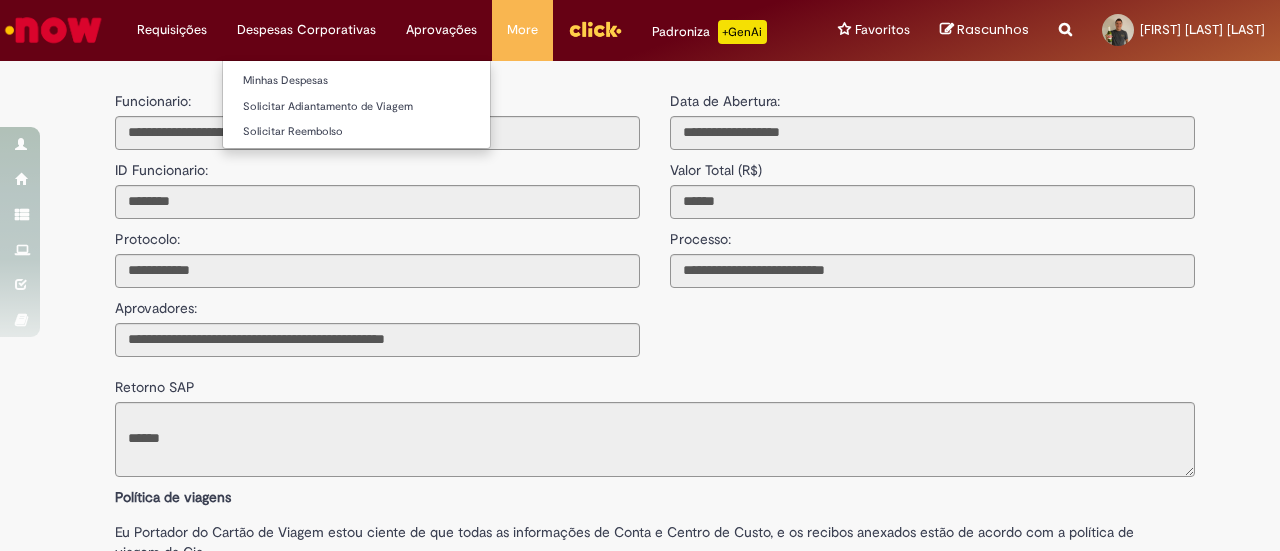 click on "Despesas Corporativas
Minhas Despesas
Solicitar Adiantamento de Viagem
Solicitar Reembolso" at bounding box center (172, 30) 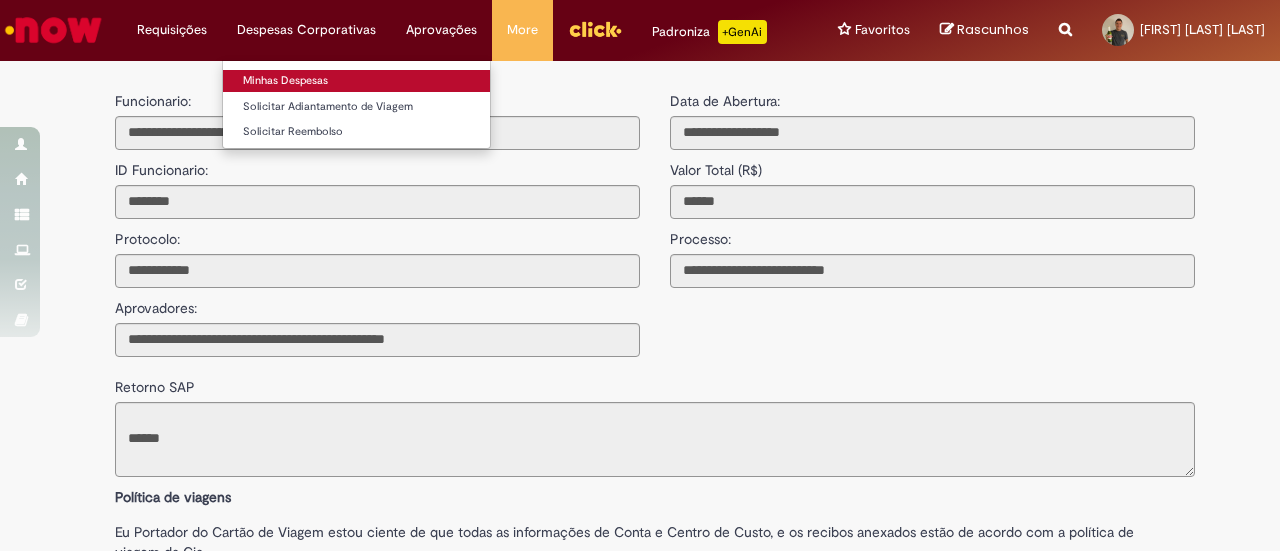 click on "Minhas Despesas" at bounding box center (356, 81) 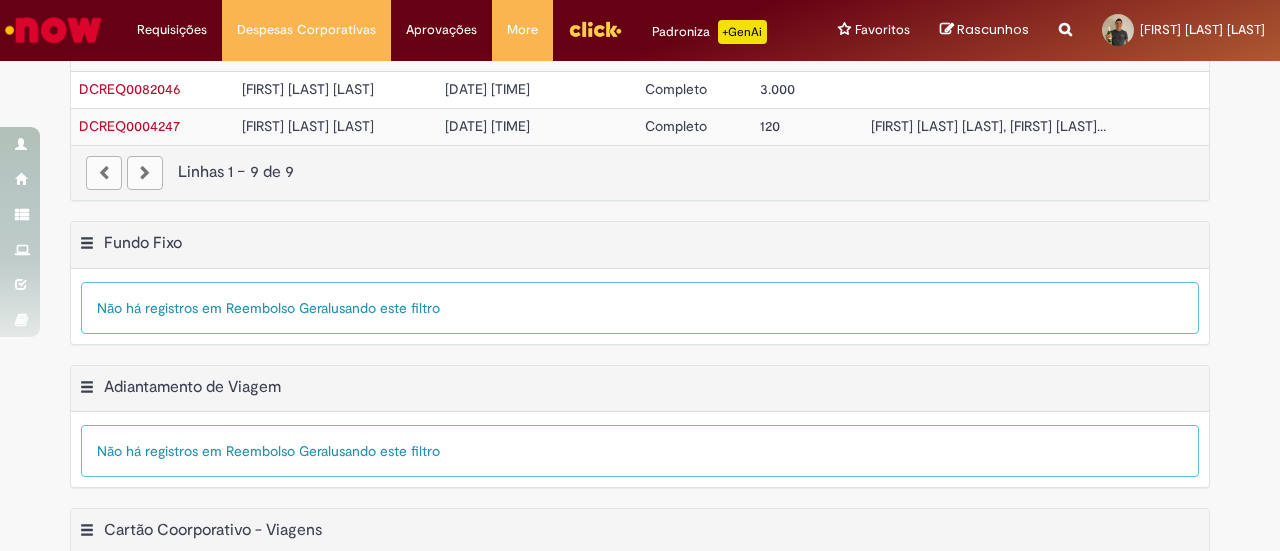 scroll, scrollTop: 636, scrollLeft: 0, axis: vertical 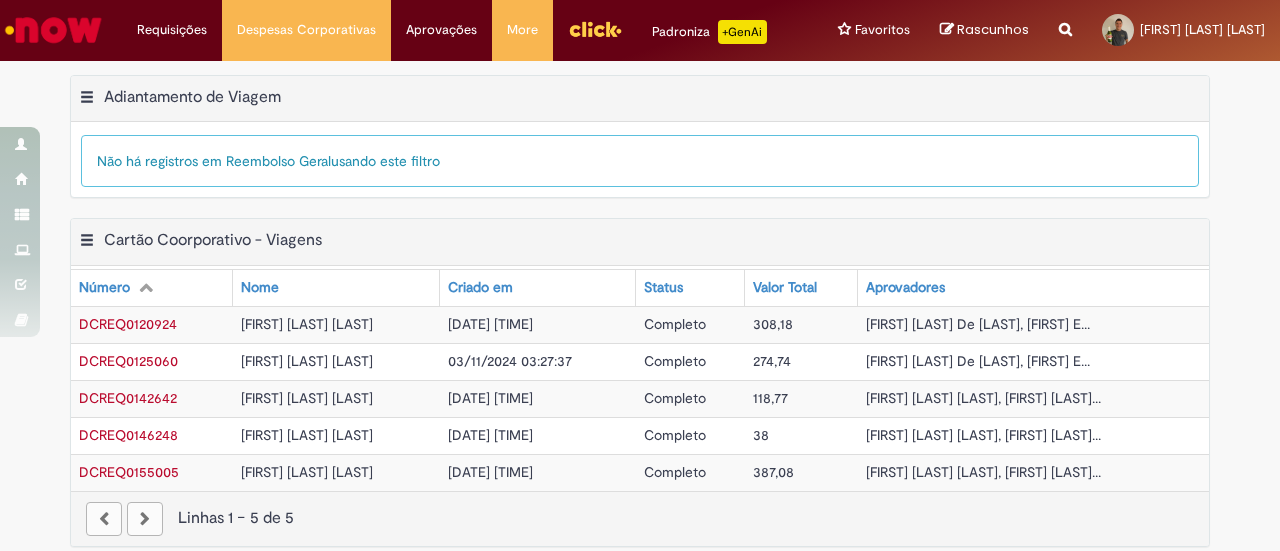 click at bounding box center (145, 519) 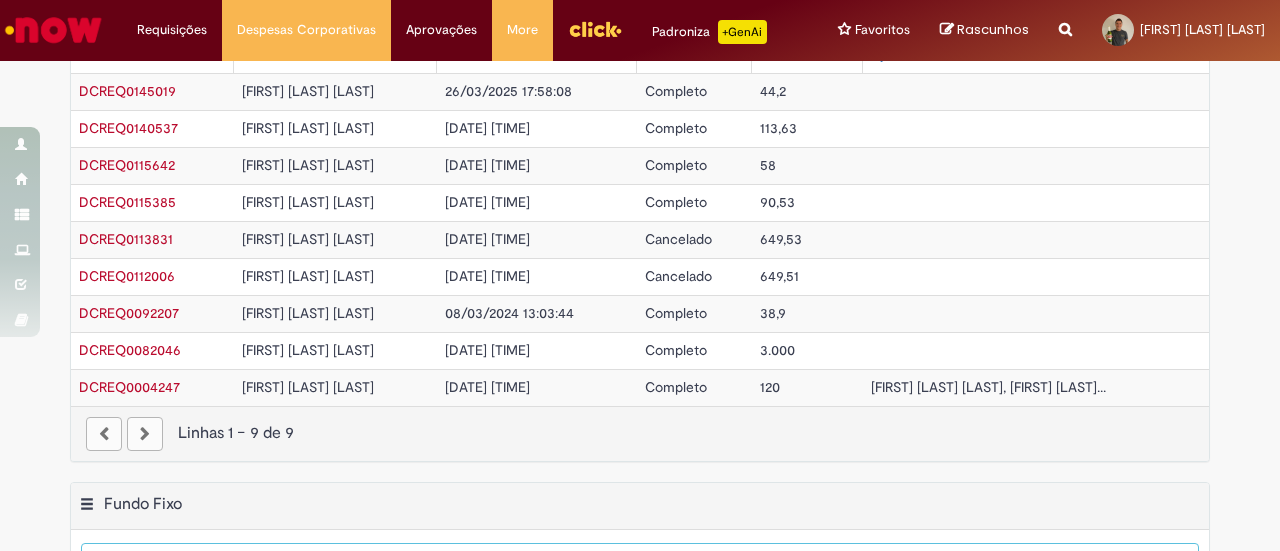 scroll, scrollTop: 0, scrollLeft: 0, axis: both 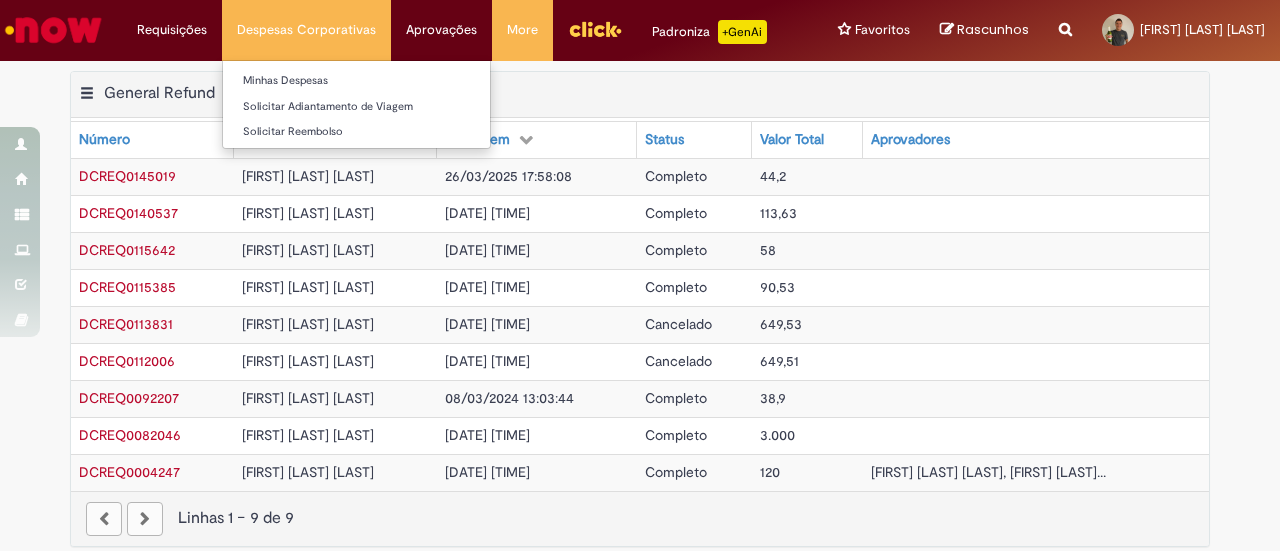 click on "Despesas Corporativas
Minhas Despesas
Solicitar Adiantamento de Viagem
Solicitar Reembolso" at bounding box center (306, 30) 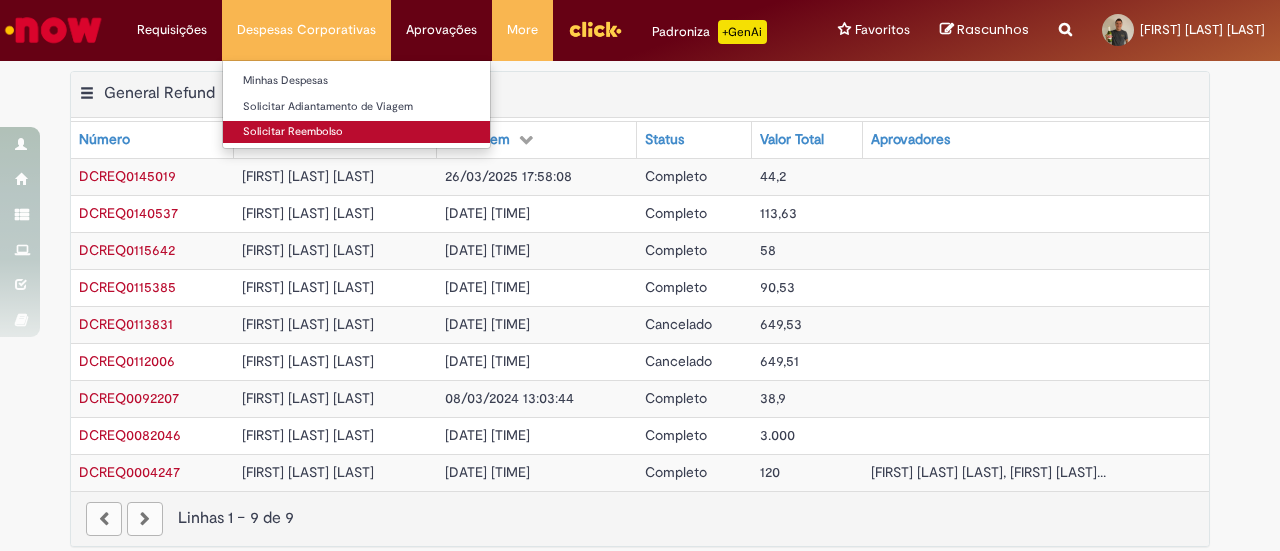 click on "Solicitar Reembolso" at bounding box center [356, 132] 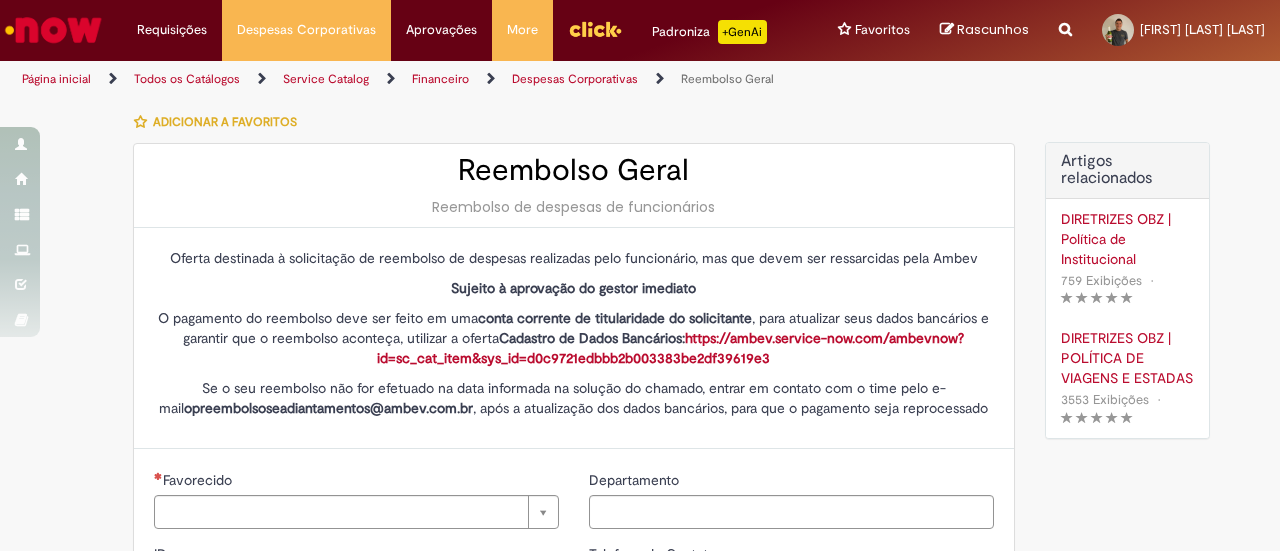 type on "********" 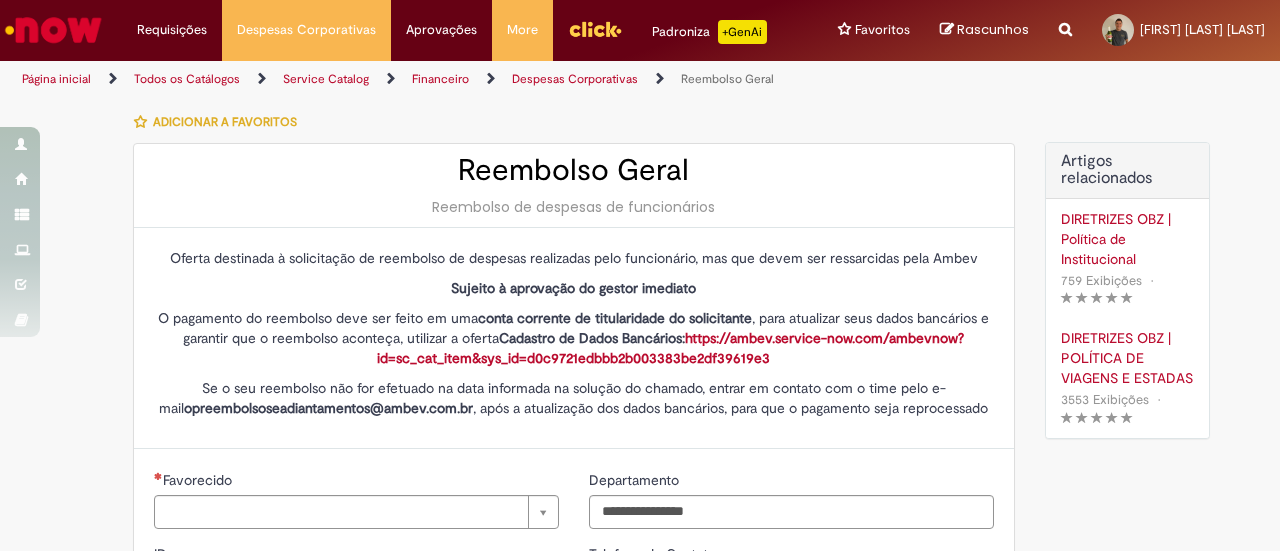 type on "**********" 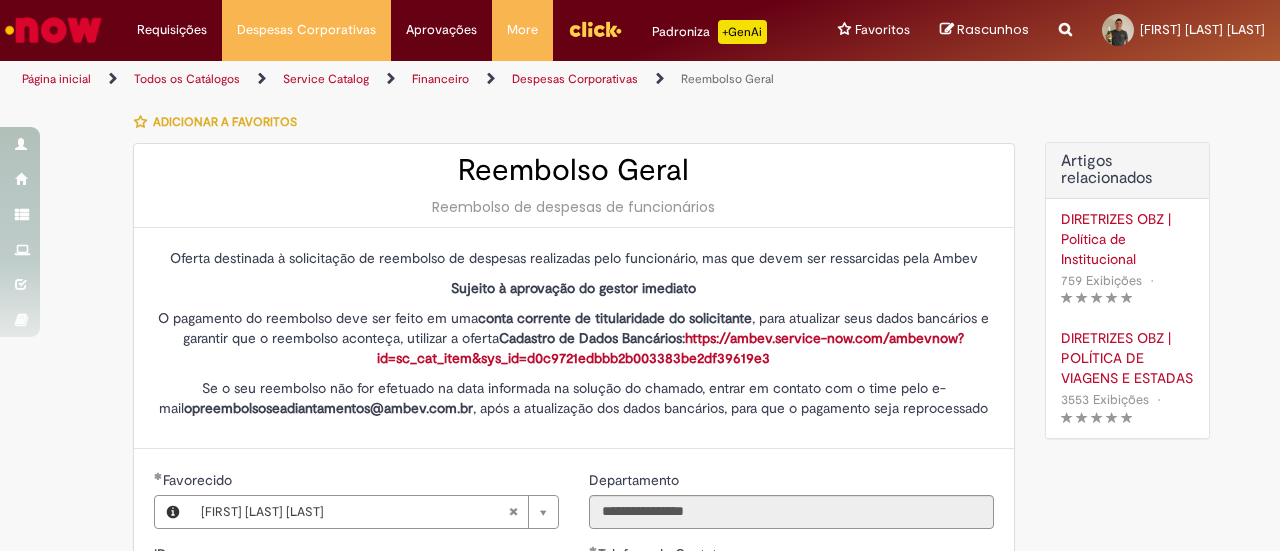 scroll, scrollTop: 200, scrollLeft: 0, axis: vertical 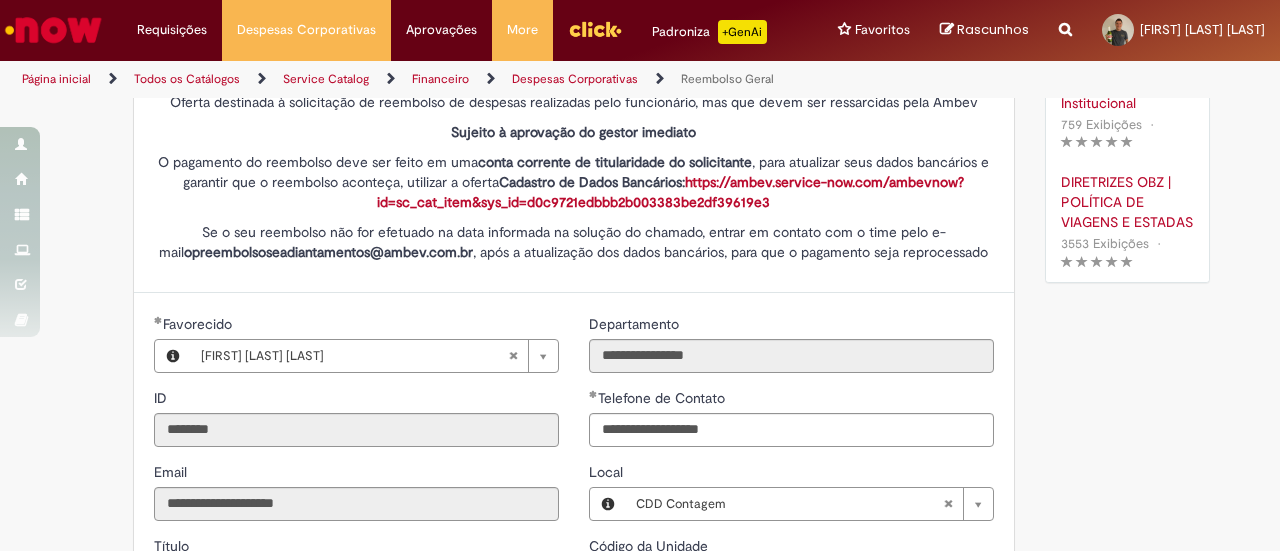 type on "**********" 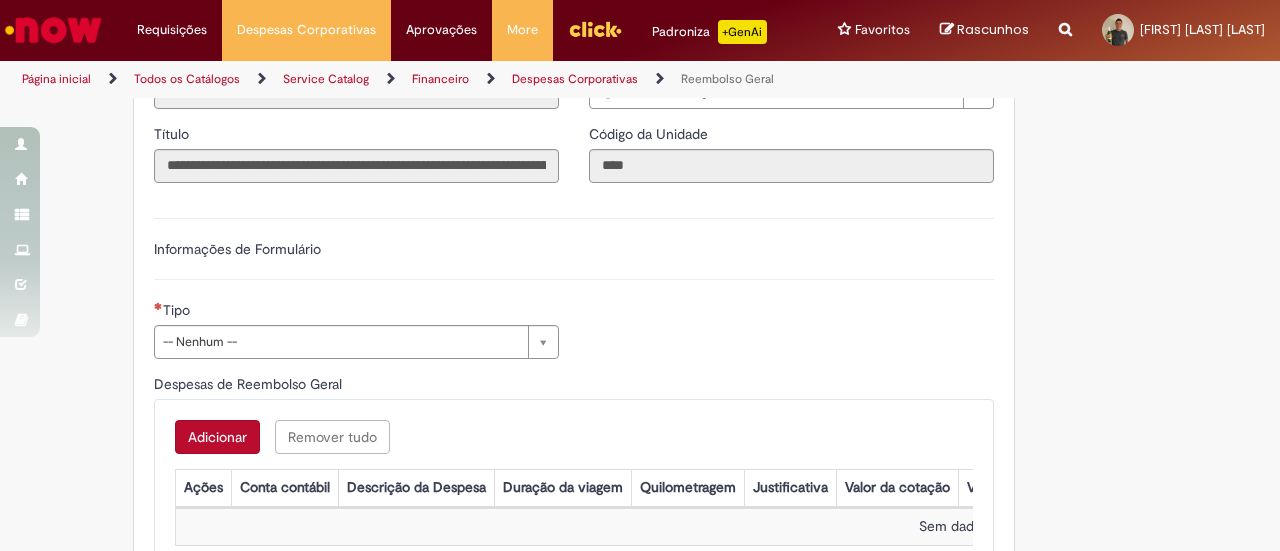 scroll, scrollTop: 600, scrollLeft: 0, axis: vertical 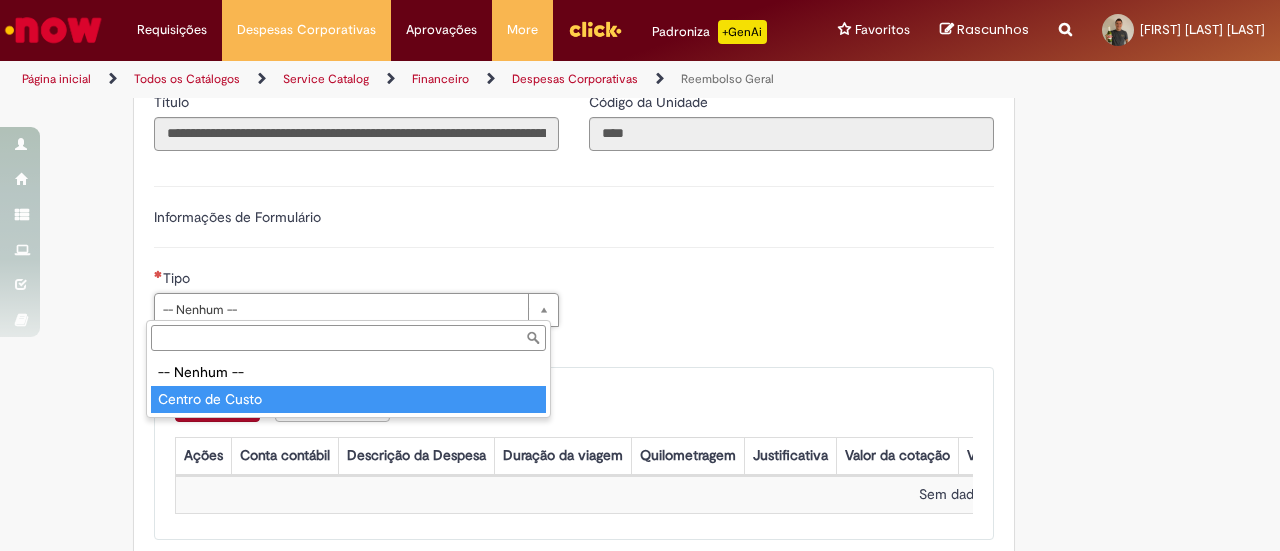 type on "**********" 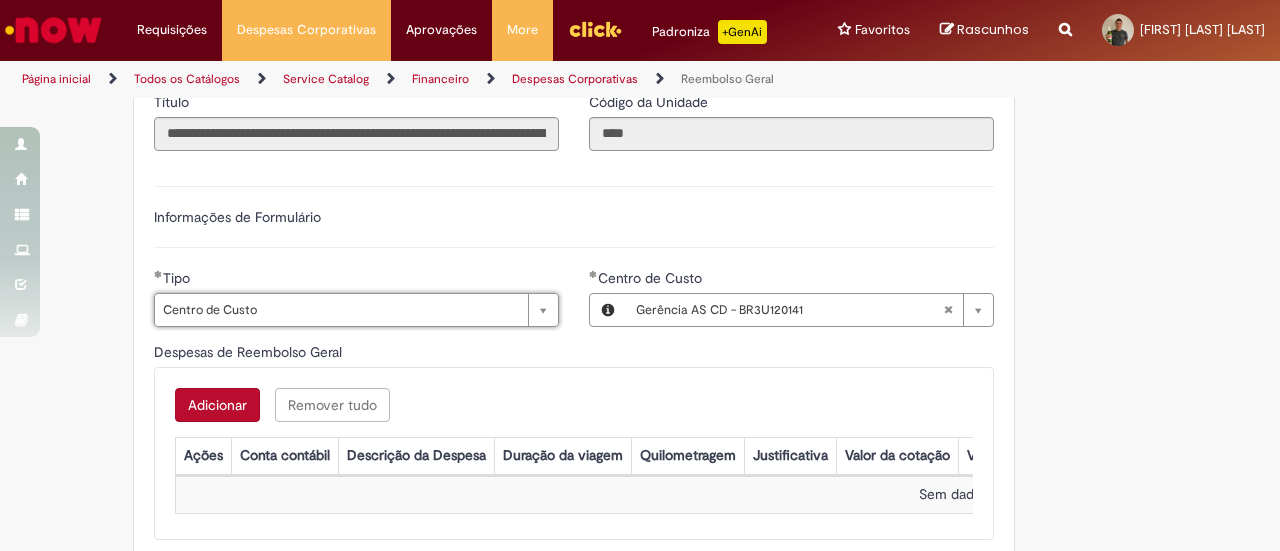 click on "Centro de Custo" at bounding box center (791, 280) 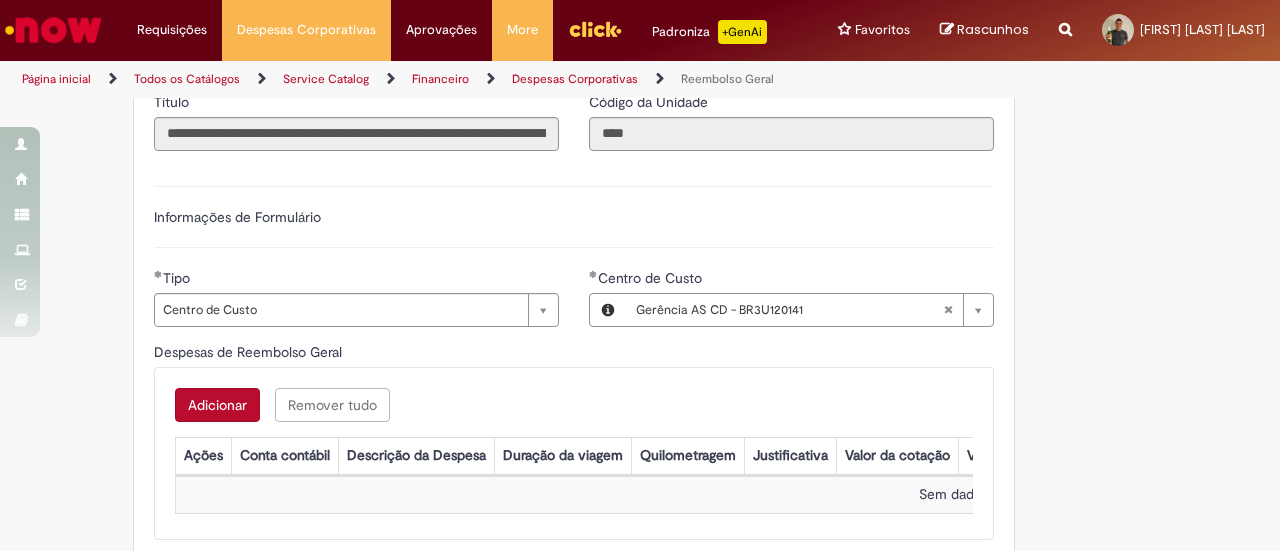 type 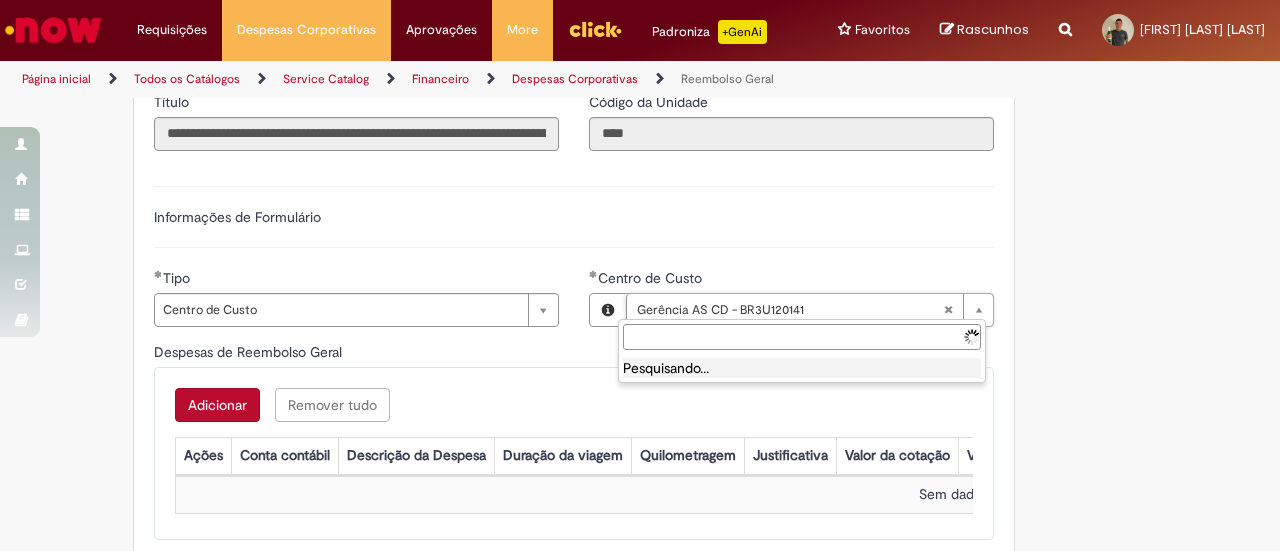 type on "**********" 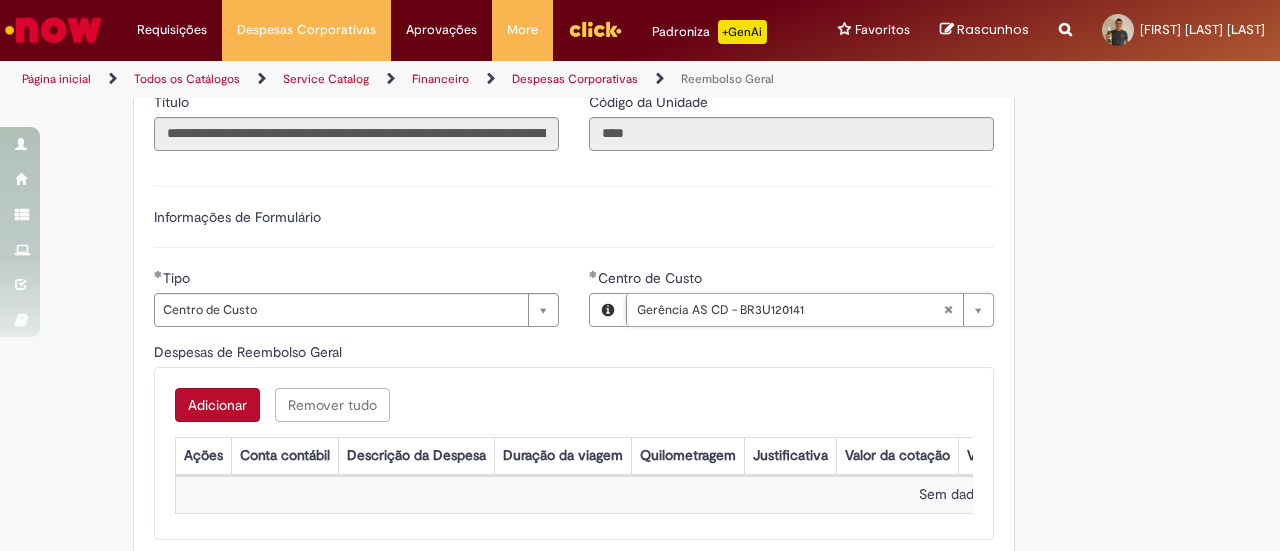 scroll, scrollTop: 0, scrollLeft: 185, axis: horizontal 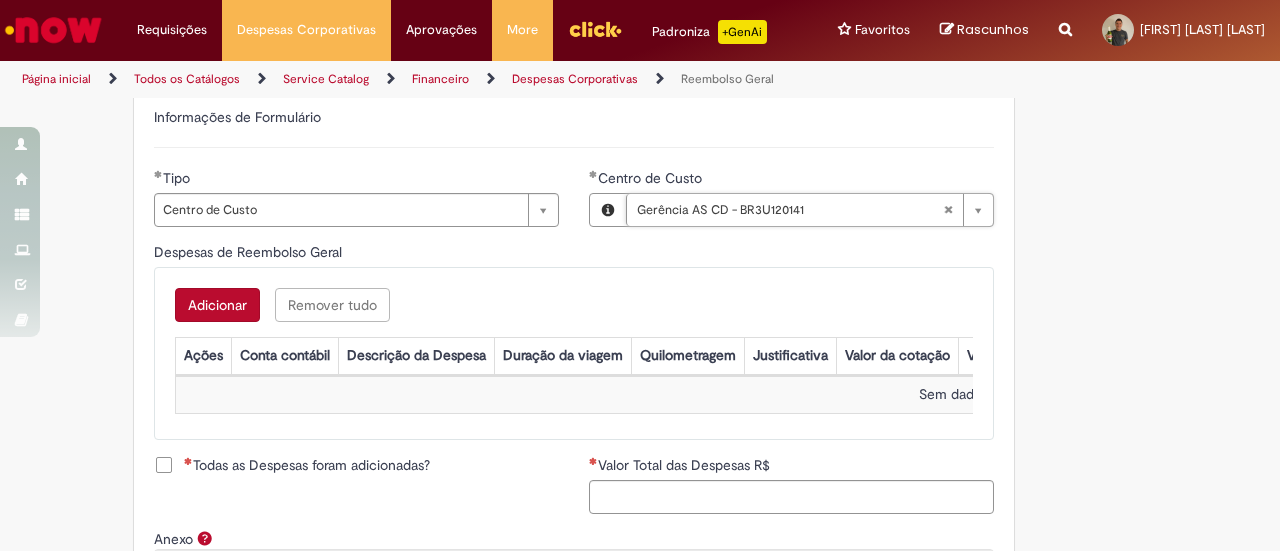 click on "Adicionar" at bounding box center [217, 305] 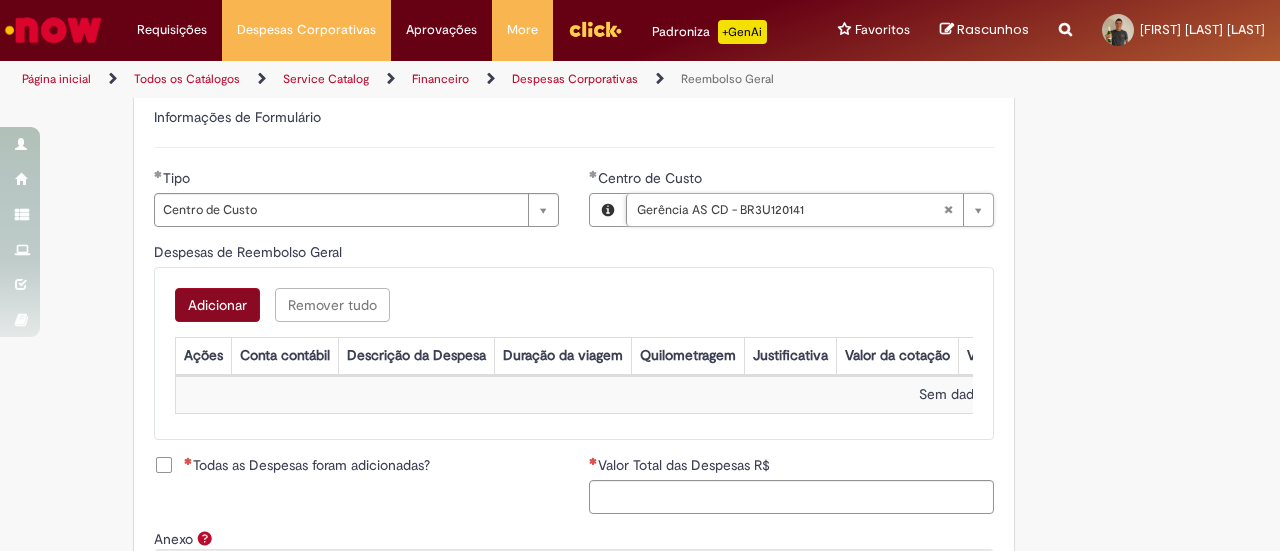 scroll, scrollTop: 0, scrollLeft: 0, axis: both 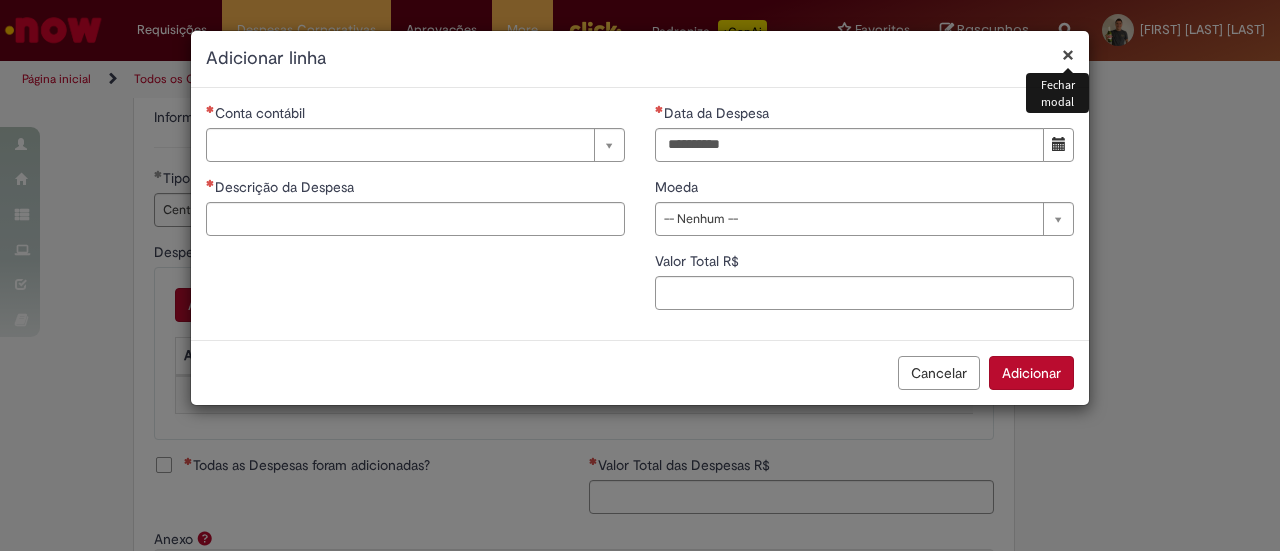 drag, startPoint x: 460, startPoint y: 172, endPoint x: 458, endPoint y: 158, distance: 14.142136 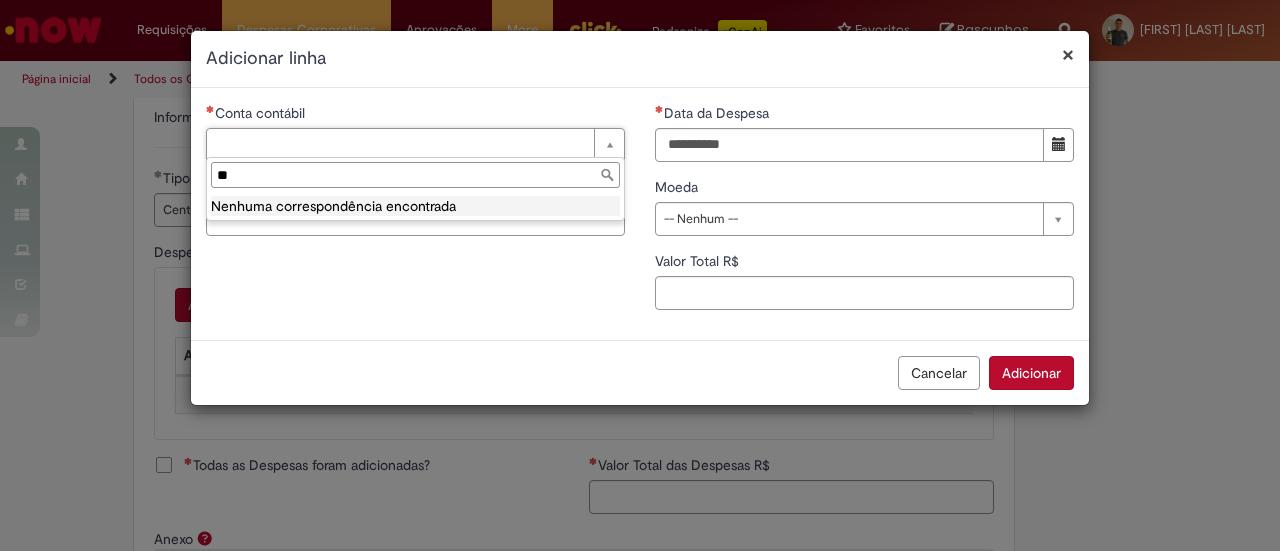 type on "*" 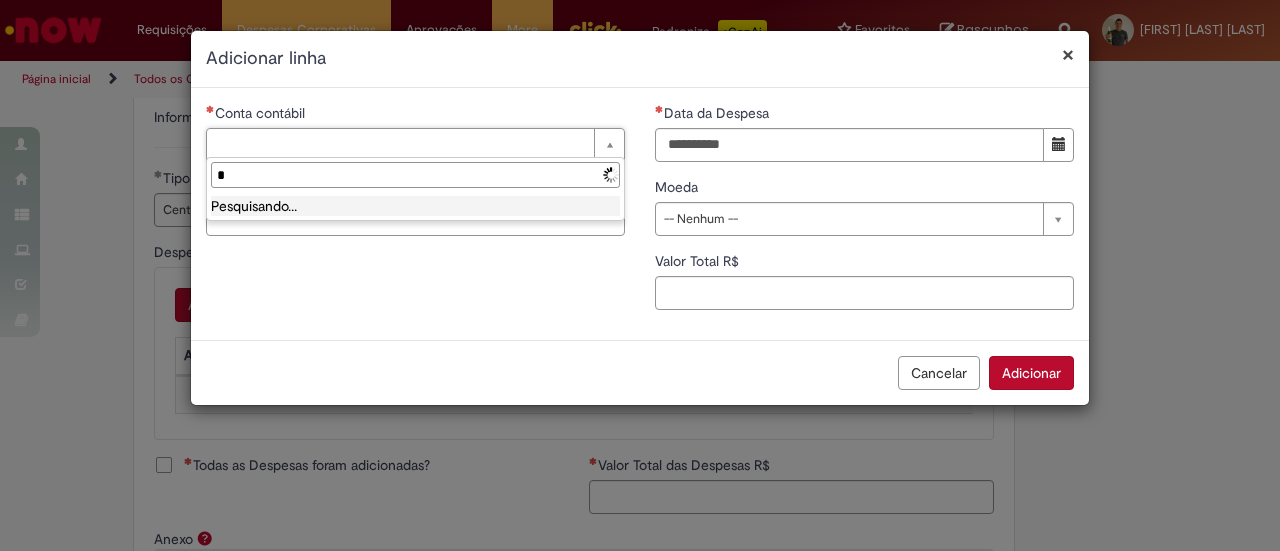 type 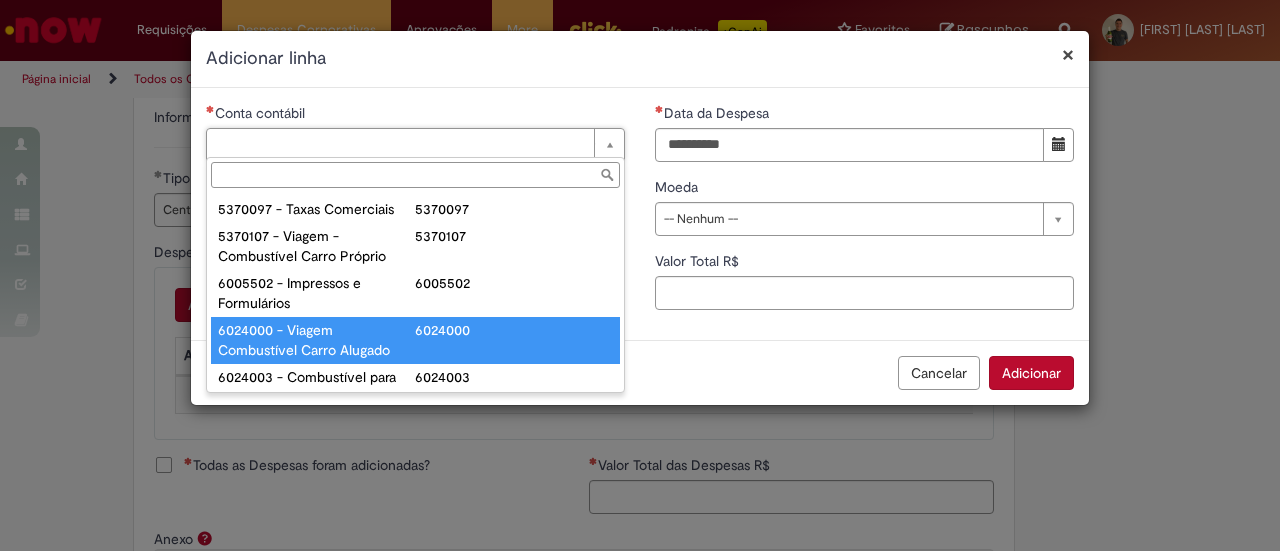 scroll, scrollTop: 100, scrollLeft: 0, axis: vertical 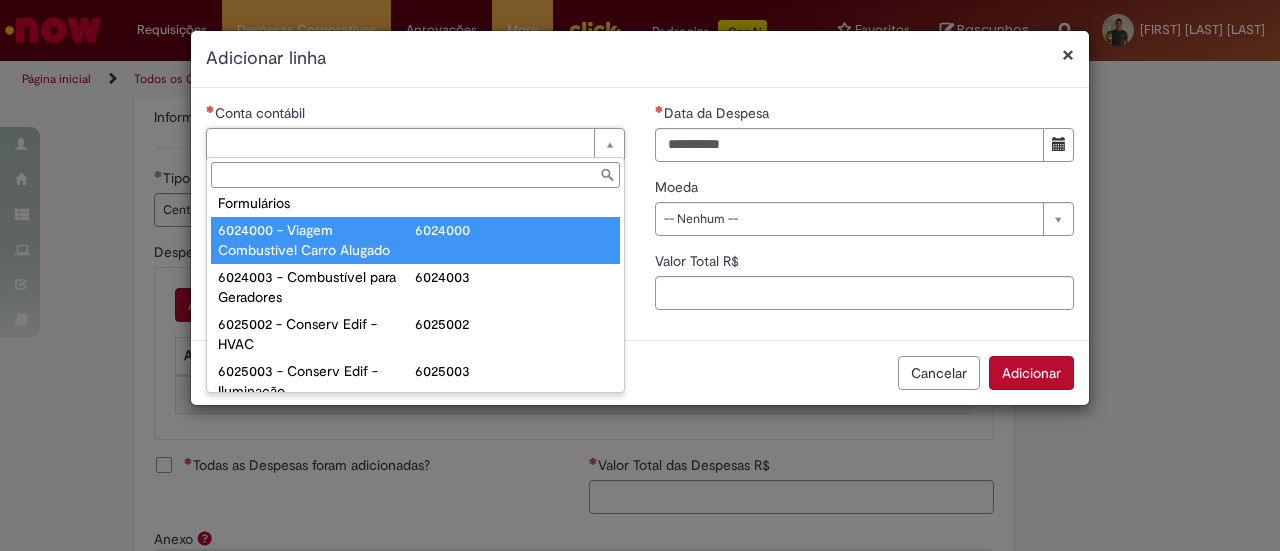 type on "**********" 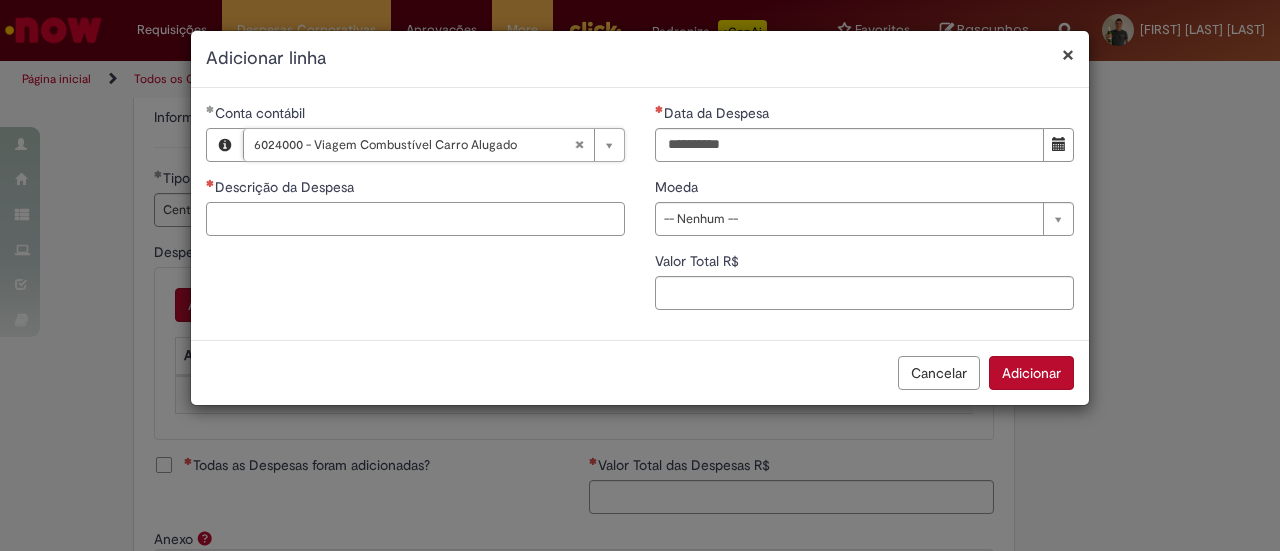 click on "Descrição da Despesa" at bounding box center [415, 219] 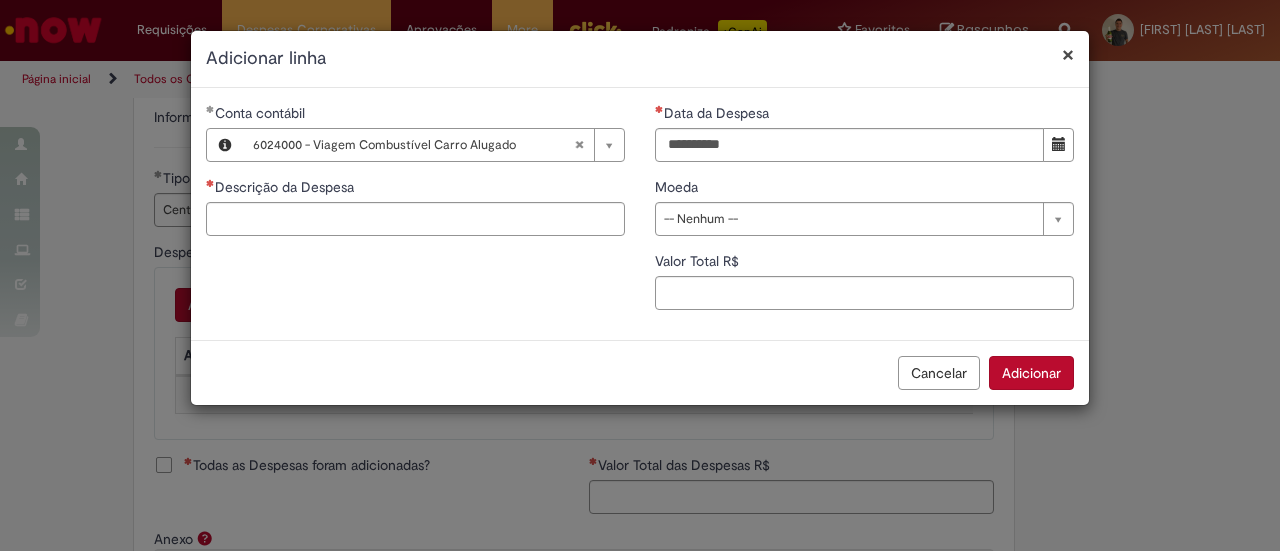 type 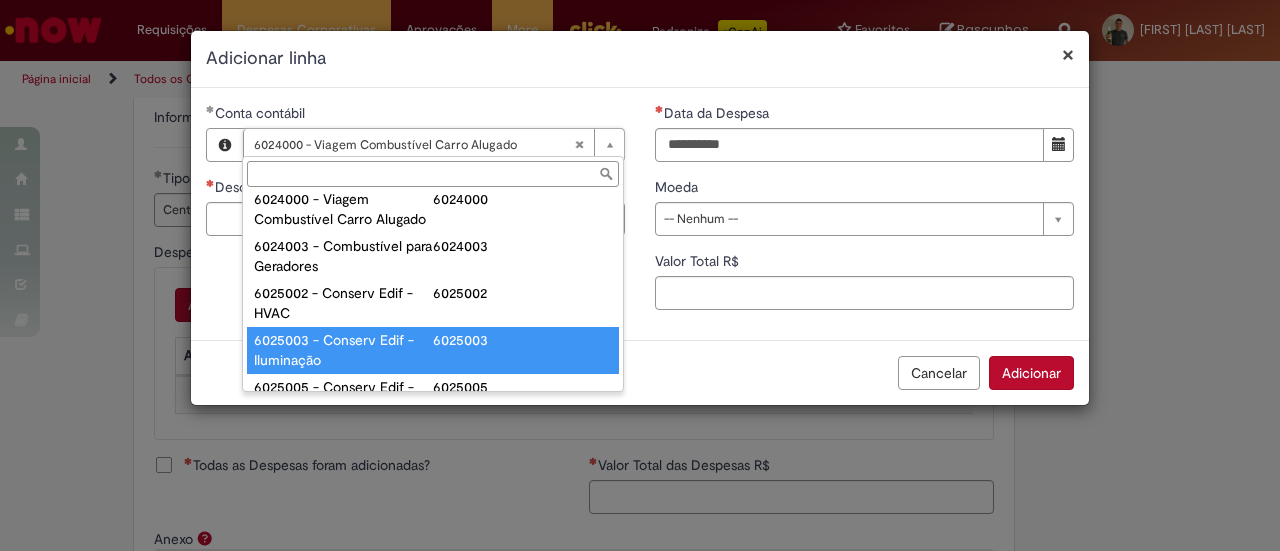 scroll, scrollTop: 100, scrollLeft: 0, axis: vertical 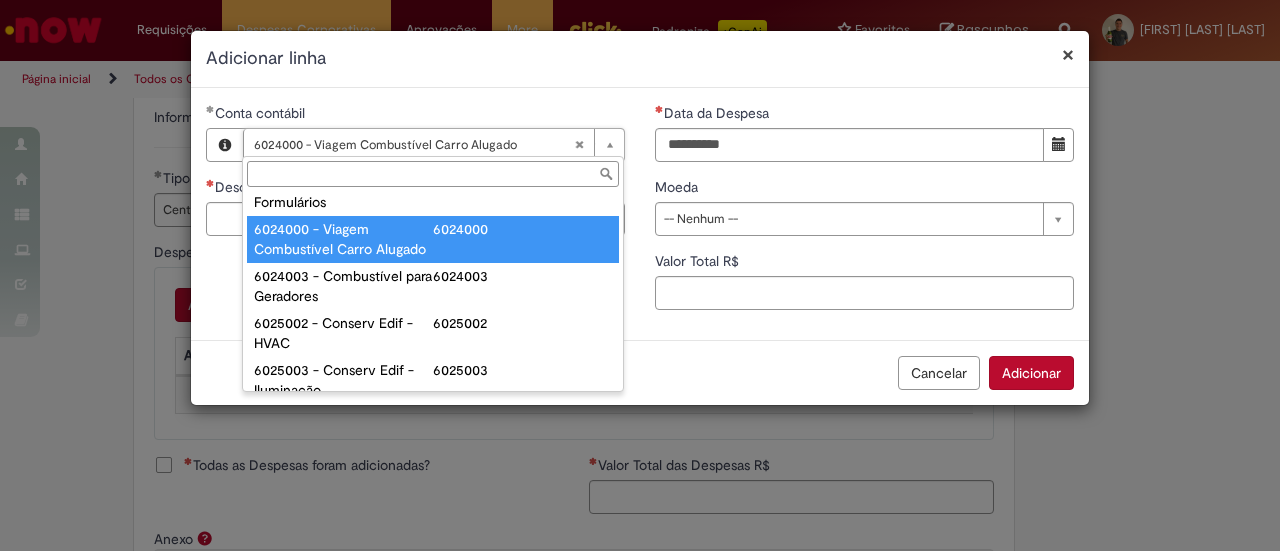type on "**********" 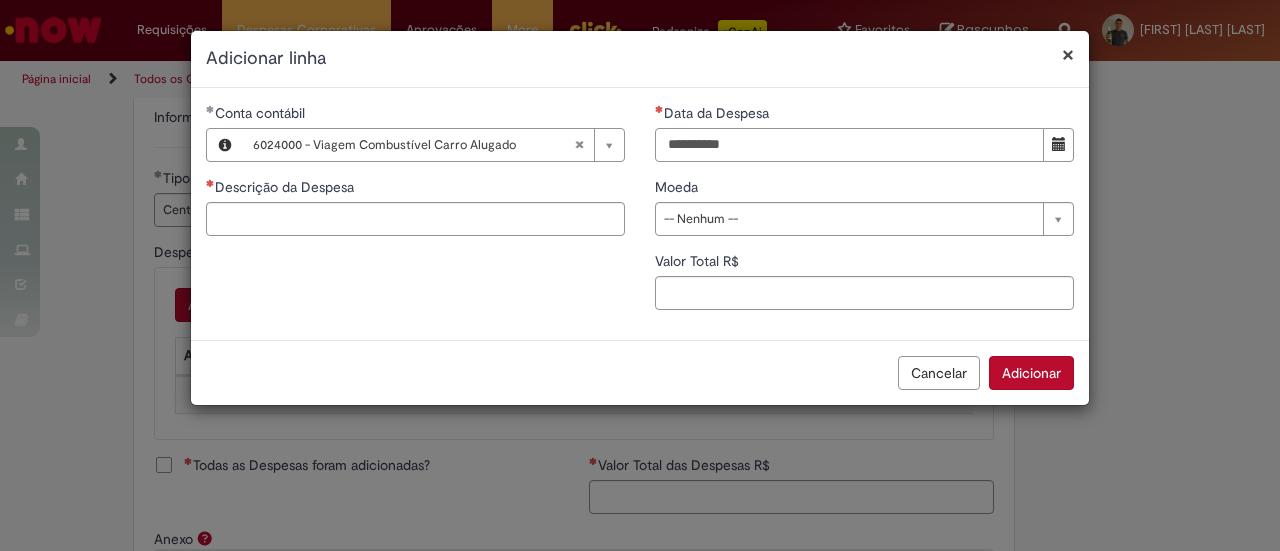 click on "Data da Despesa" at bounding box center [849, 145] 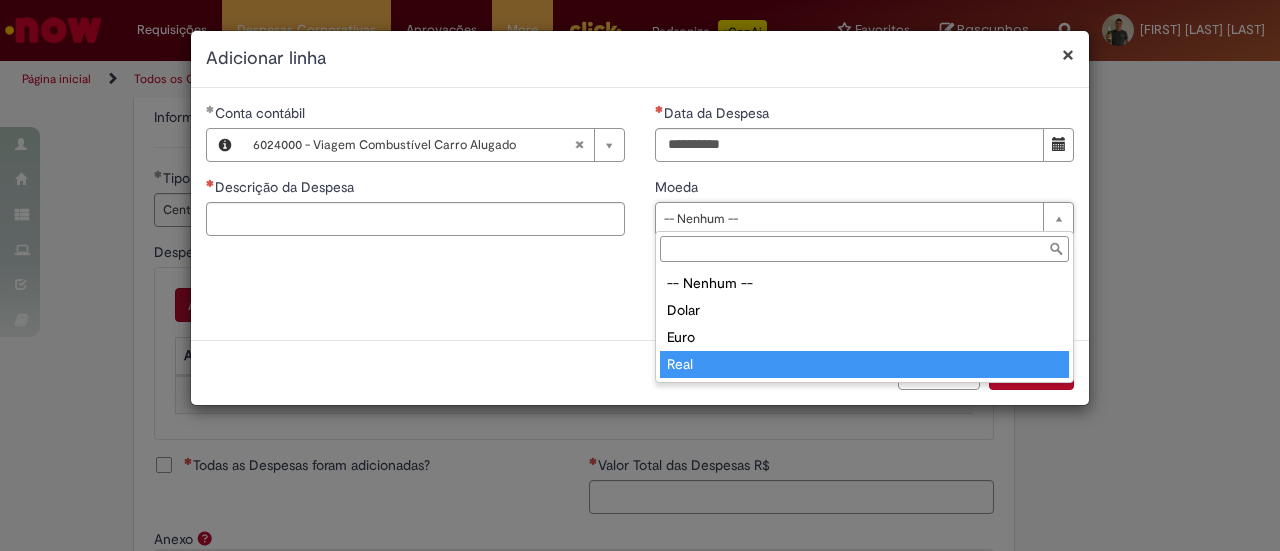 type on "****" 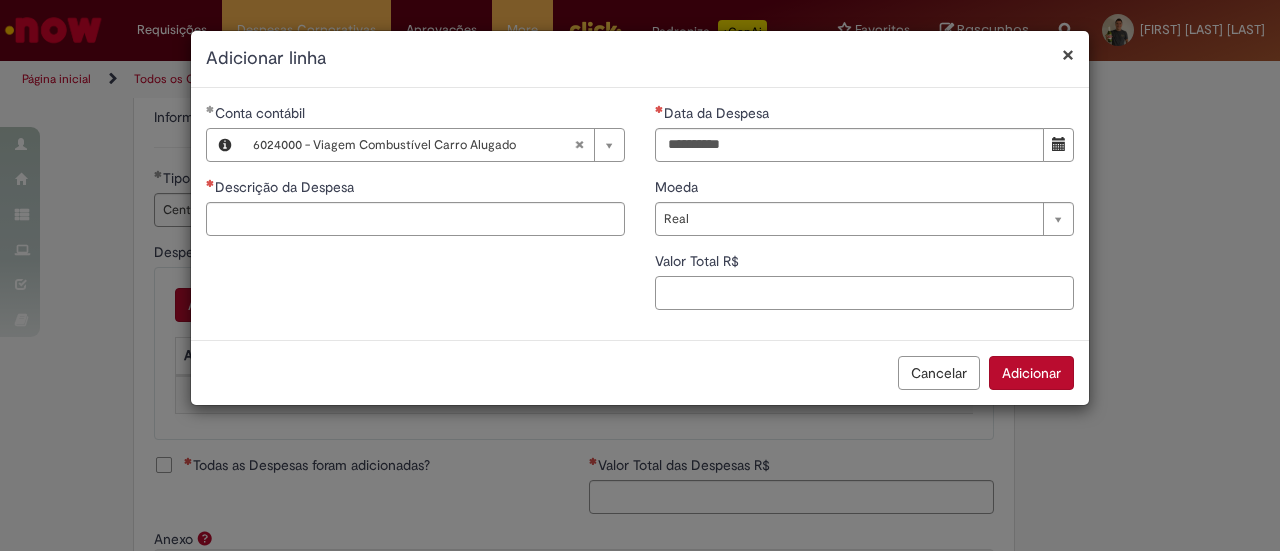 click on "Valor Total R$" at bounding box center (864, 293) 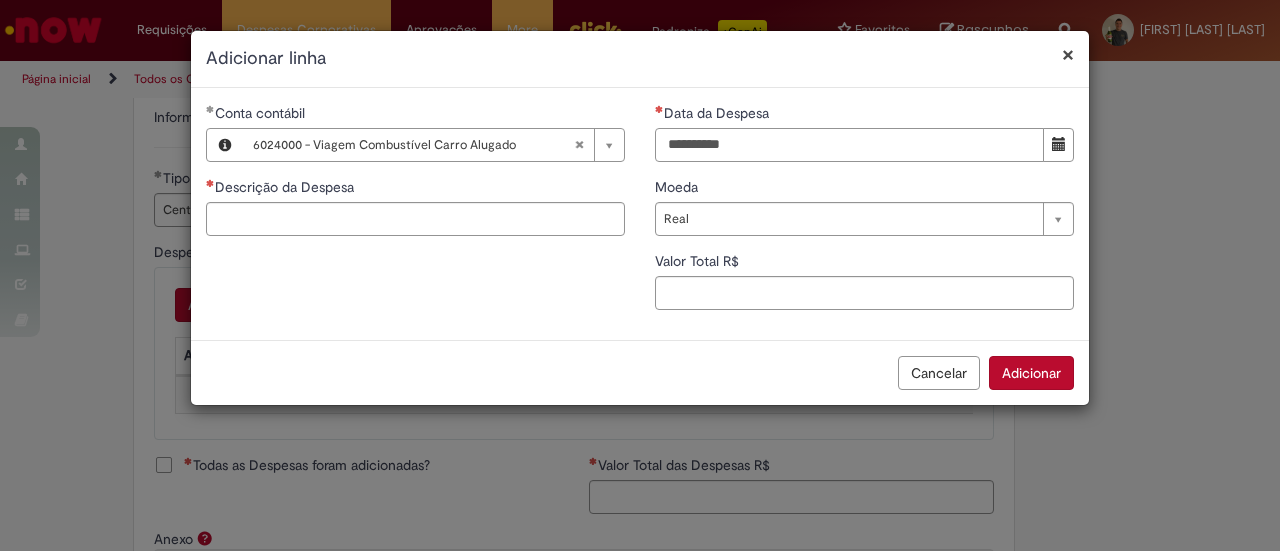 click on "Data da Despesa" at bounding box center [849, 145] 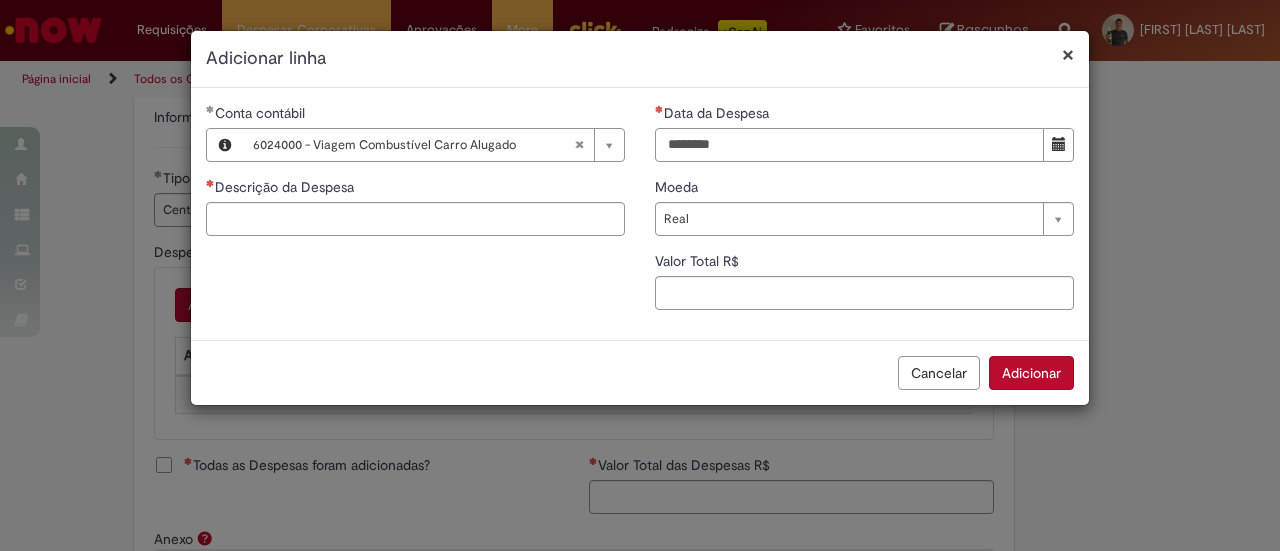 type on "********" 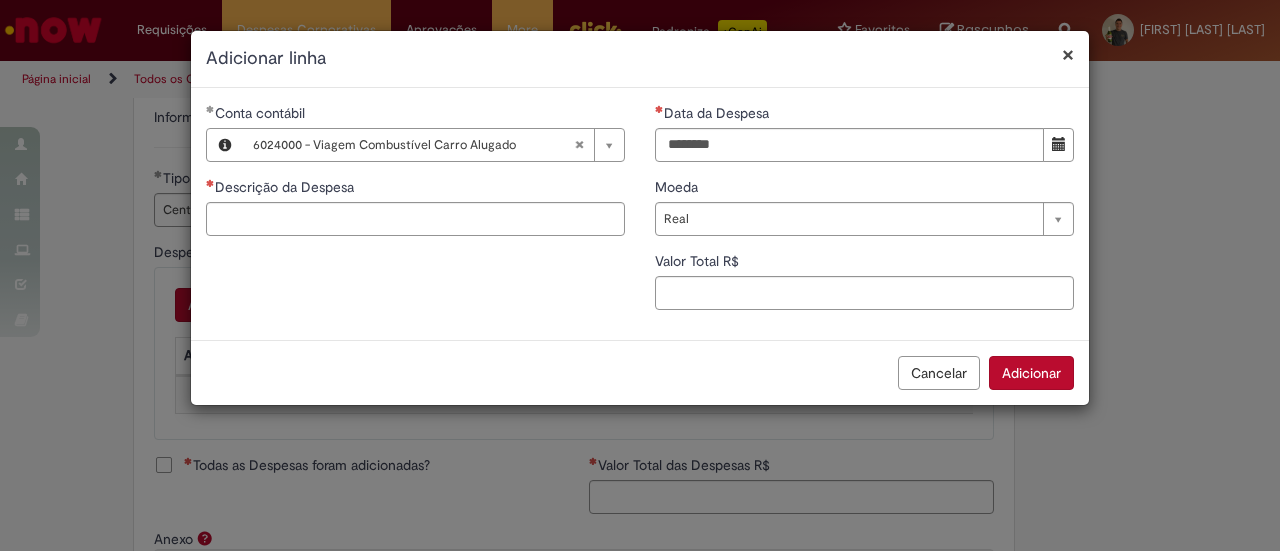 type 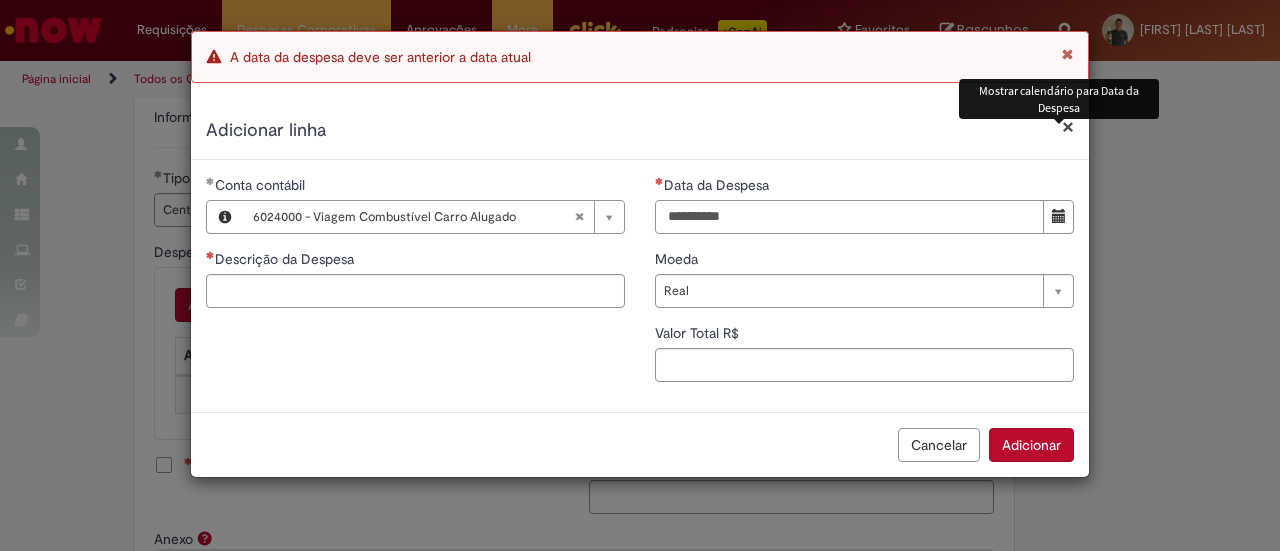click on "Data da Despesa" at bounding box center [849, 217] 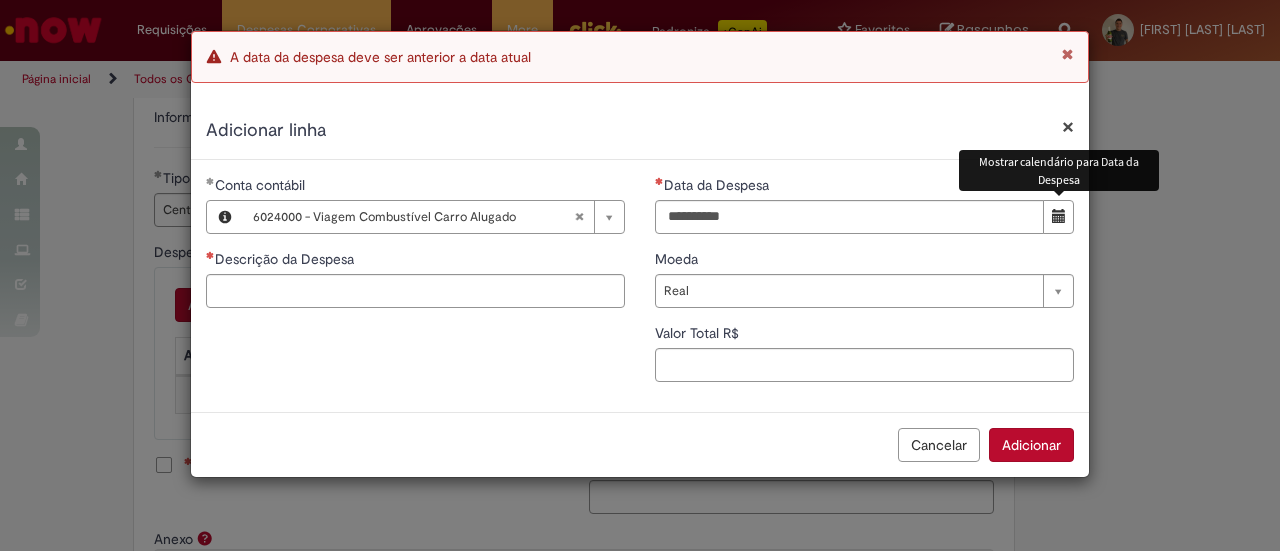 click at bounding box center (1058, 217) 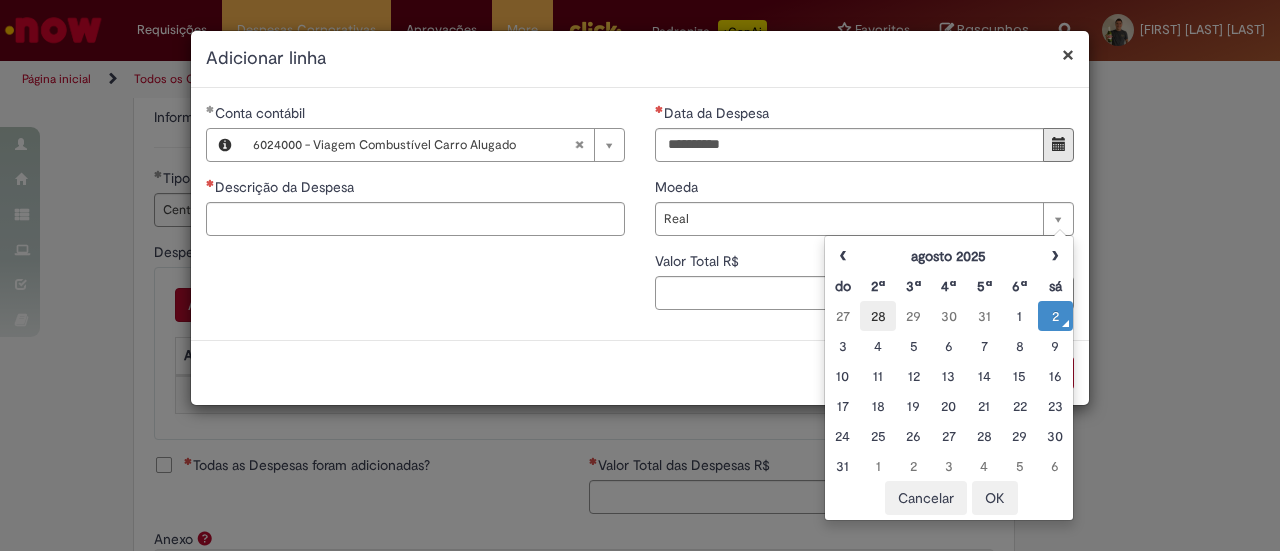 click on "28" at bounding box center [877, 316] 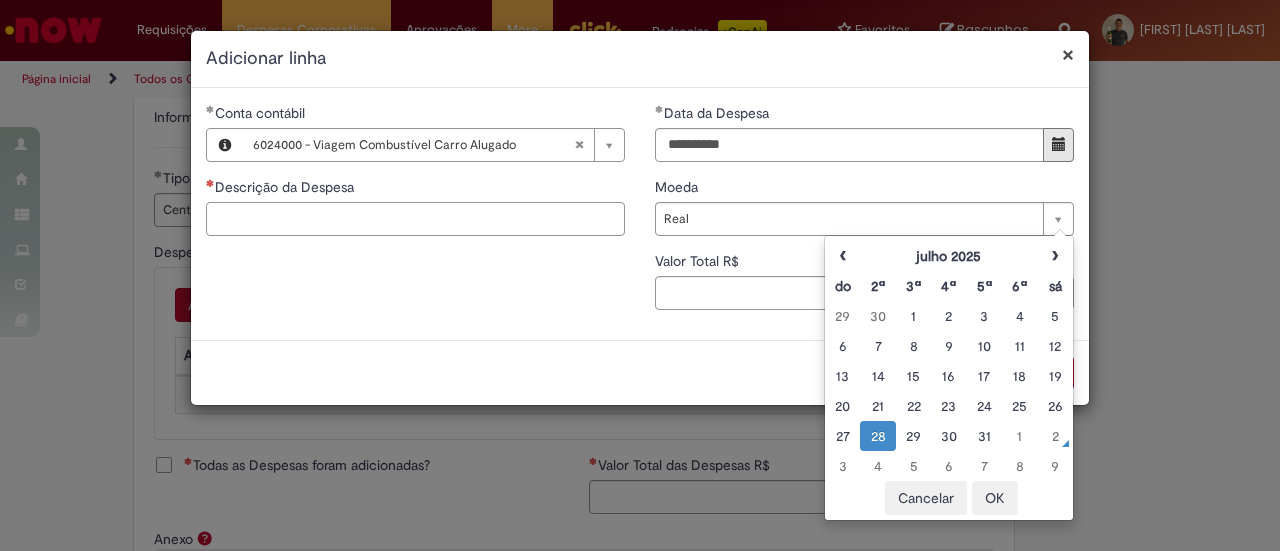 click on "Descrição da Despesa" at bounding box center (415, 219) 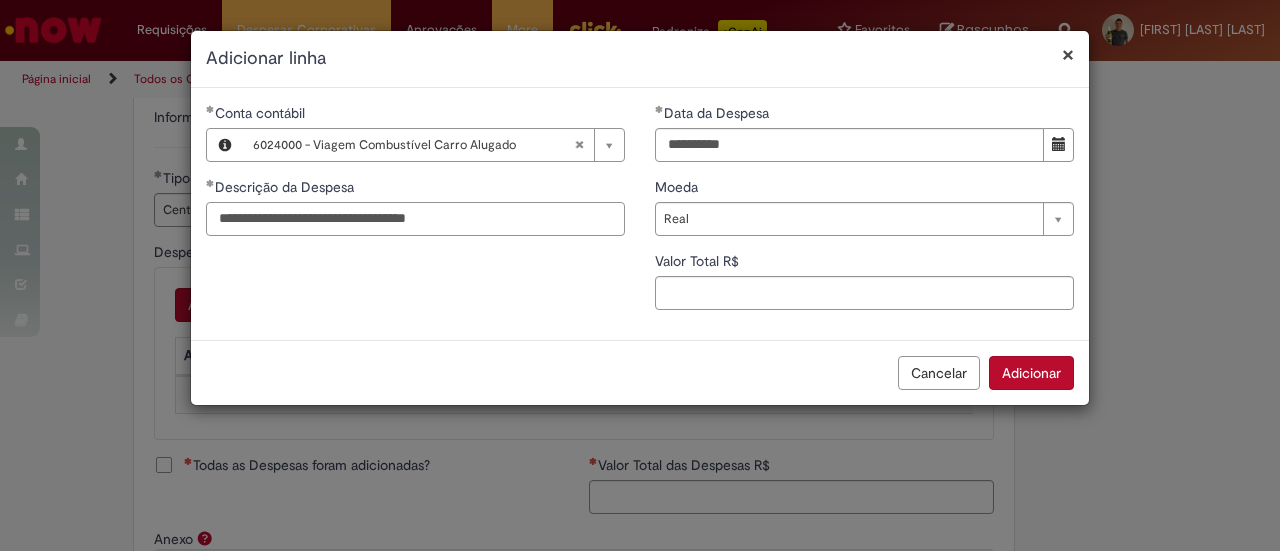 type on "**********" 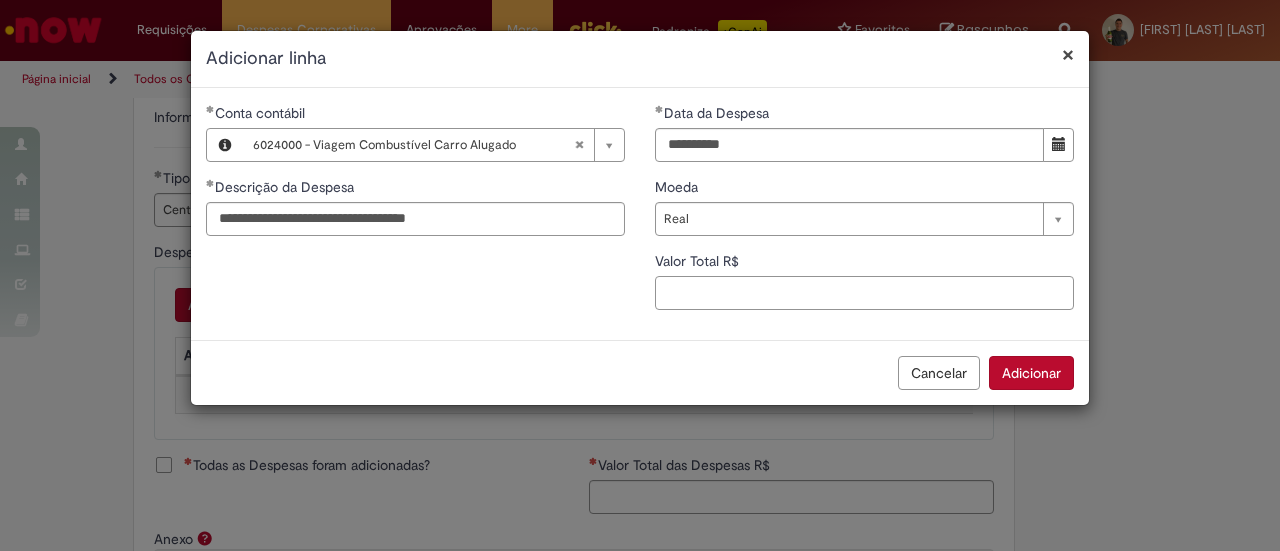 click on "Valor Total R$" at bounding box center [864, 293] 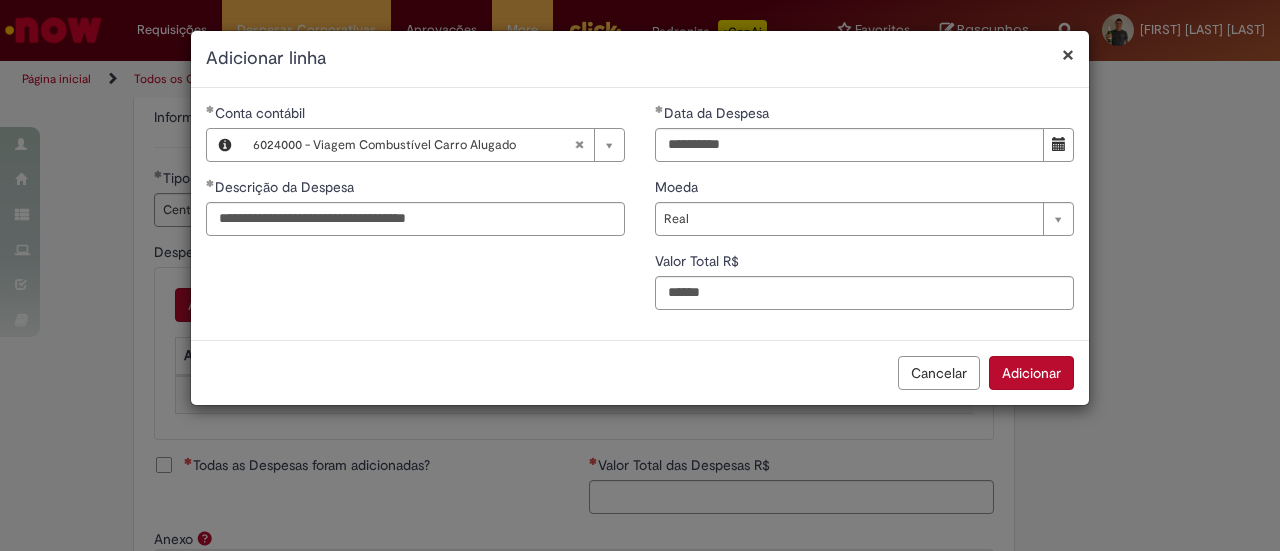 type on "******" 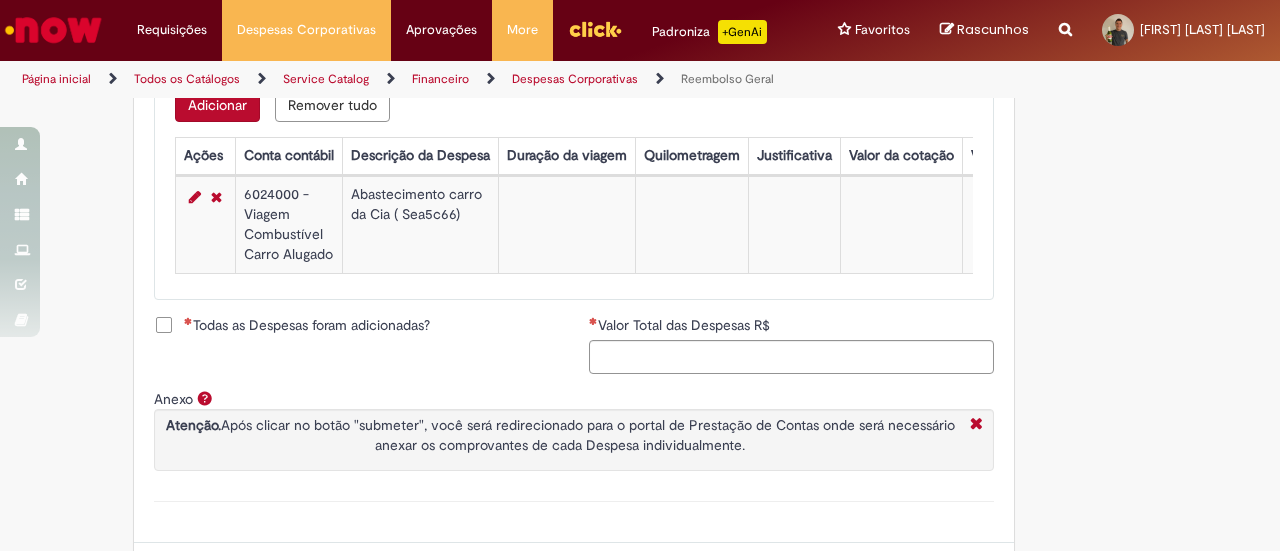 scroll, scrollTop: 997, scrollLeft: 0, axis: vertical 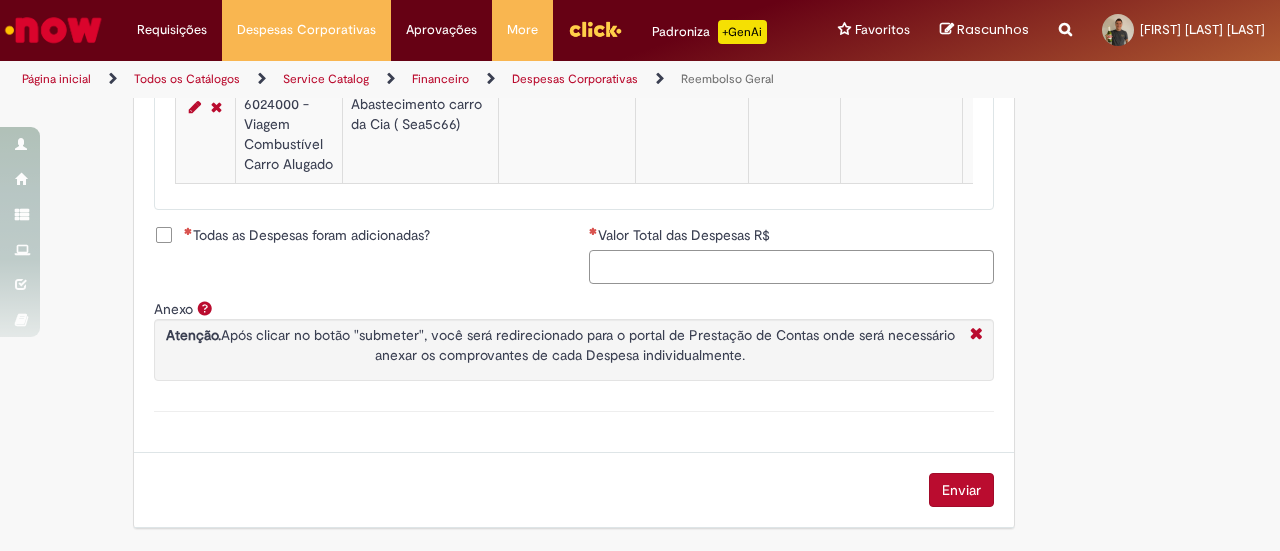 click on "Valor Total das Despesas R$" at bounding box center [791, 267] 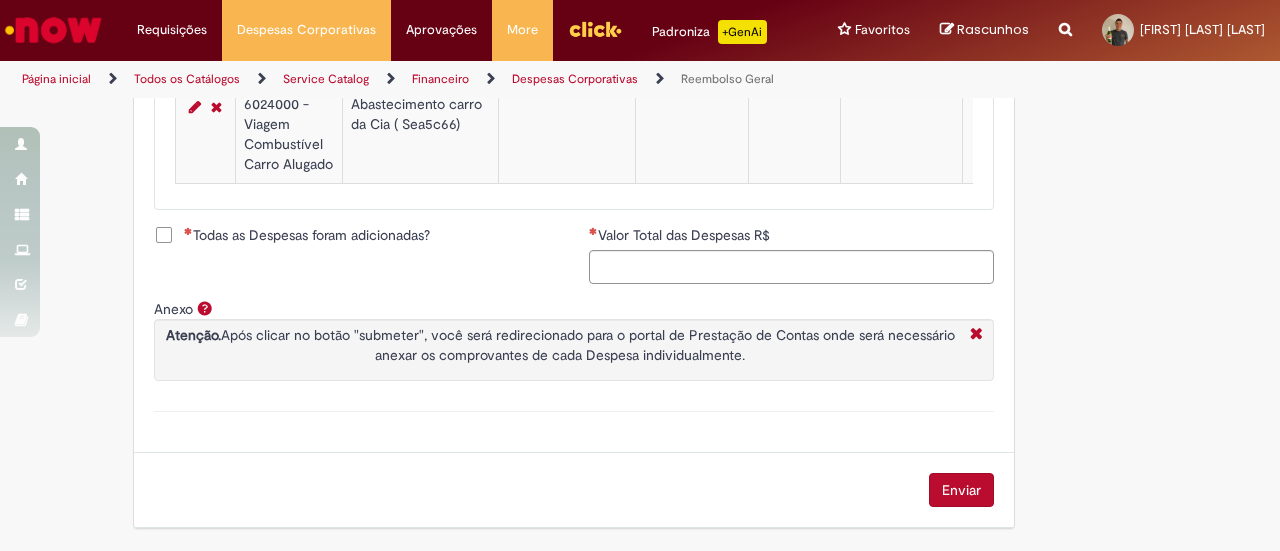 click on "Todas as Despesas foram adicionadas?" at bounding box center (307, 235) 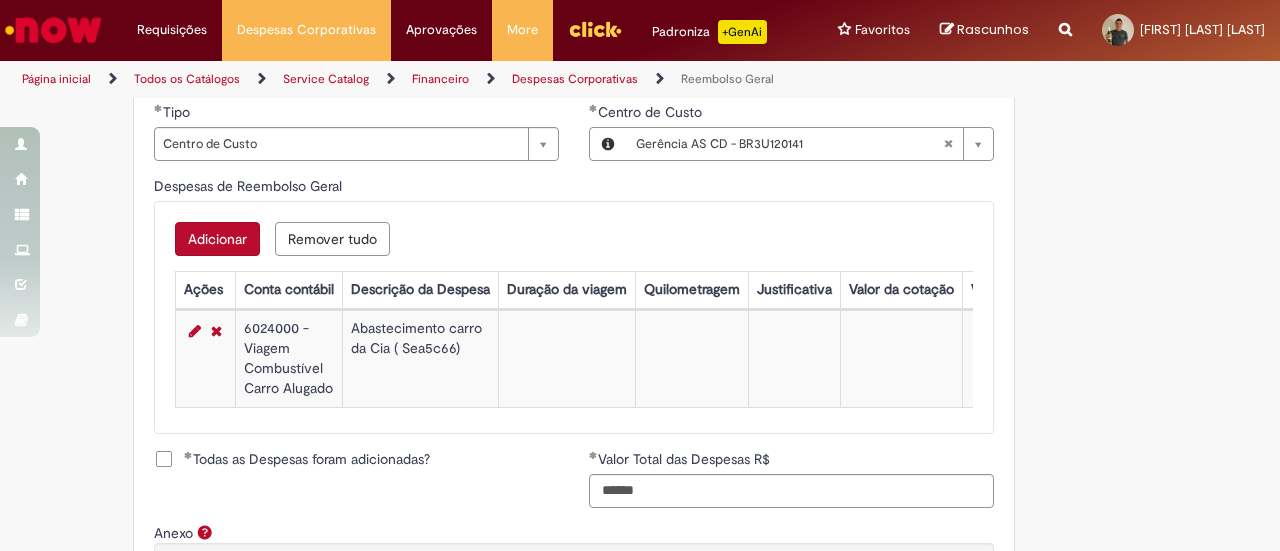 scroll, scrollTop: 797, scrollLeft: 0, axis: vertical 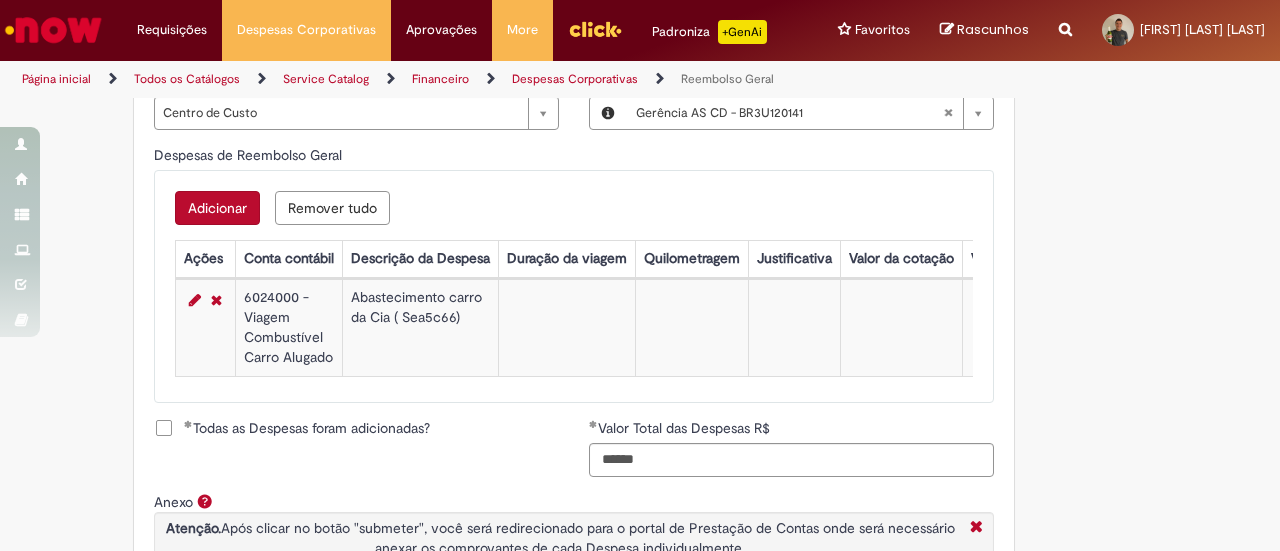 click on "Adicionar" at bounding box center (217, 208) 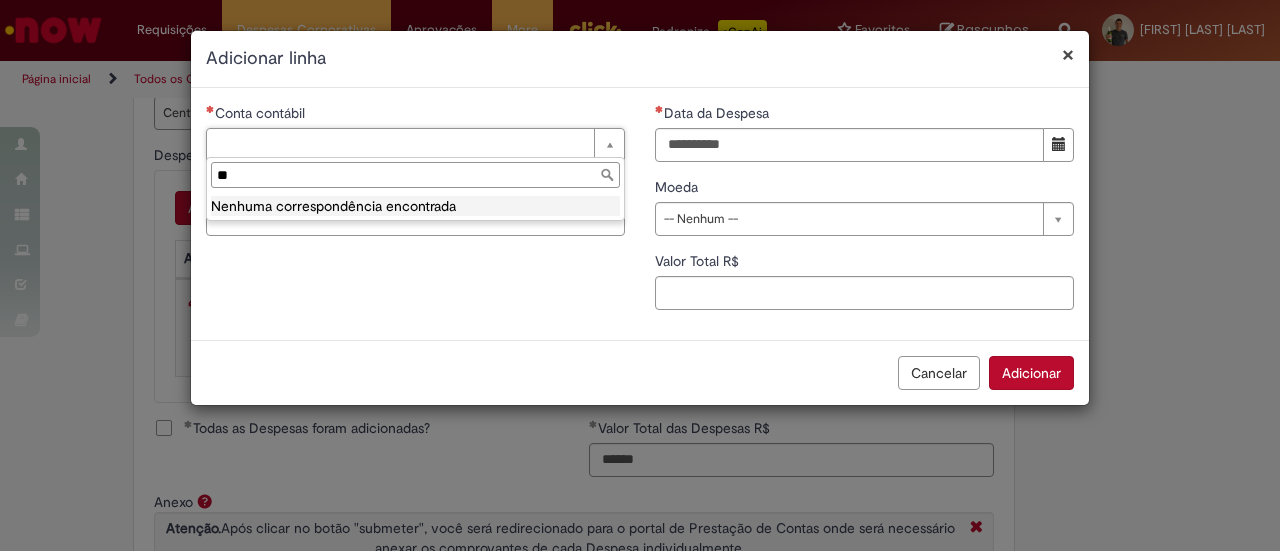 type on "*" 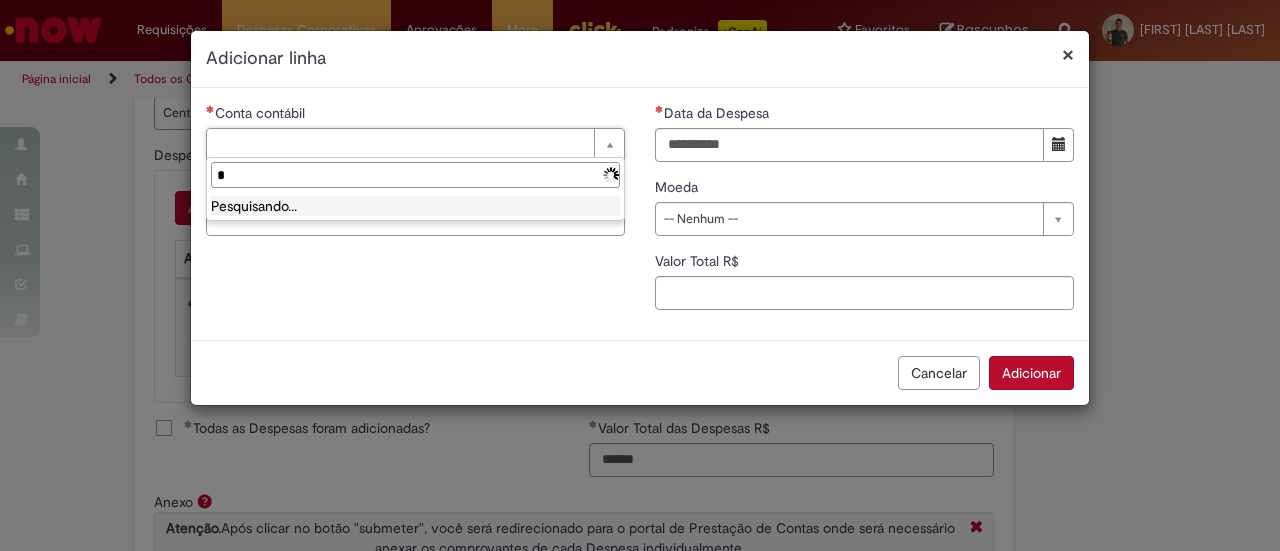 type 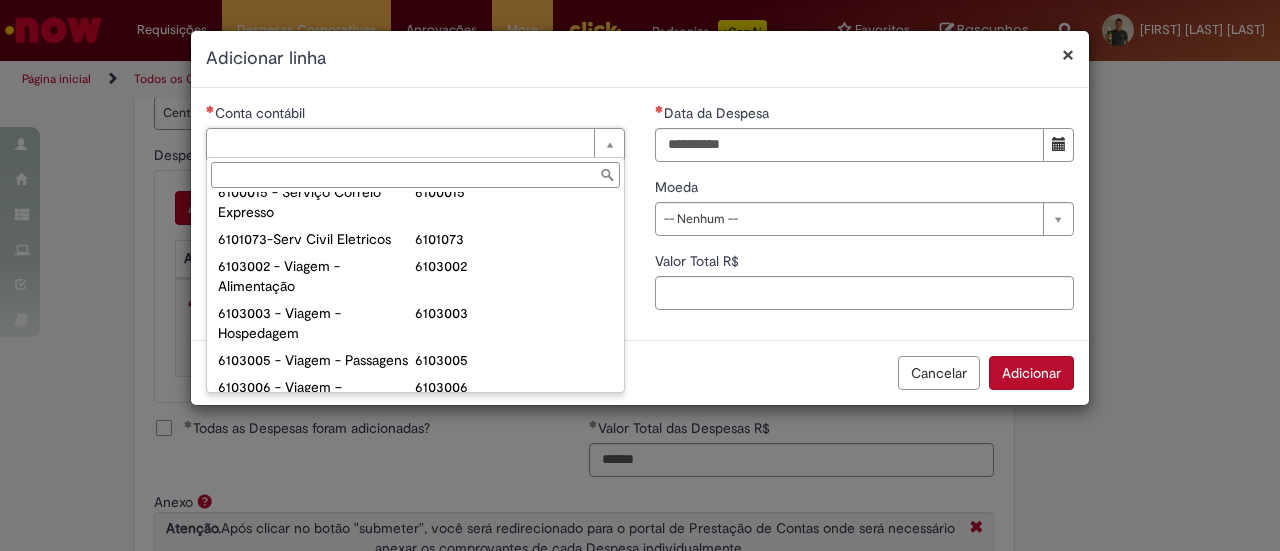 scroll, scrollTop: 800, scrollLeft: 0, axis: vertical 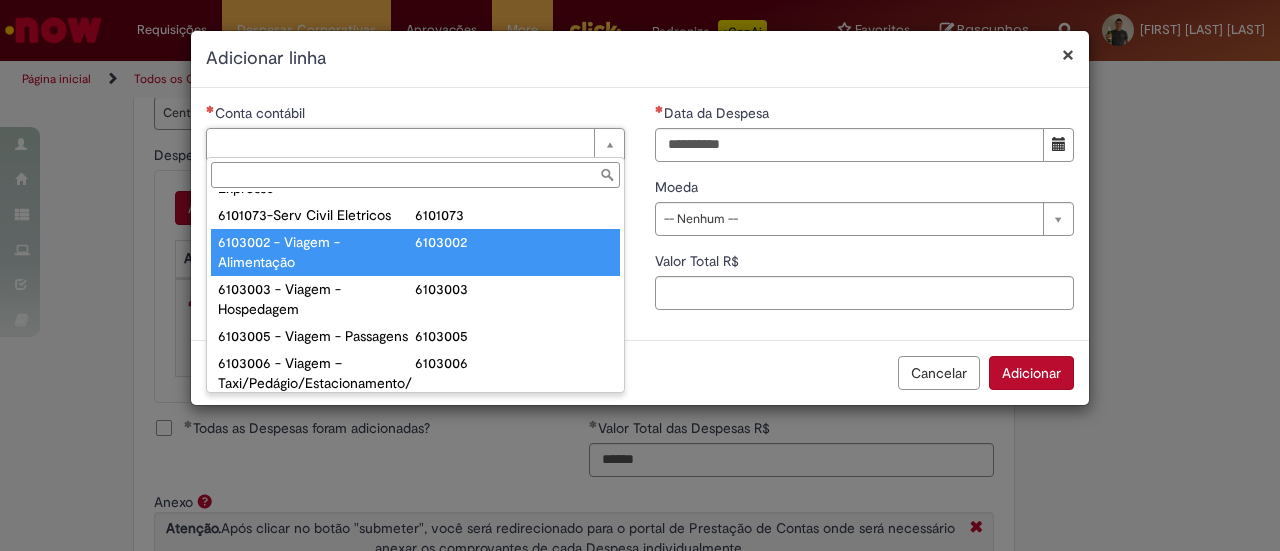 type on "**********" 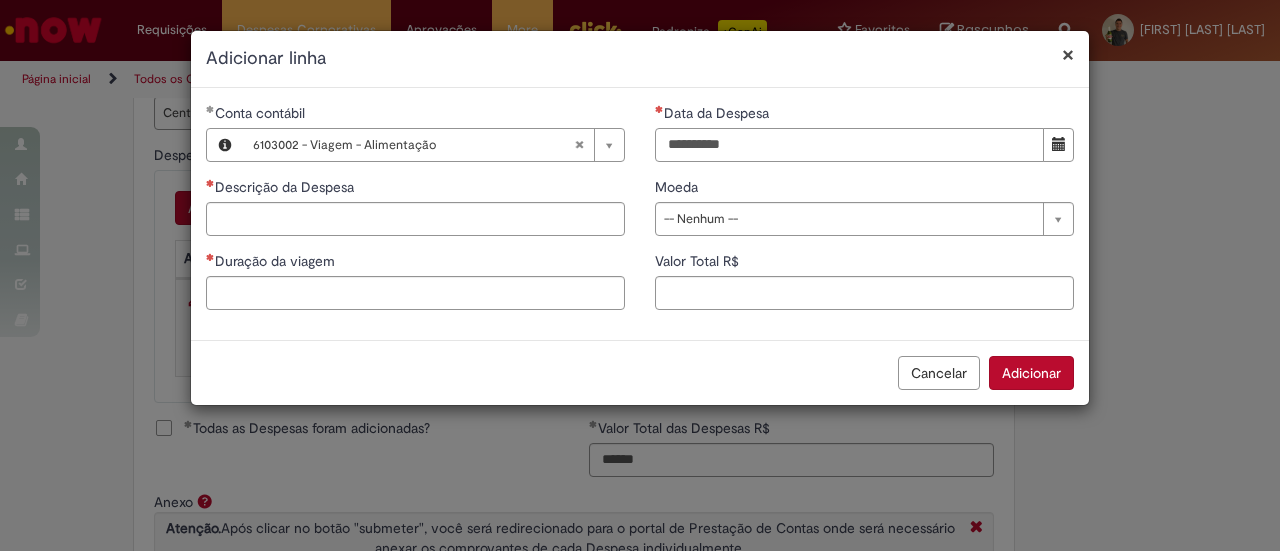 click on "Data da Despesa" at bounding box center [849, 145] 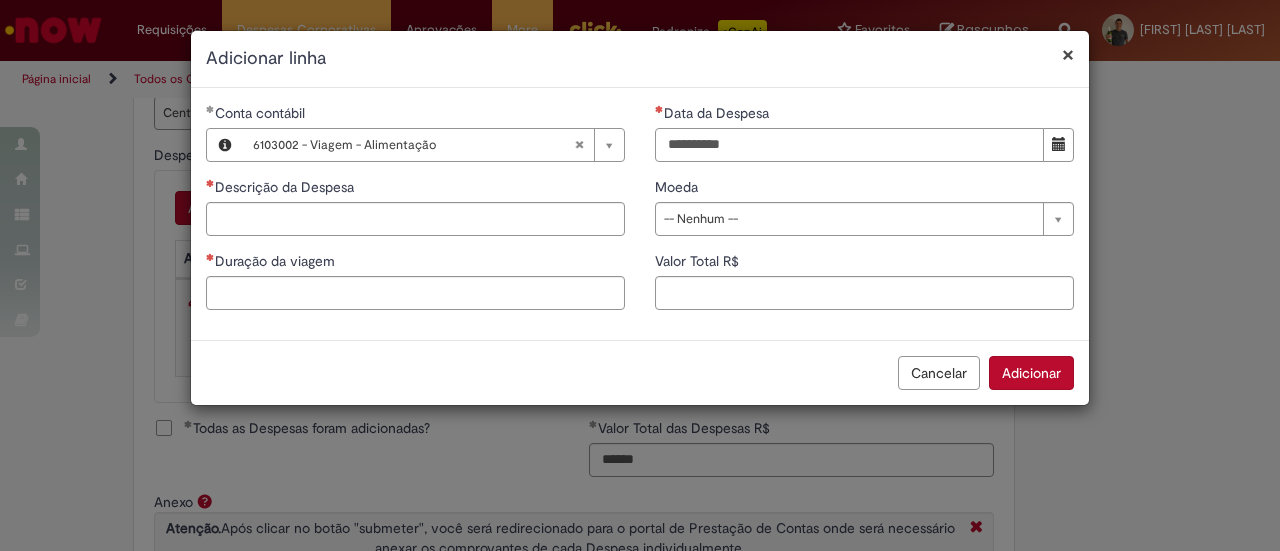 click on "Data da Despesa" at bounding box center (849, 145) 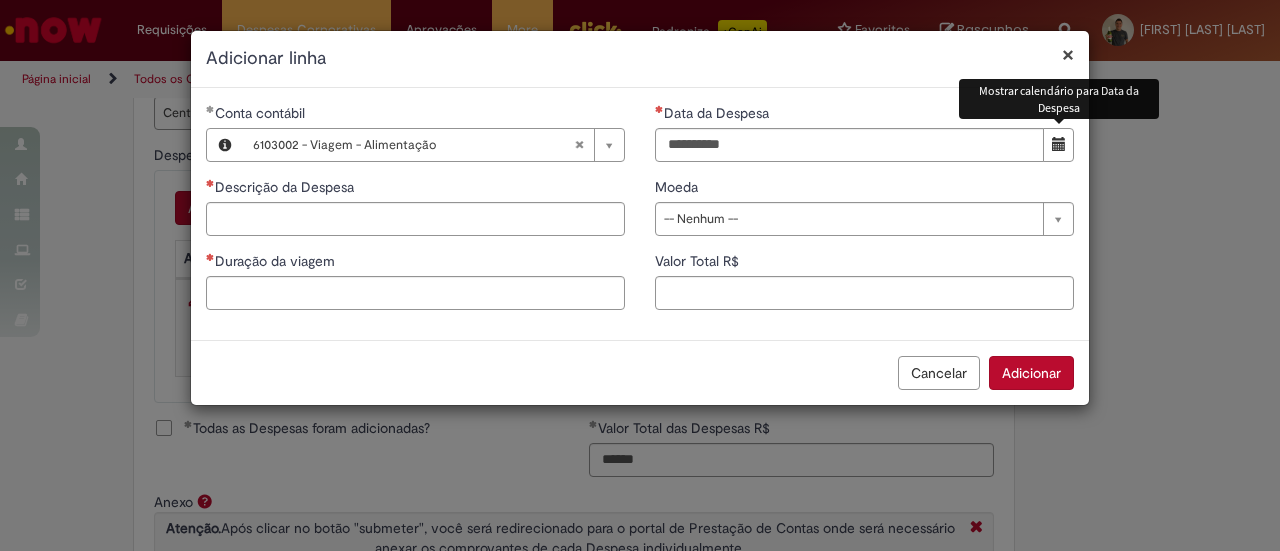 click at bounding box center (1058, 145) 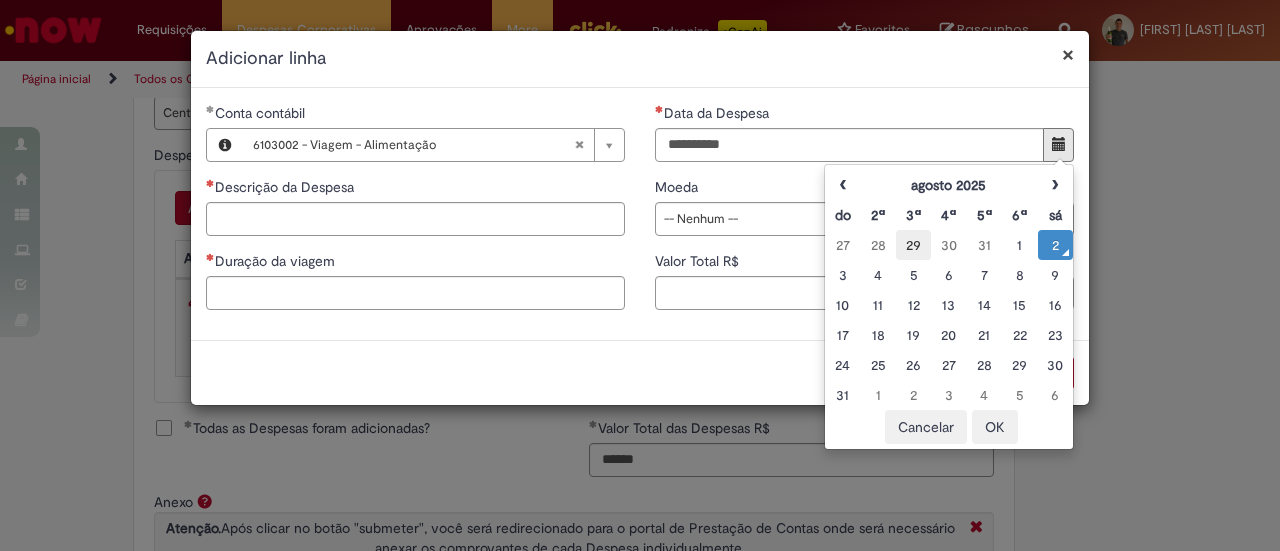 click on "29" at bounding box center [913, 245] 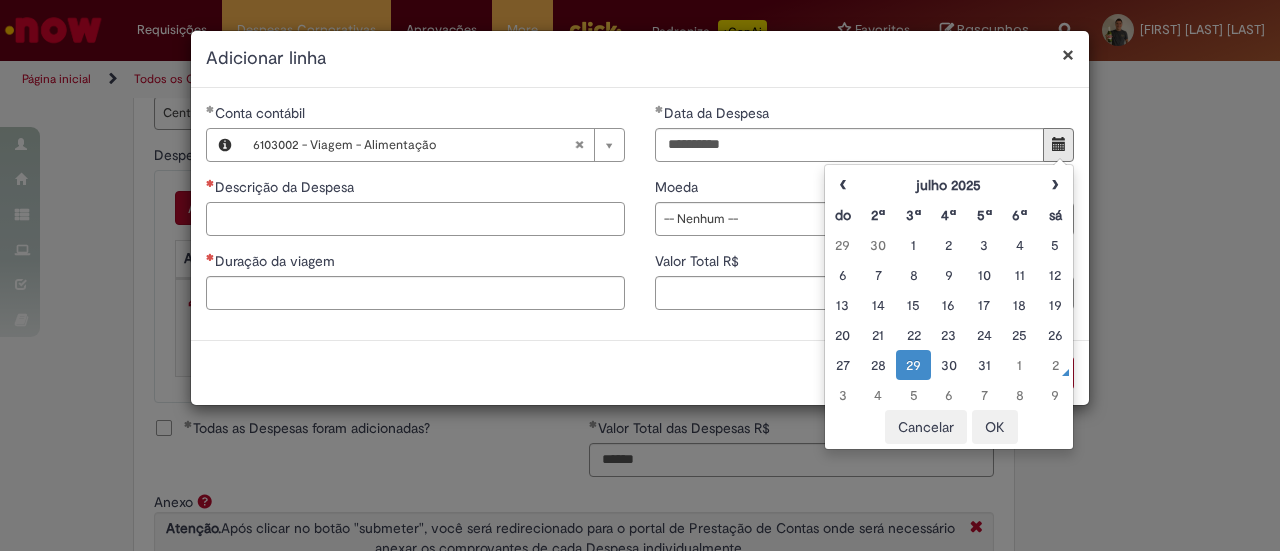 click on "Descrição da Despesa" at bounding box center [415, 219] 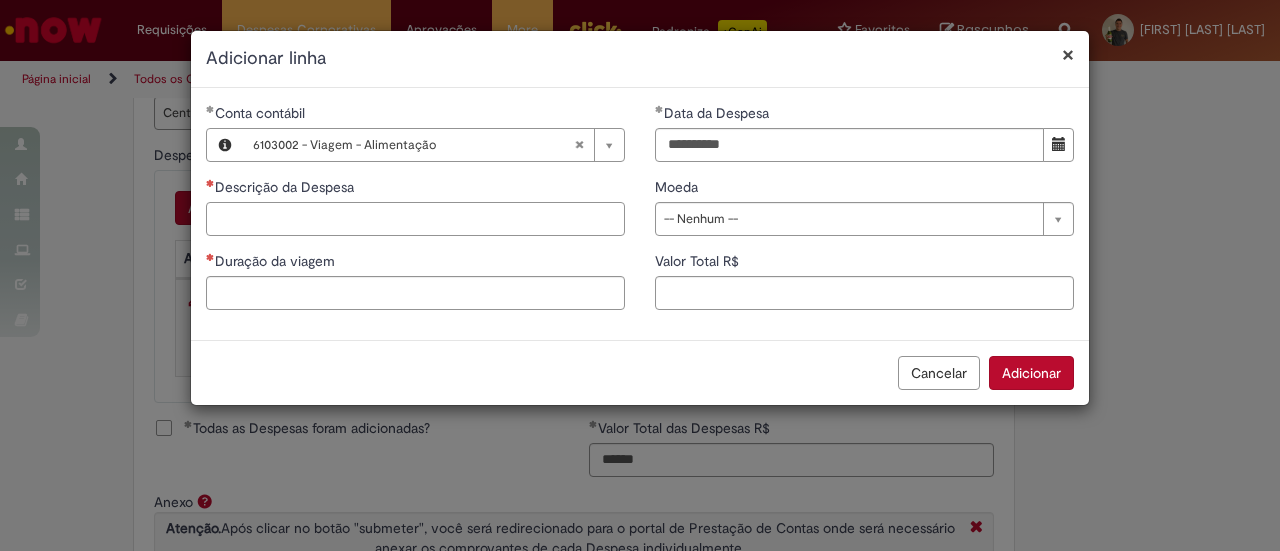 type on "*" 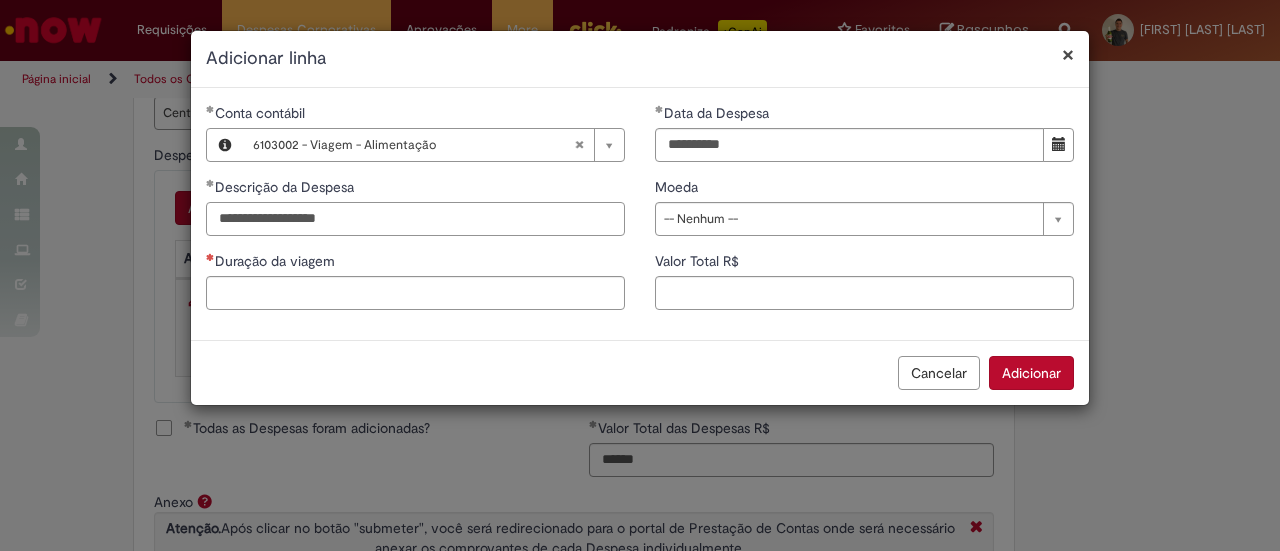 type on "**********" 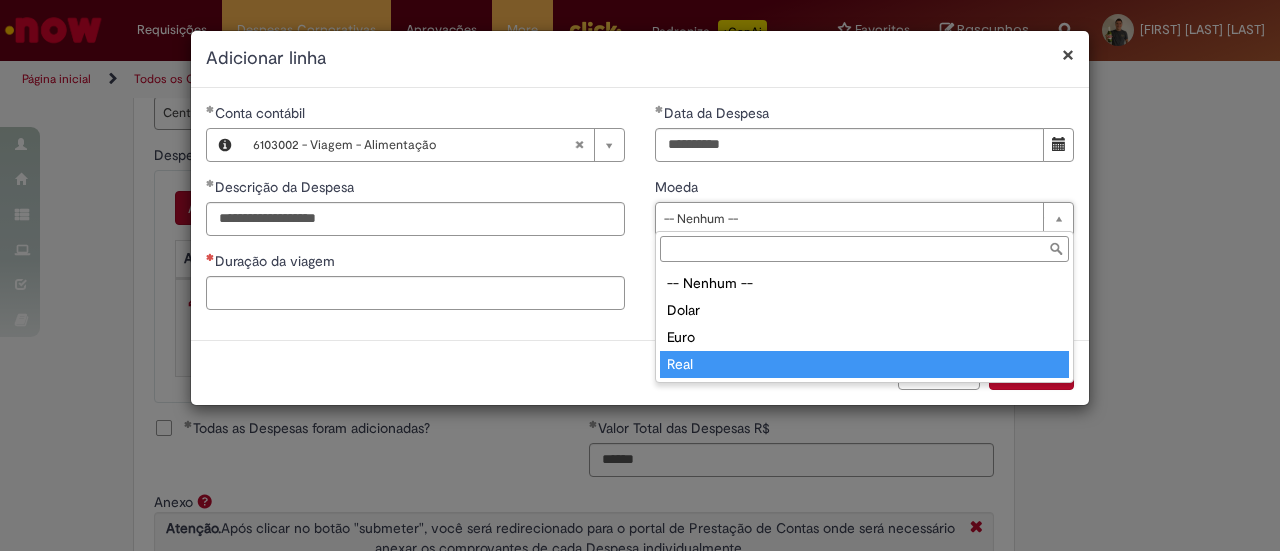 type on "****" 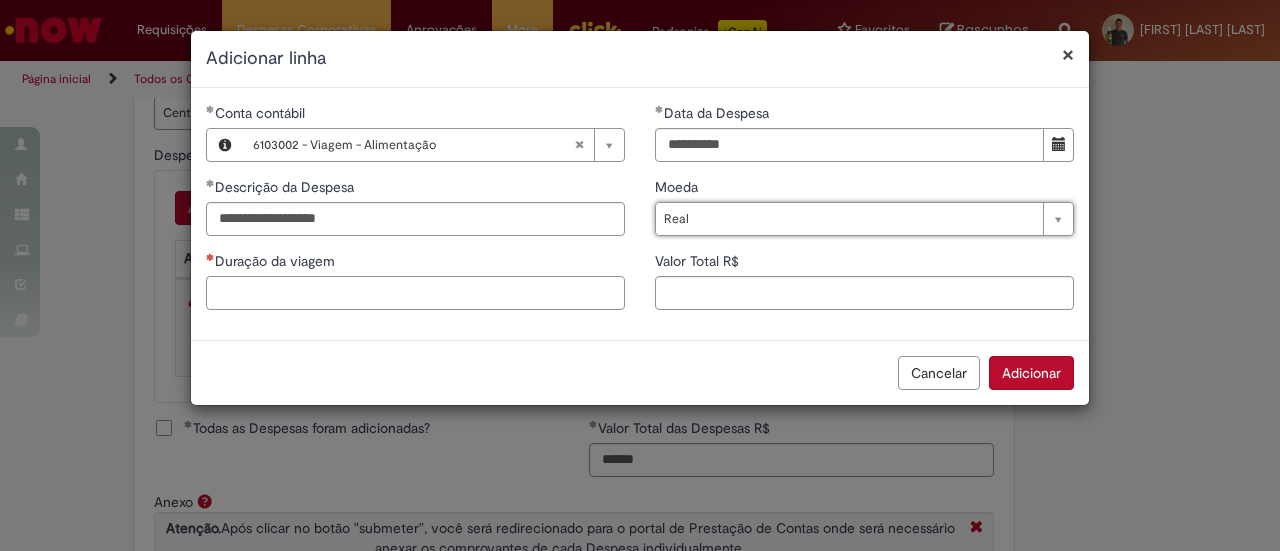 click on "Duração da viagem" at bounding box center [415, 293] 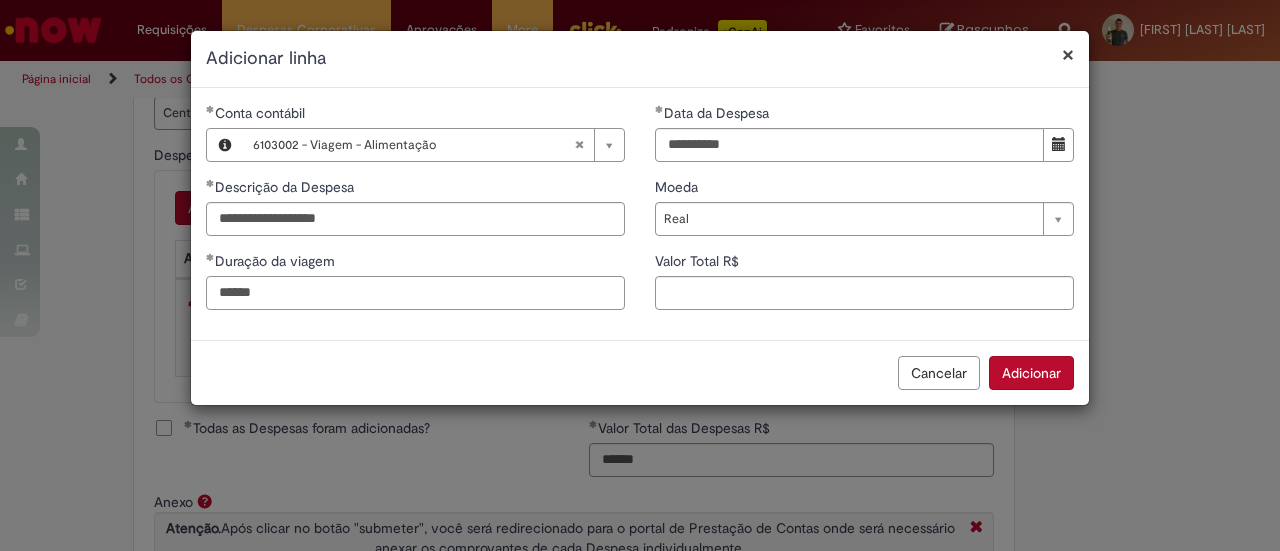 type on "******" 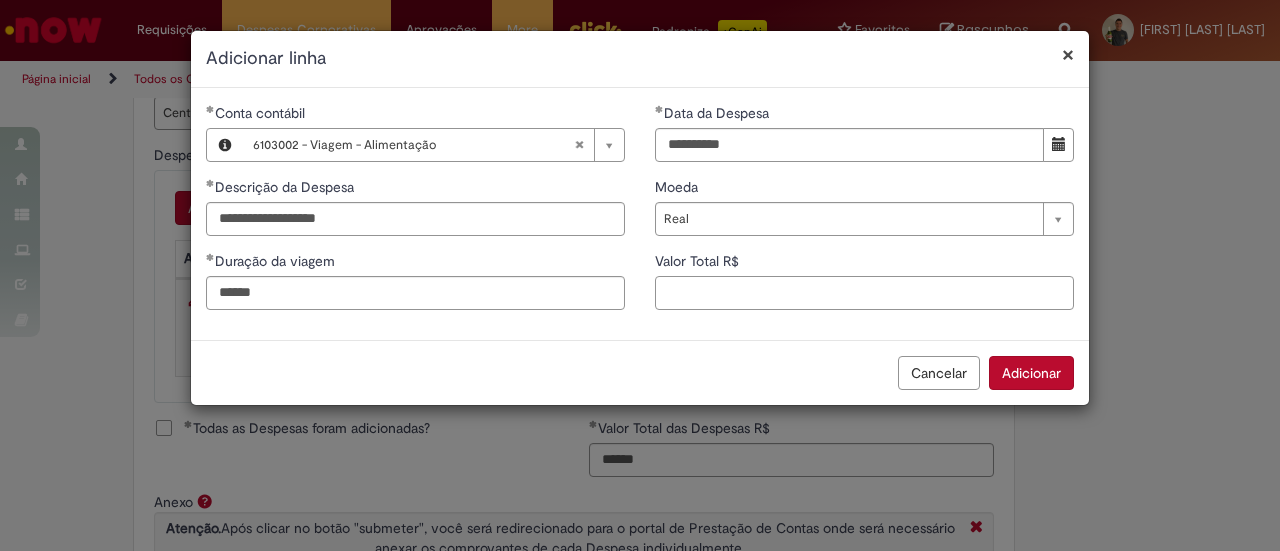 click on "Valor Total R$" at bounding box center [864, 293] 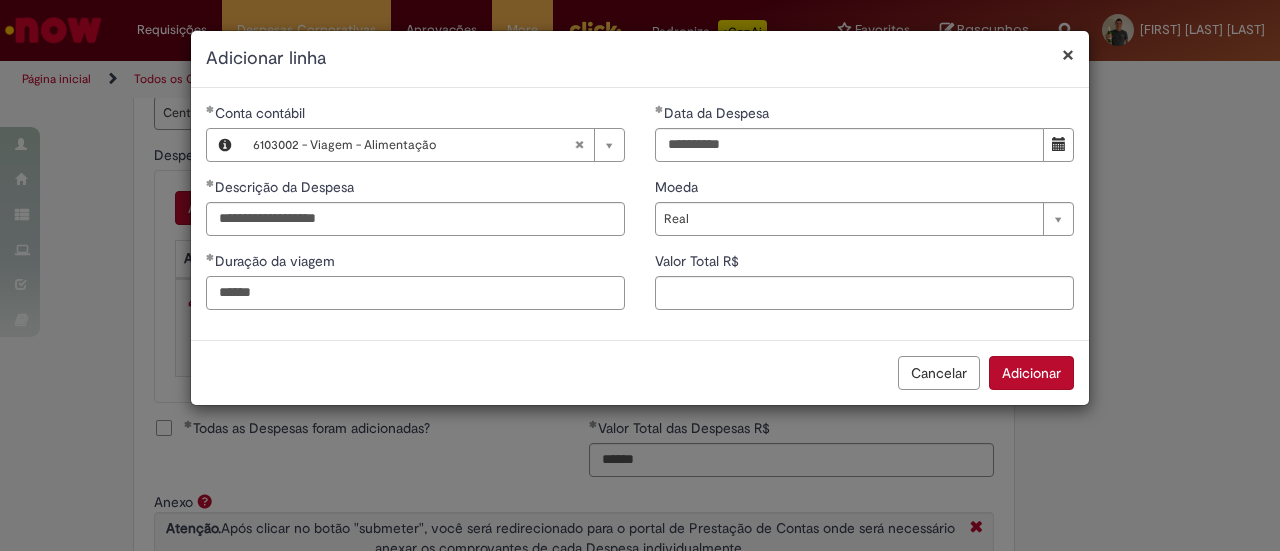 click on "******" at bounding box center [415, 293] 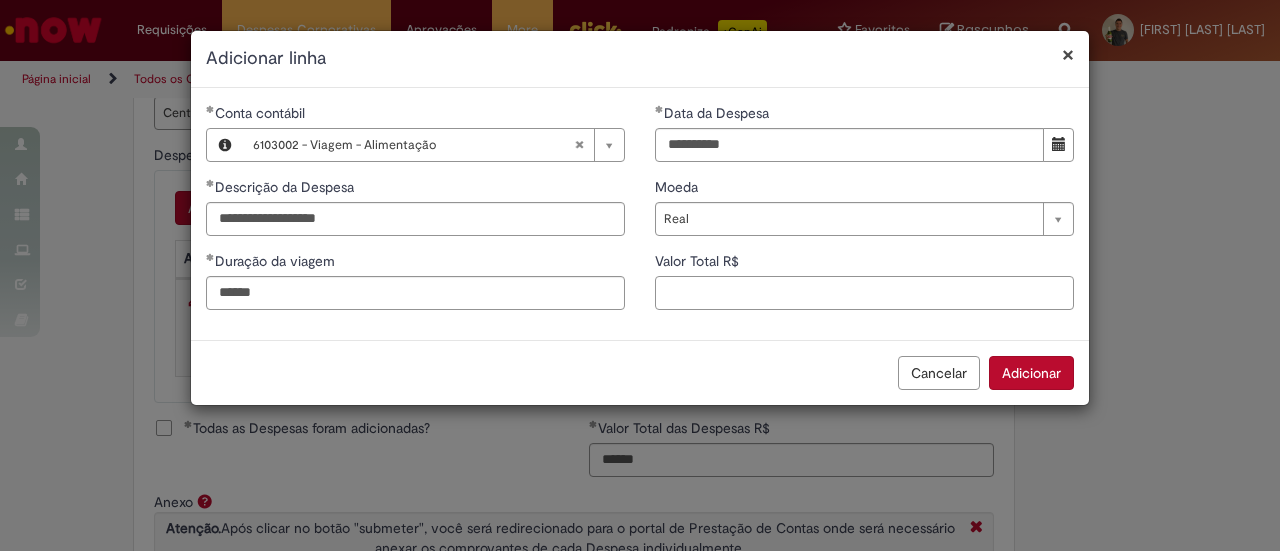 click on "Valor Total R$" at bounding box center (864, 293) 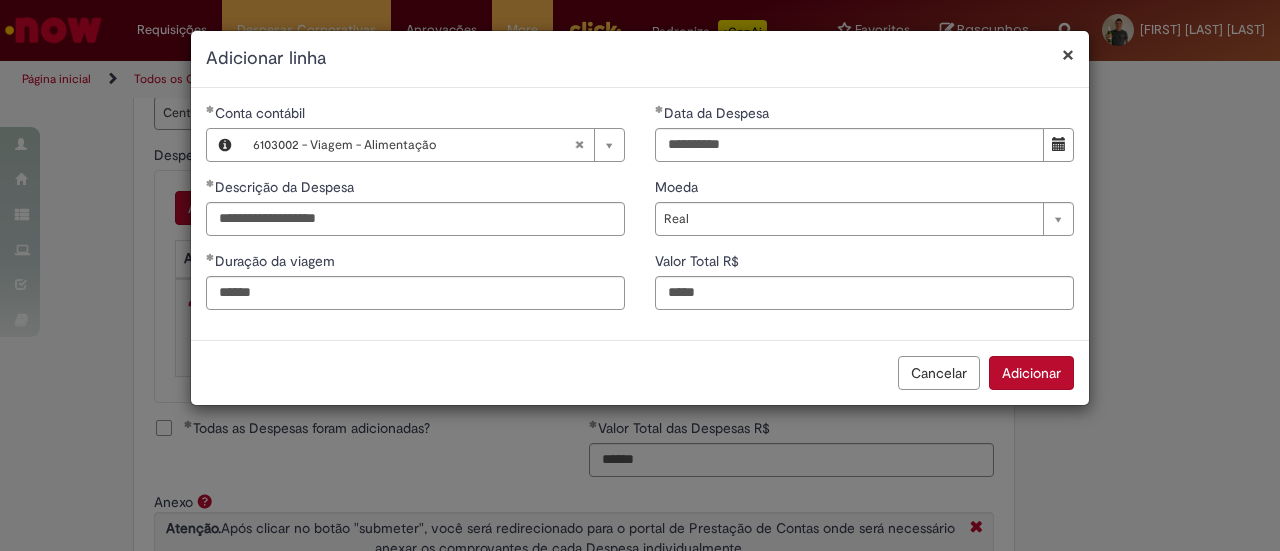 type on "*****" 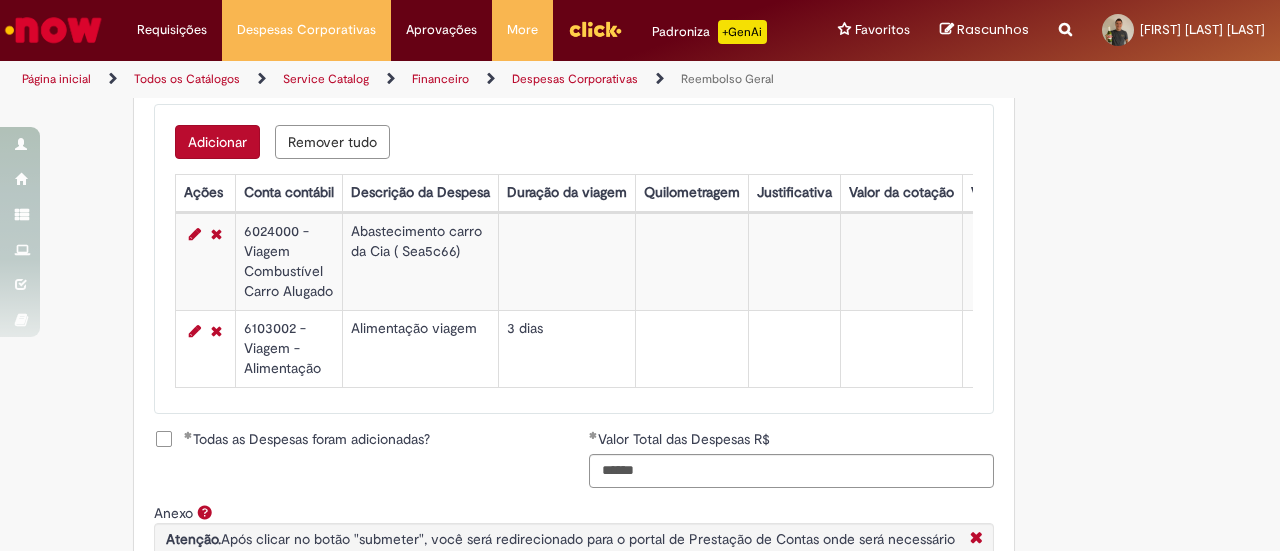 scroll, scrollTop: 797, scrollLeft: 0, axis: vertical 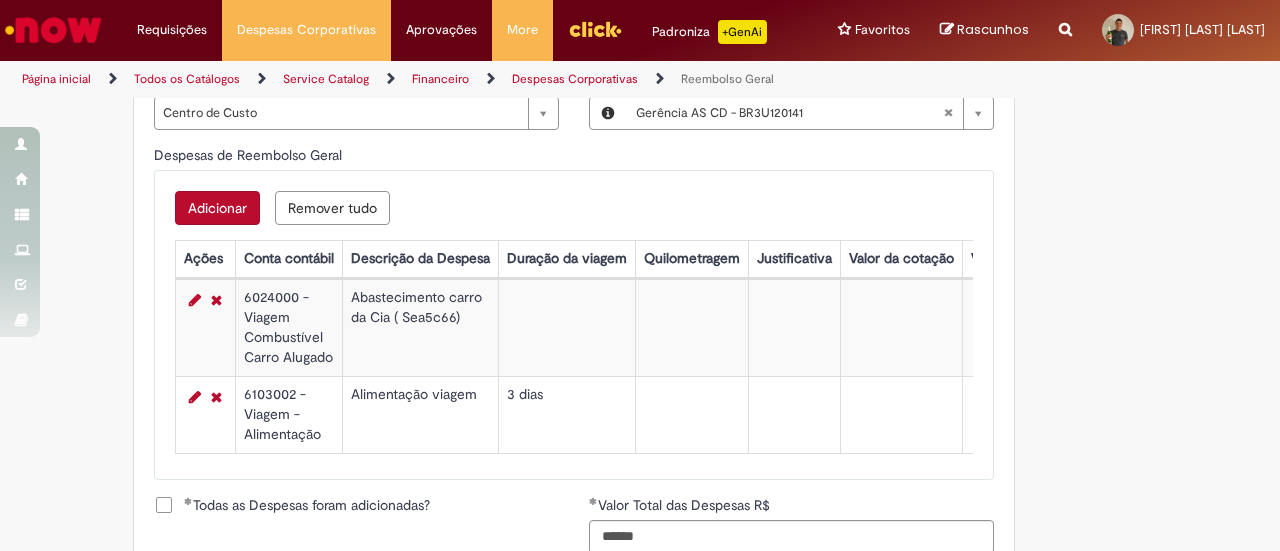 click on "Adicionar" at bounding box center (217, 208) 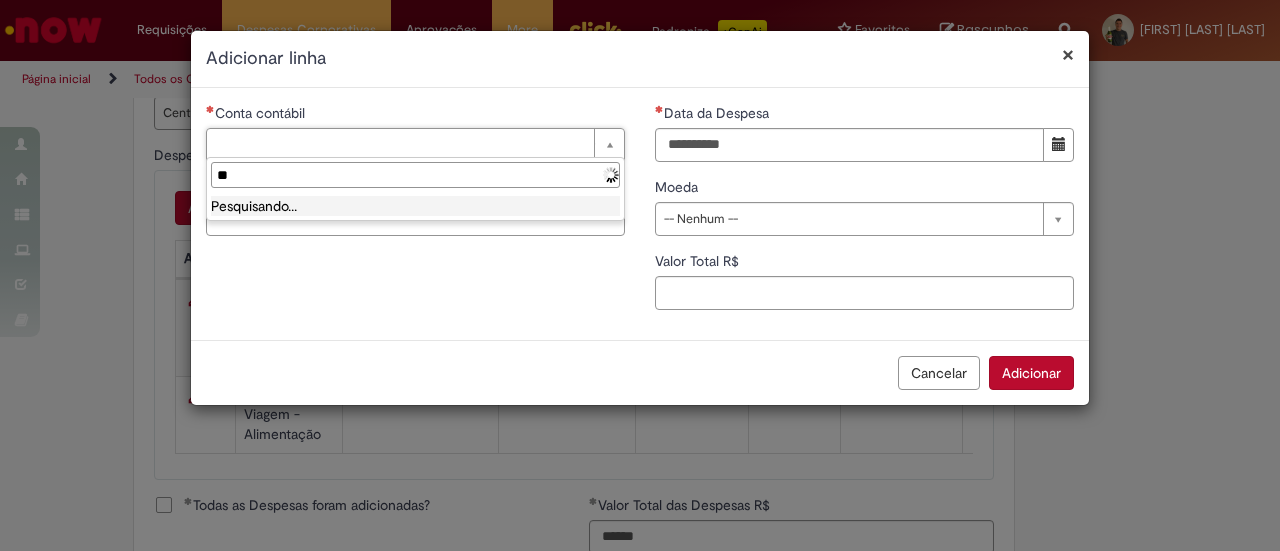 type on "*" 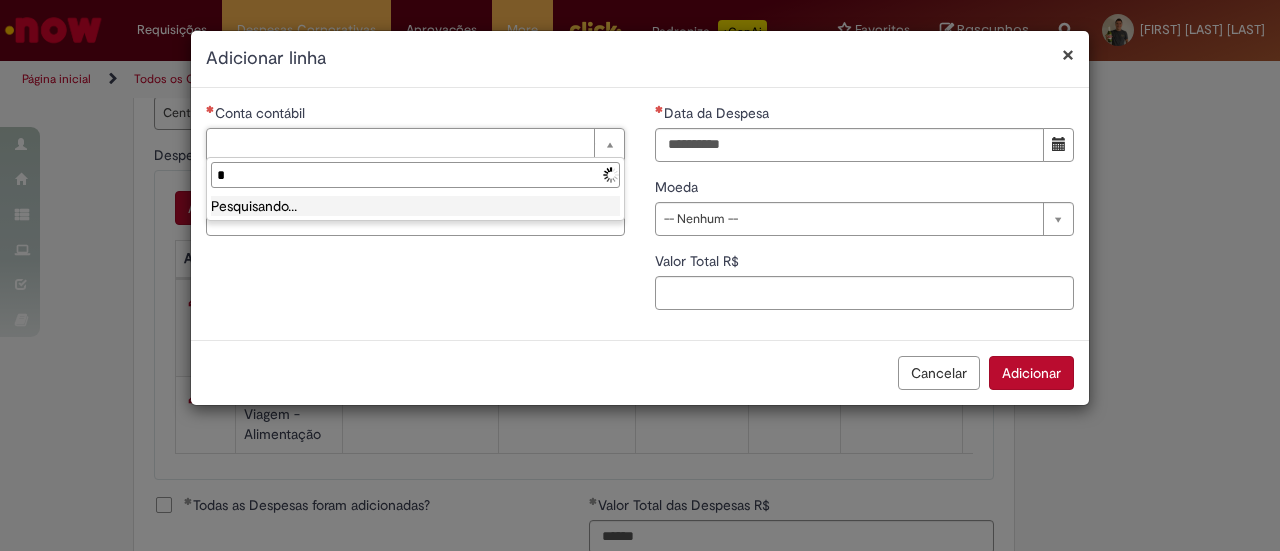 type 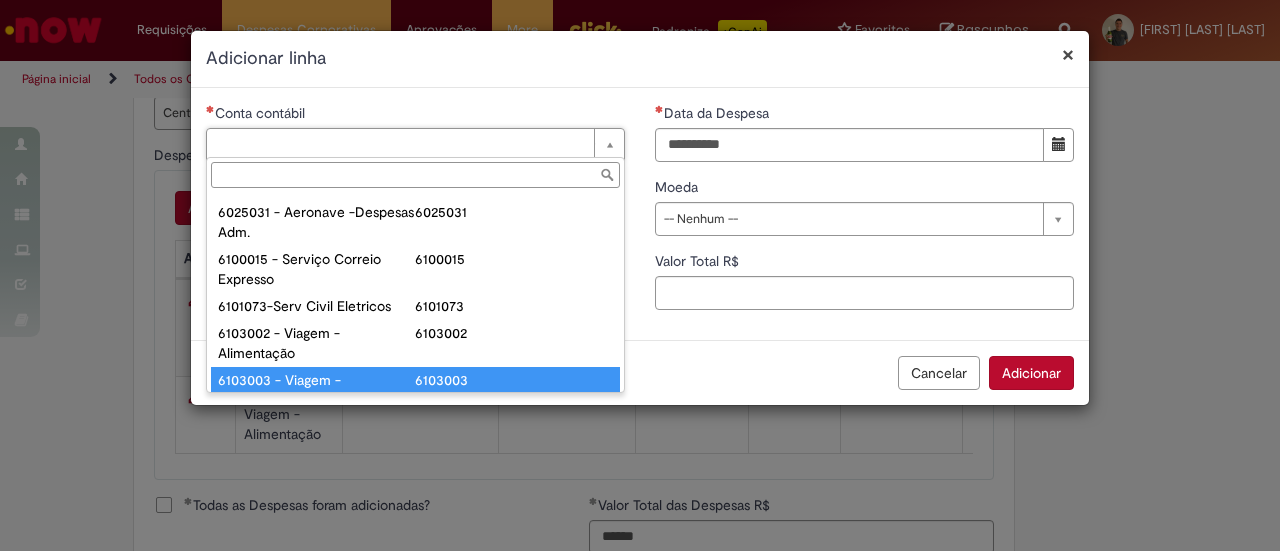 scroll, scrollTop: 700, scrollLeft: 0, axis: vertical 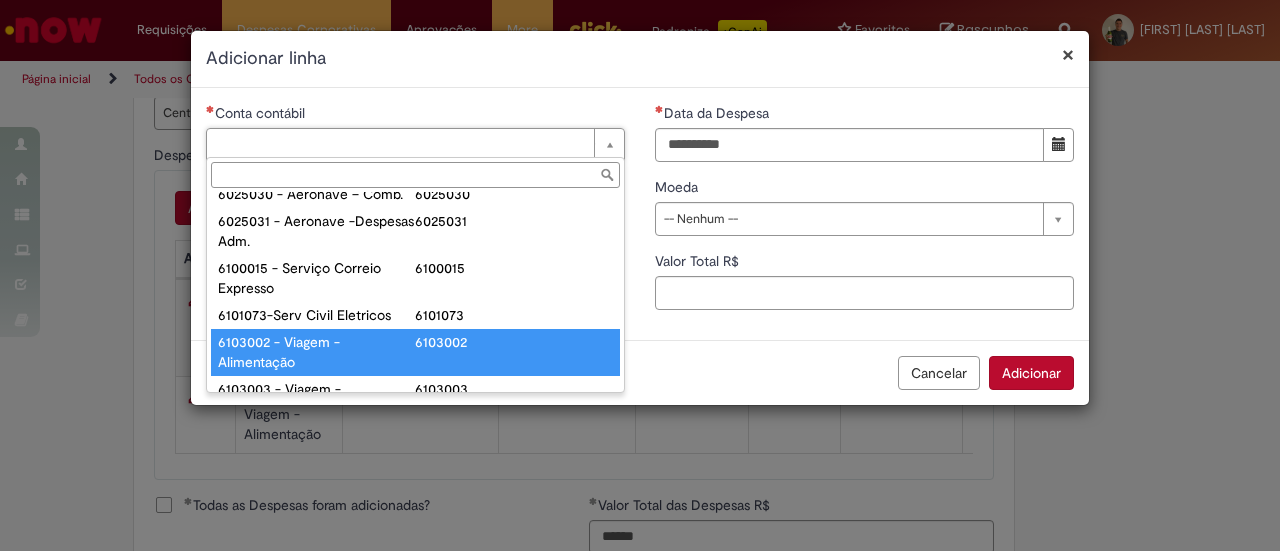 type on "**********" 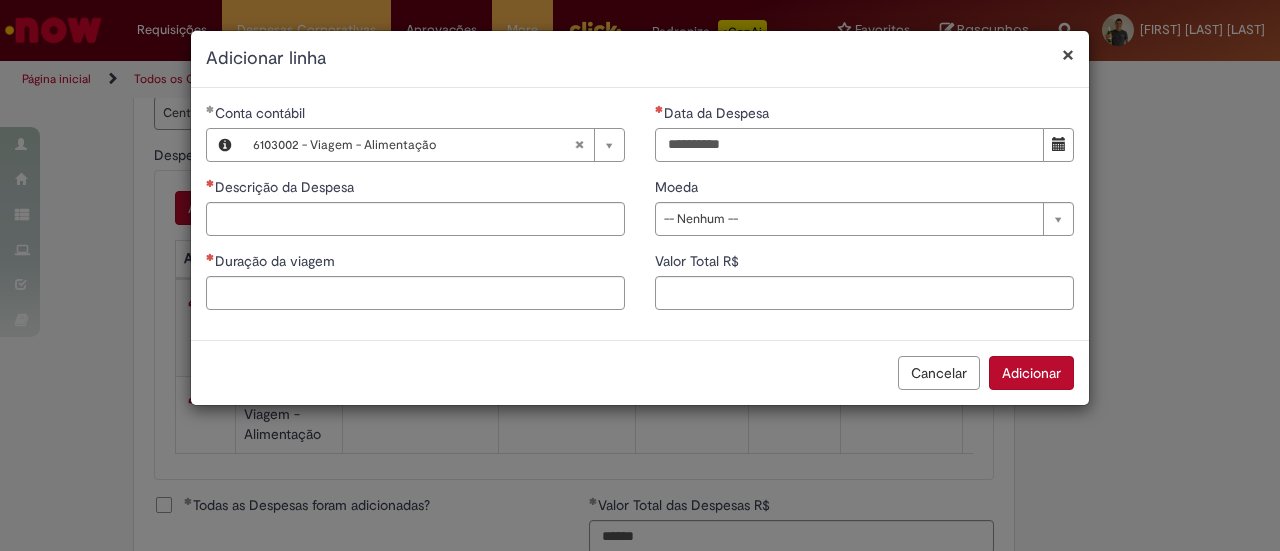 click on "Data da Despesa" at bounding box center (849, 145) 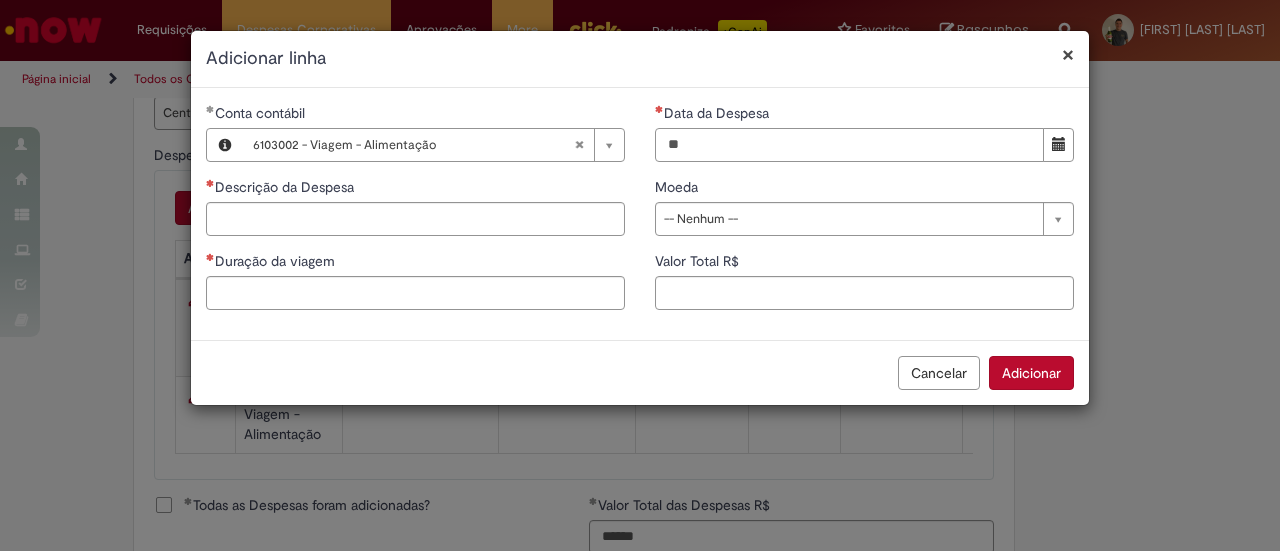 type on "**********" 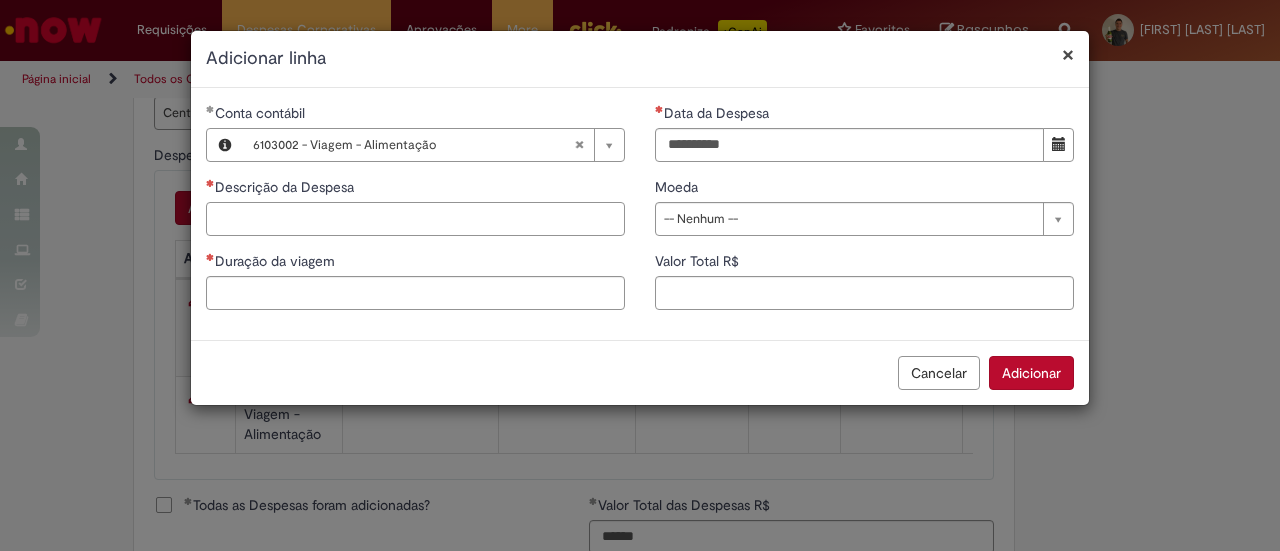 click on "Descrição da Despesa" at bounding box center (415, 219) 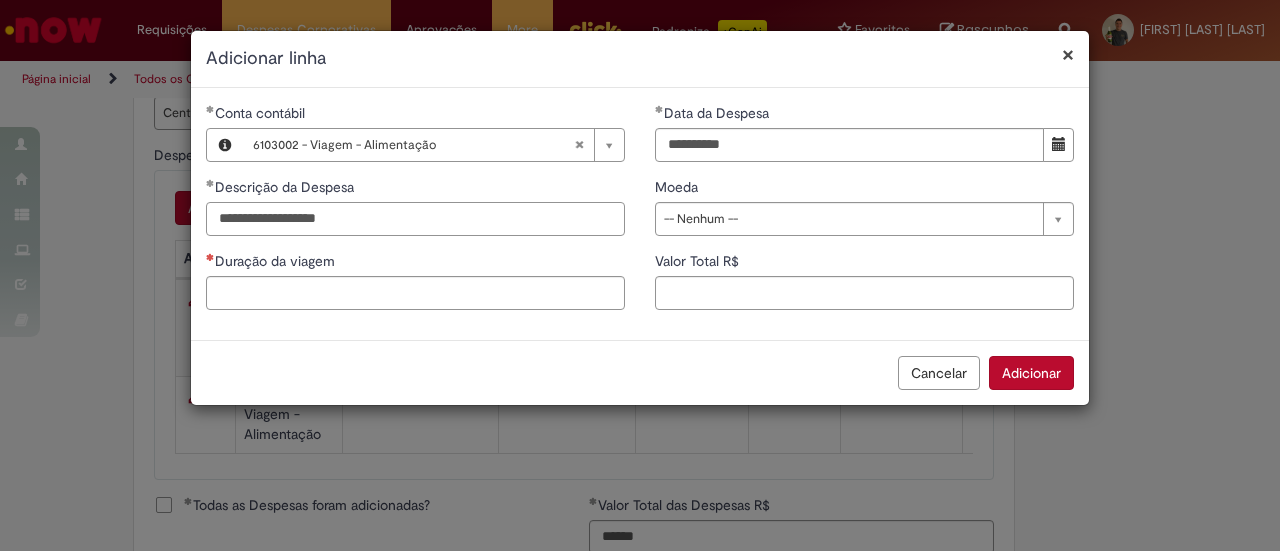 type on "**********" 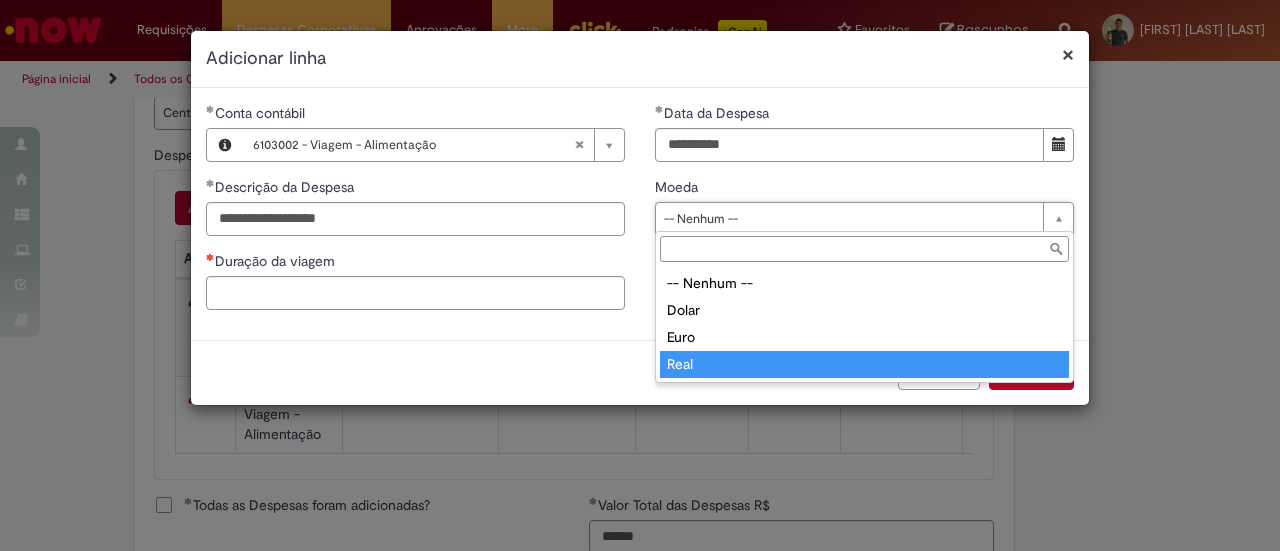 type on "****" 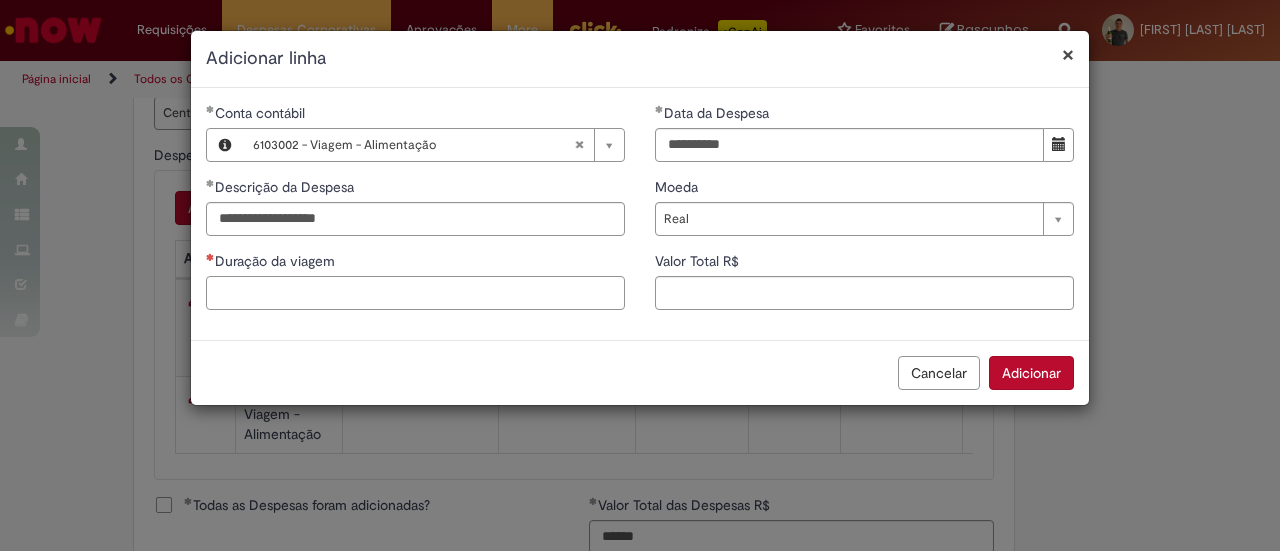 click on "Duração da viagem" at bounding box center (415, 293) 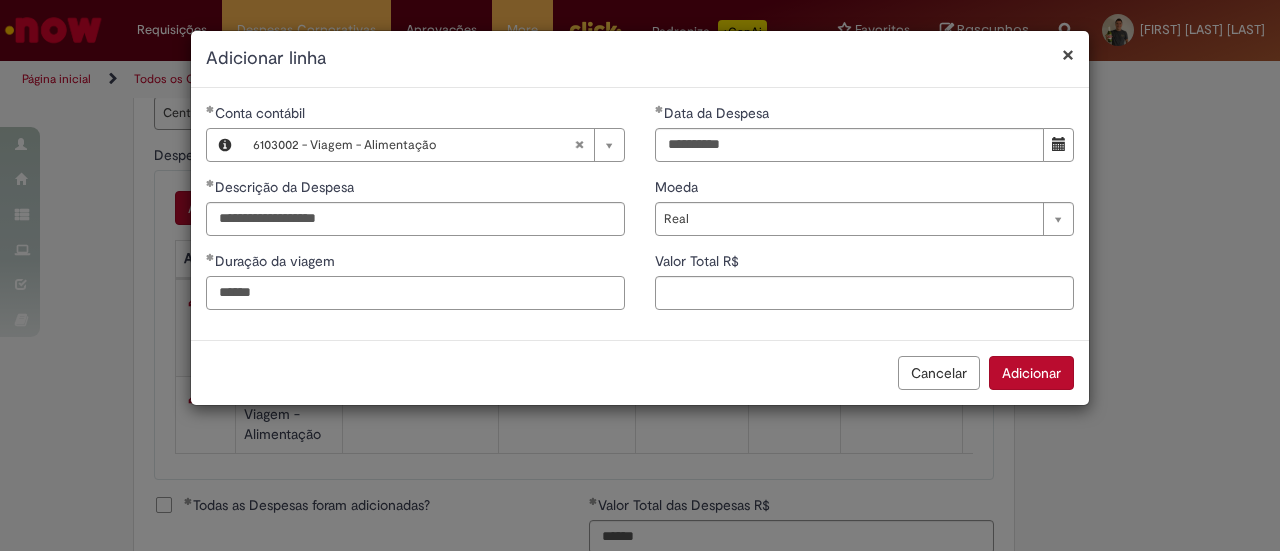 type on "******" 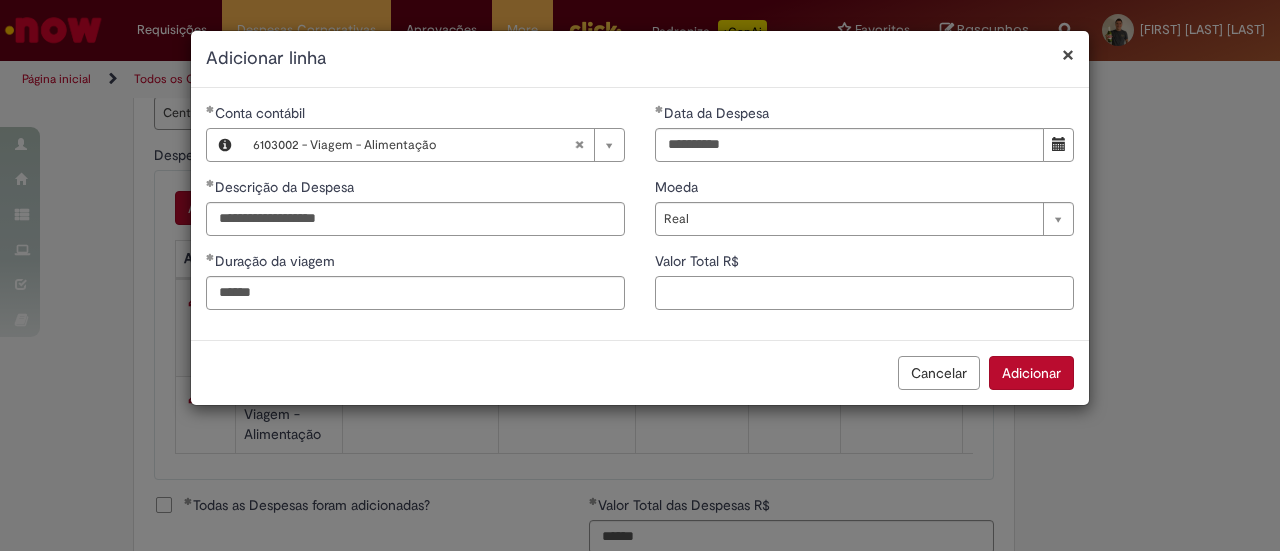 click on "Valor Total R$" at bounding box center (864, 293) 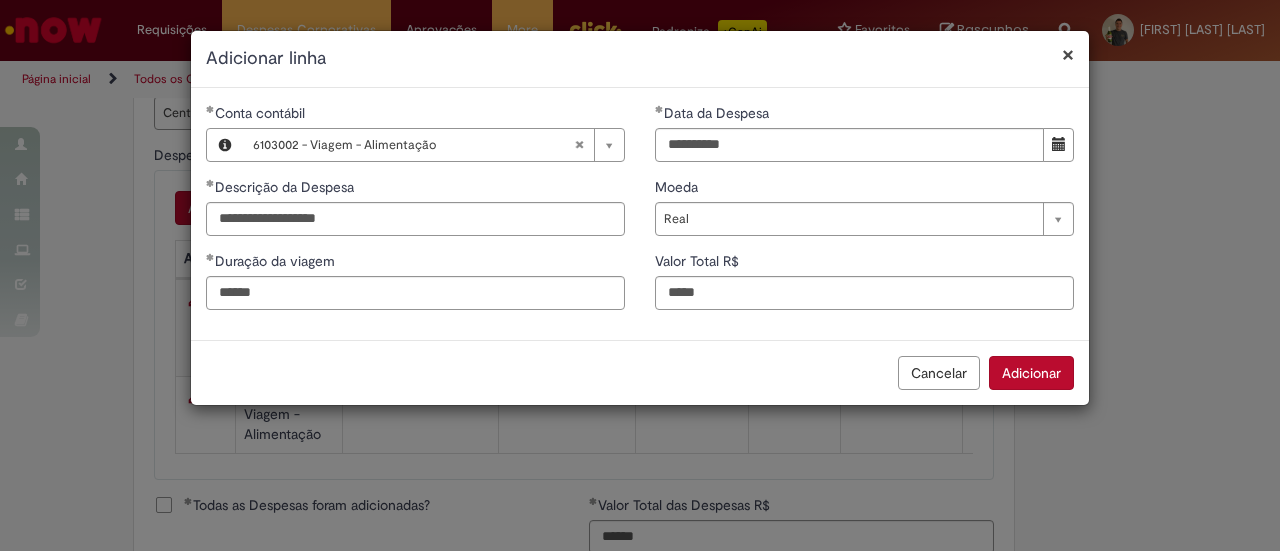type on "****" 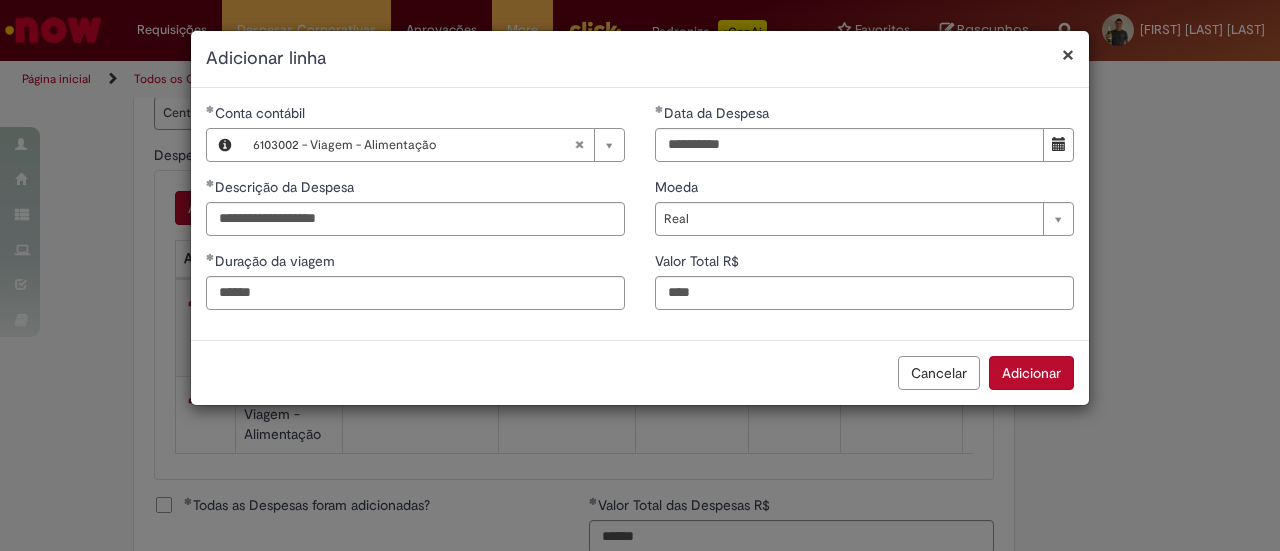 click on "Adicionar" at bounding box center (1031, 373) 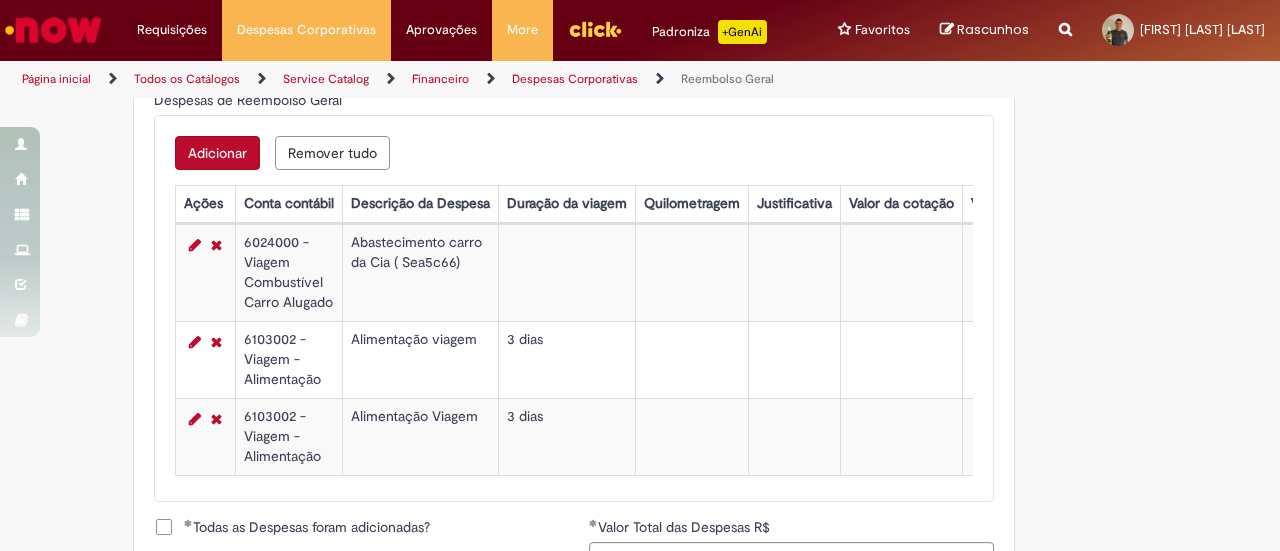 scroll, scrollTop: 697, scrollLeft: 0, axis: vertical 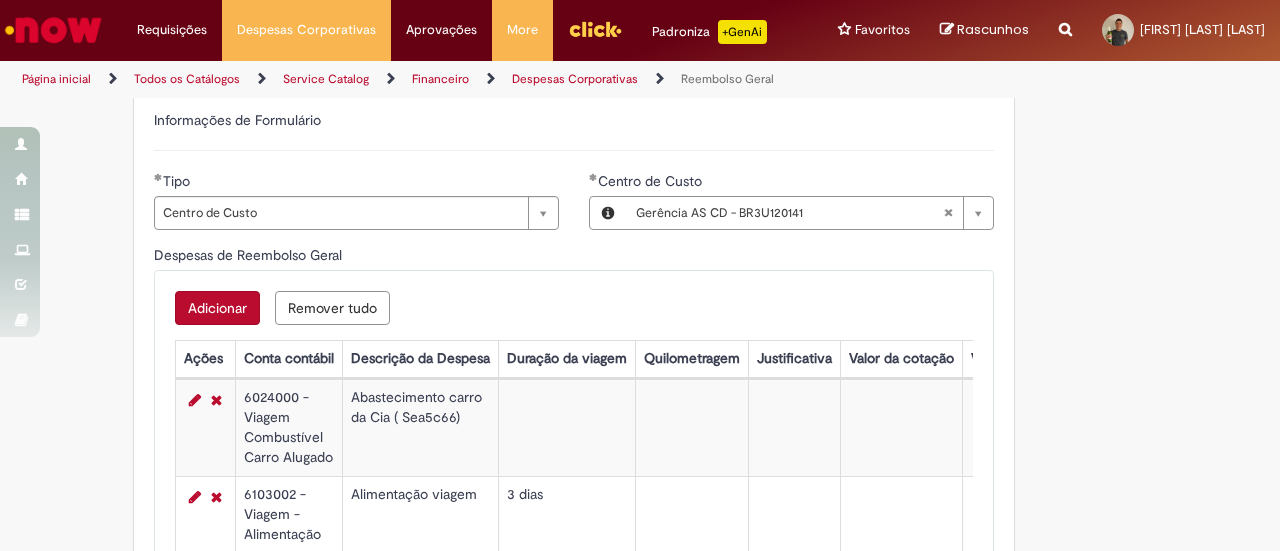 click on "Adicionar" at bounding box center [217, 308] 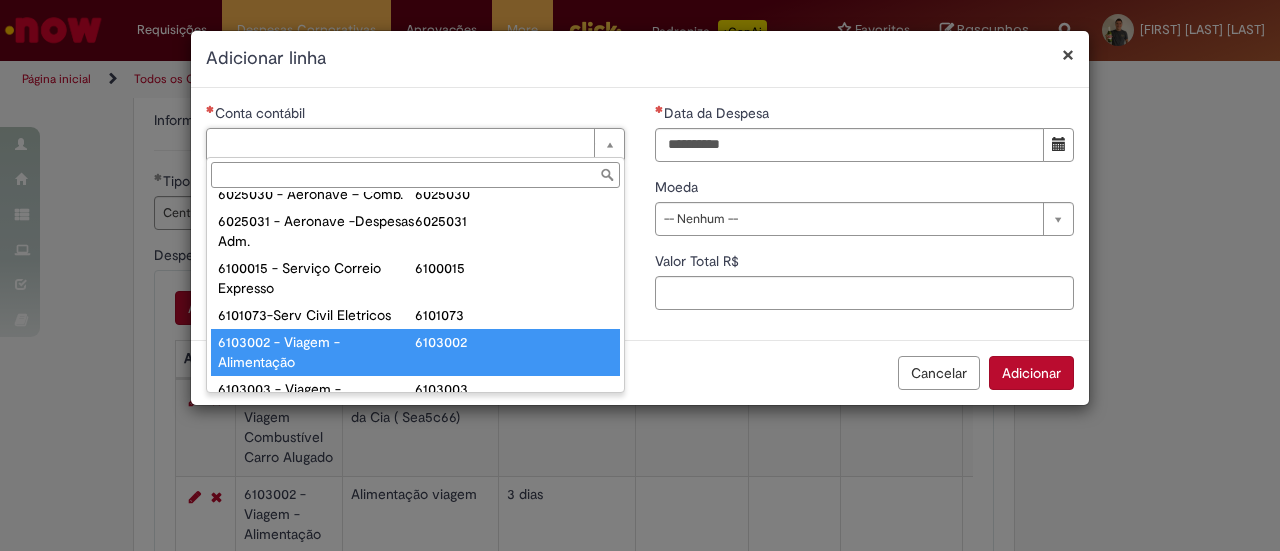 scroll, scrollTop: 800, scrollLeft: 0, axis: vertical 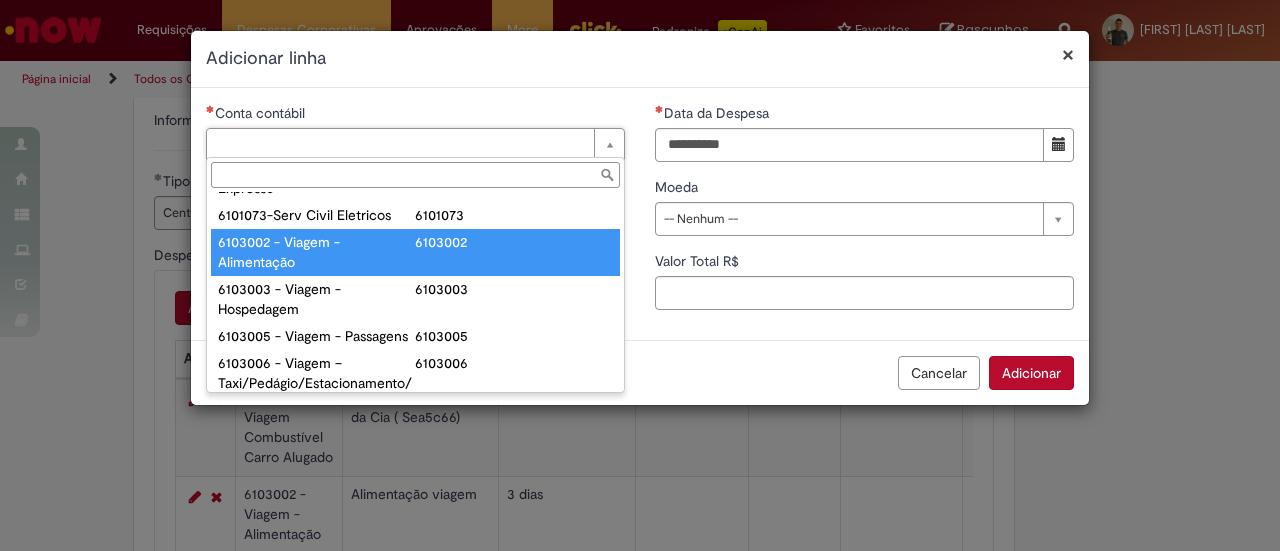 type on "**********" 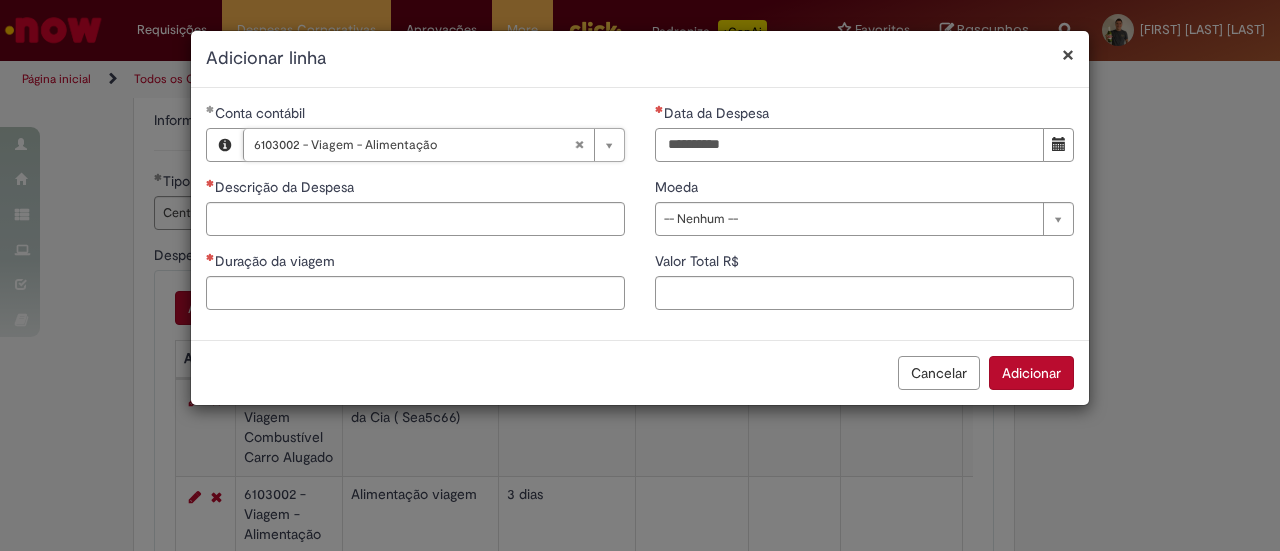 click on "Data da Despesa" at bounding box center [849, 145] 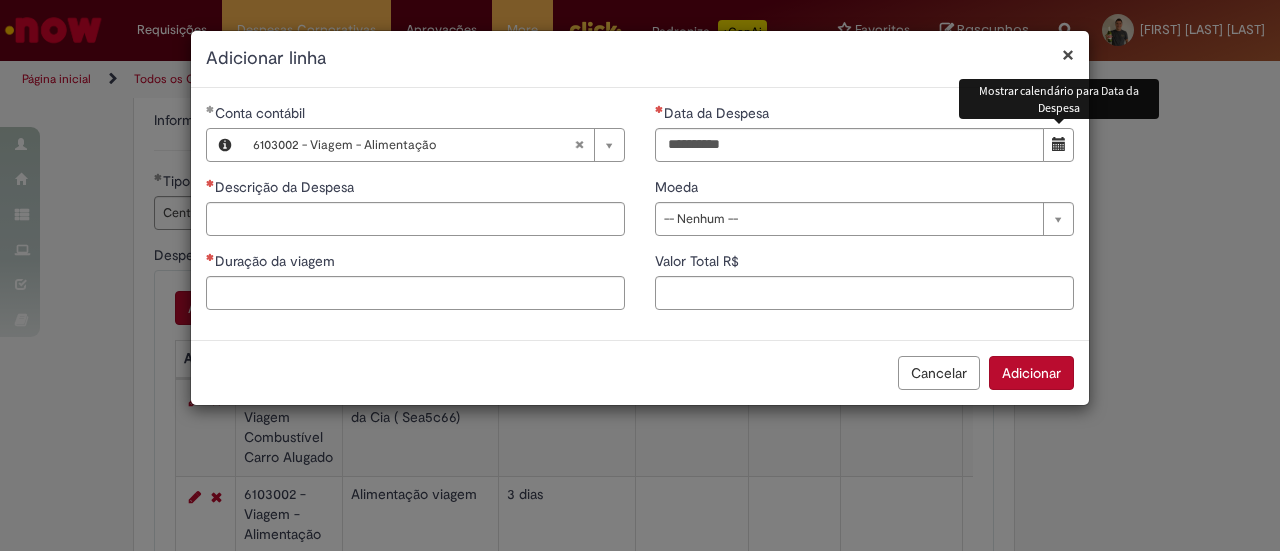 click at bounding box center (1059, 144) 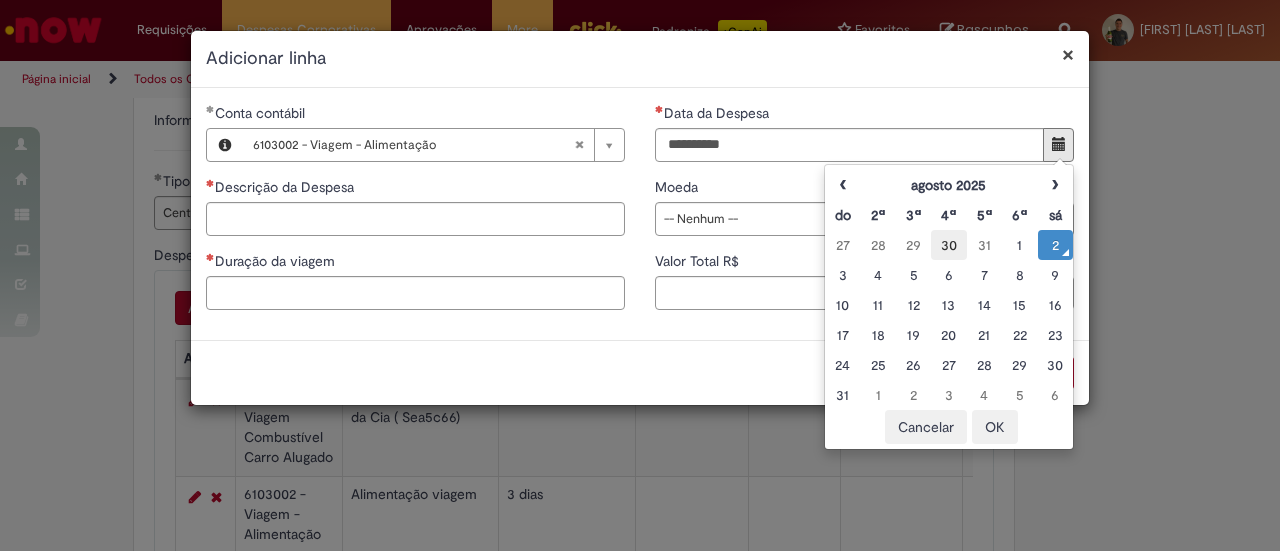 click on "30" at bounding box center [948, 245] 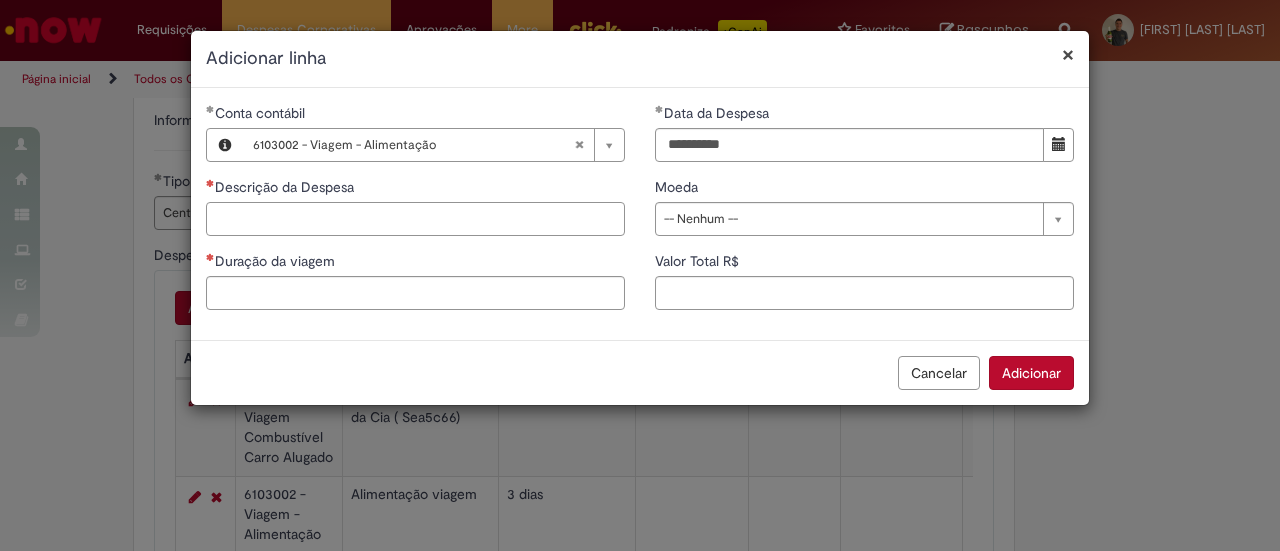 click on "Descrição da Despesa" at bounding box center (415, 219) 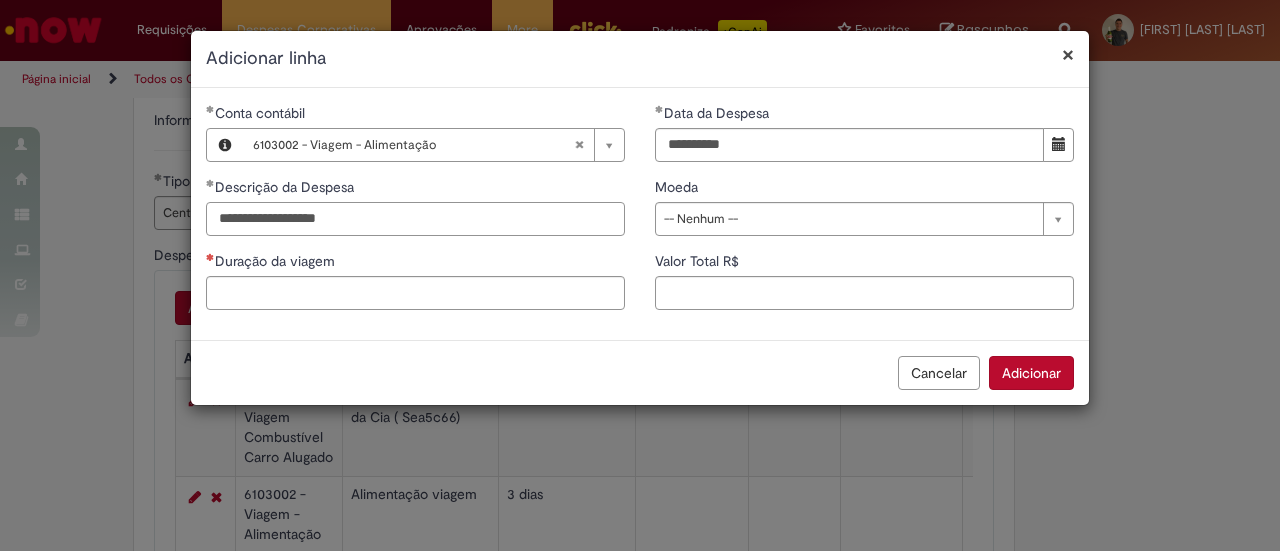 type on "**********" 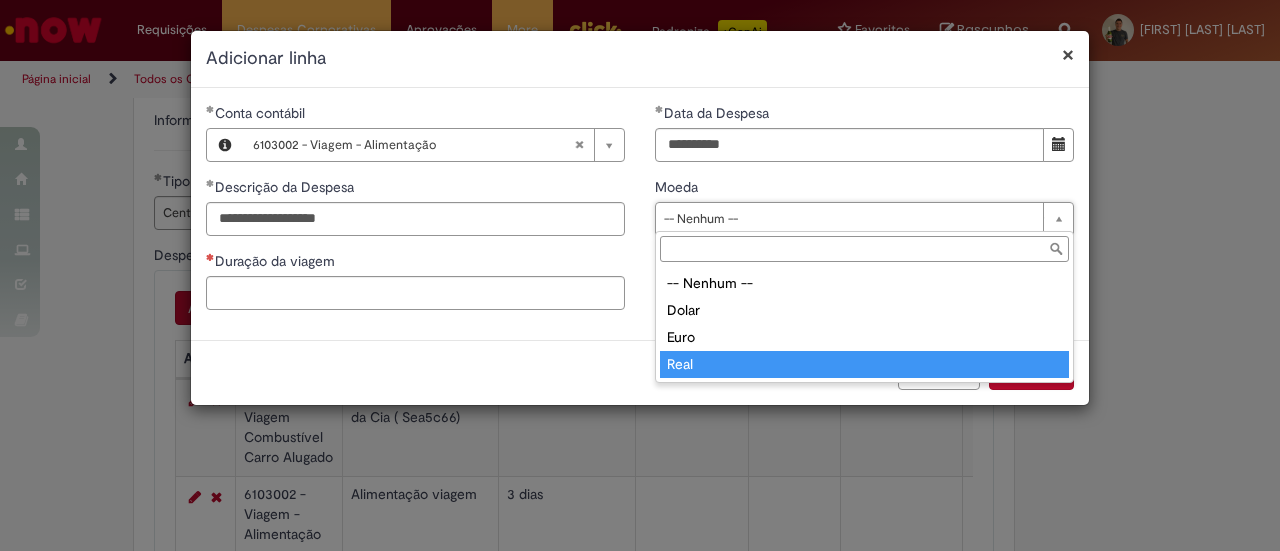 type on "****" 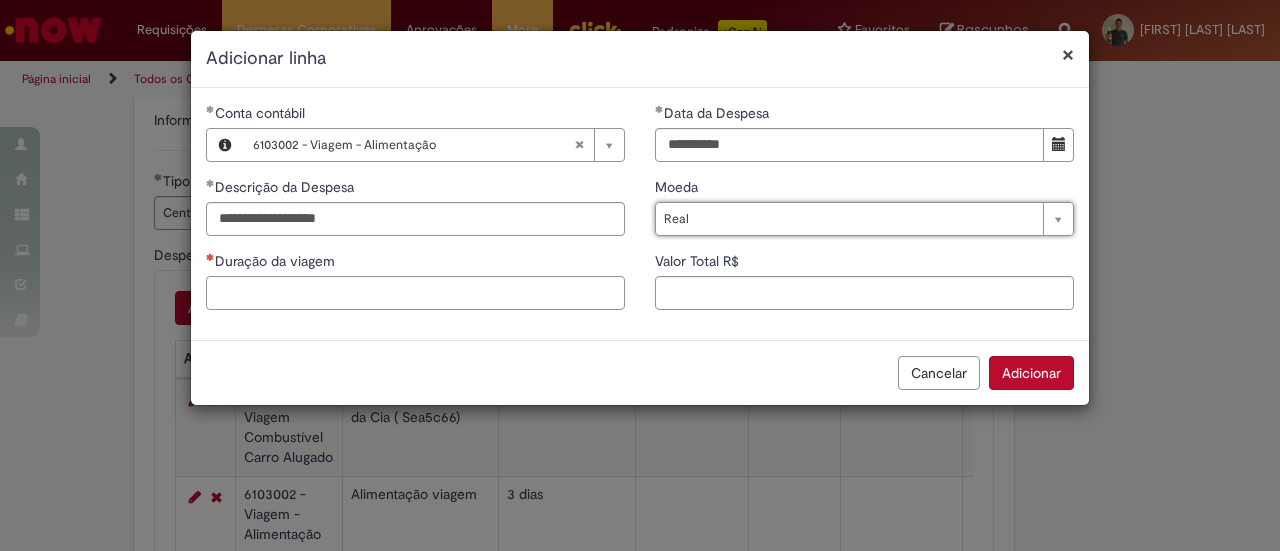 click on "Duração da viagem" at bounding box center [415, 293] 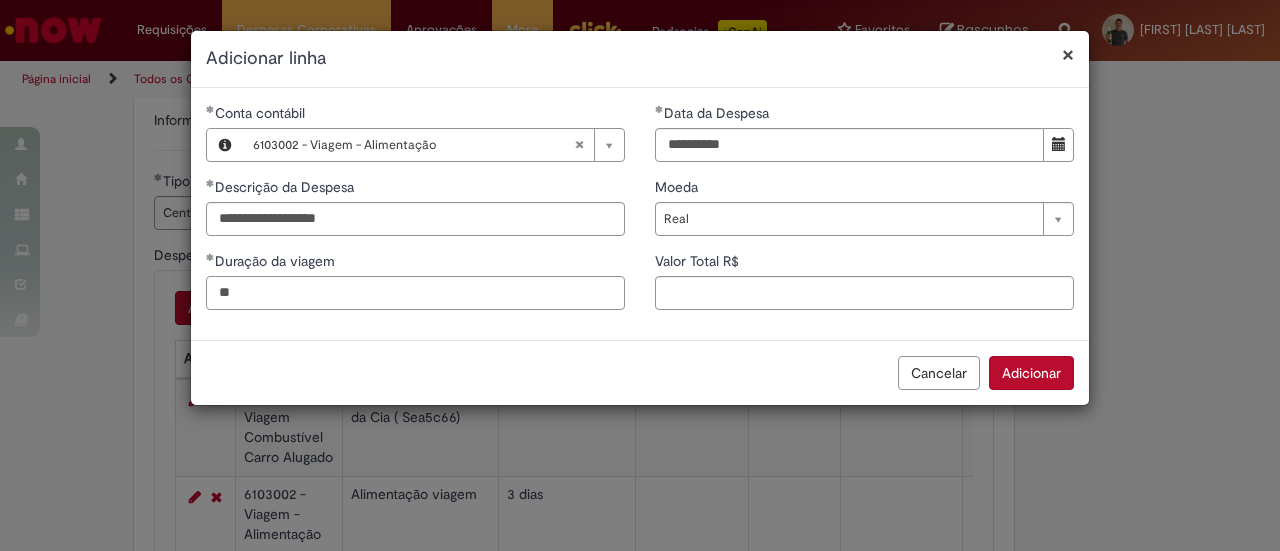 type on "*" 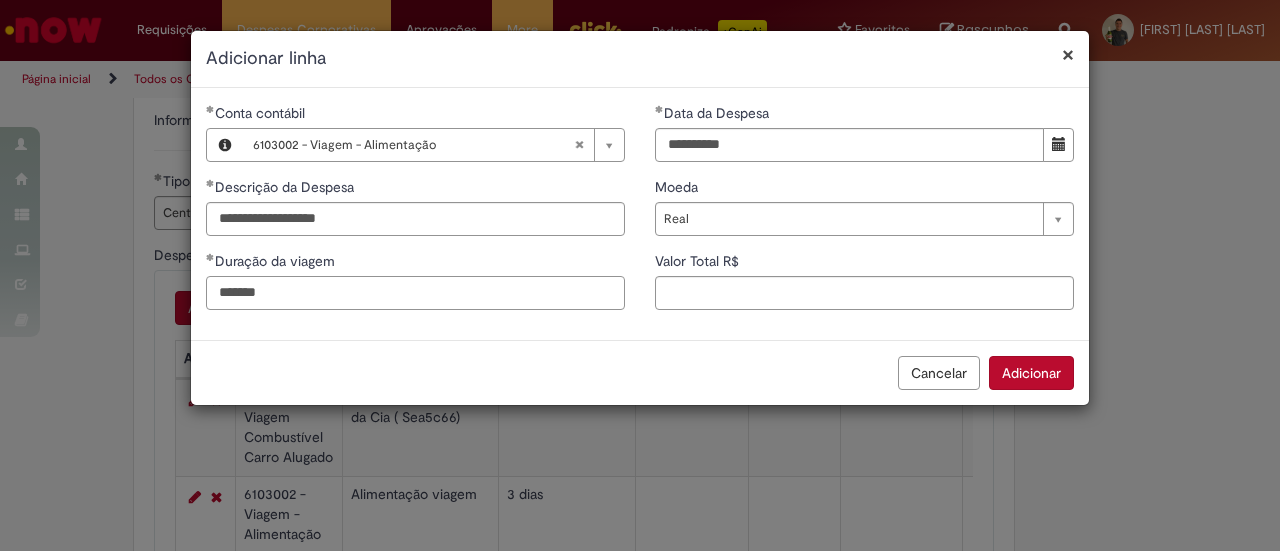 type on "******" 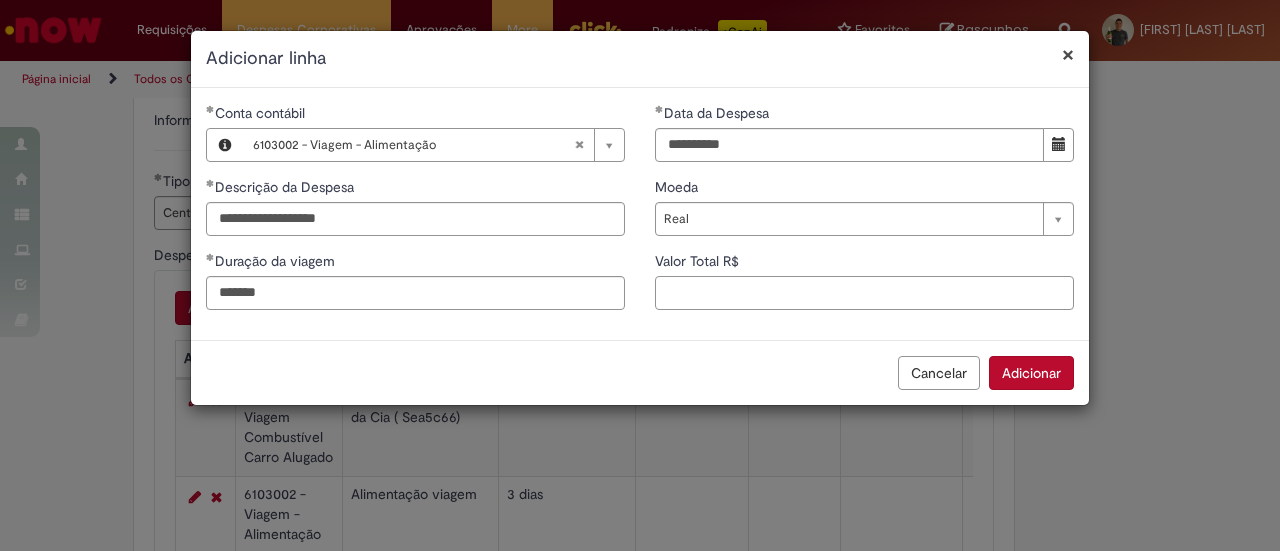 click on "Valor Total R$" at bounding box center (864, 293) 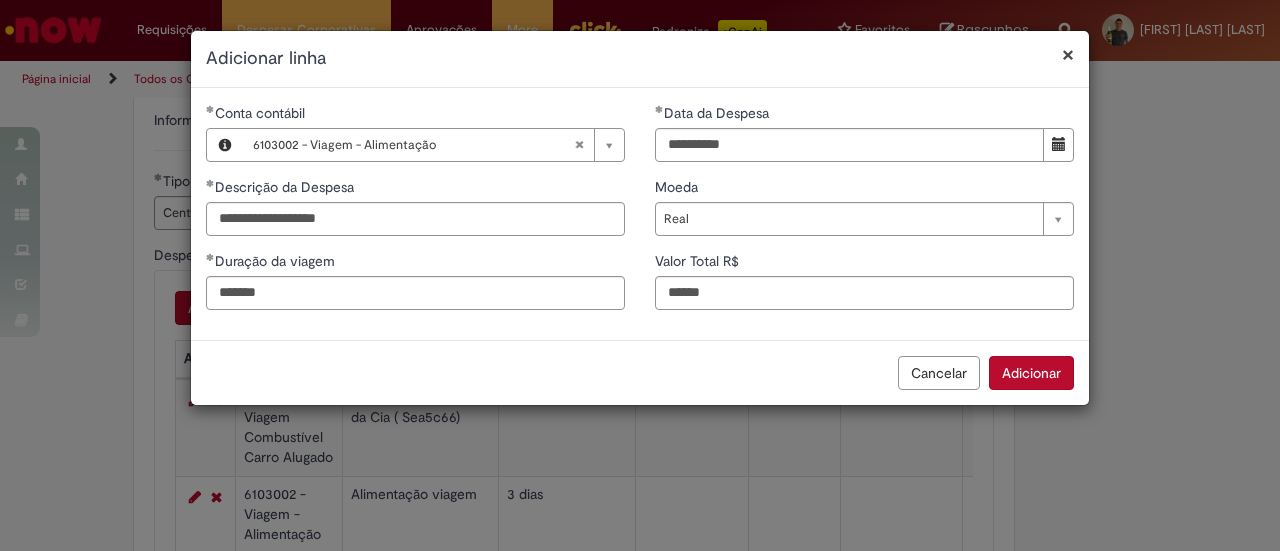 type on "***" 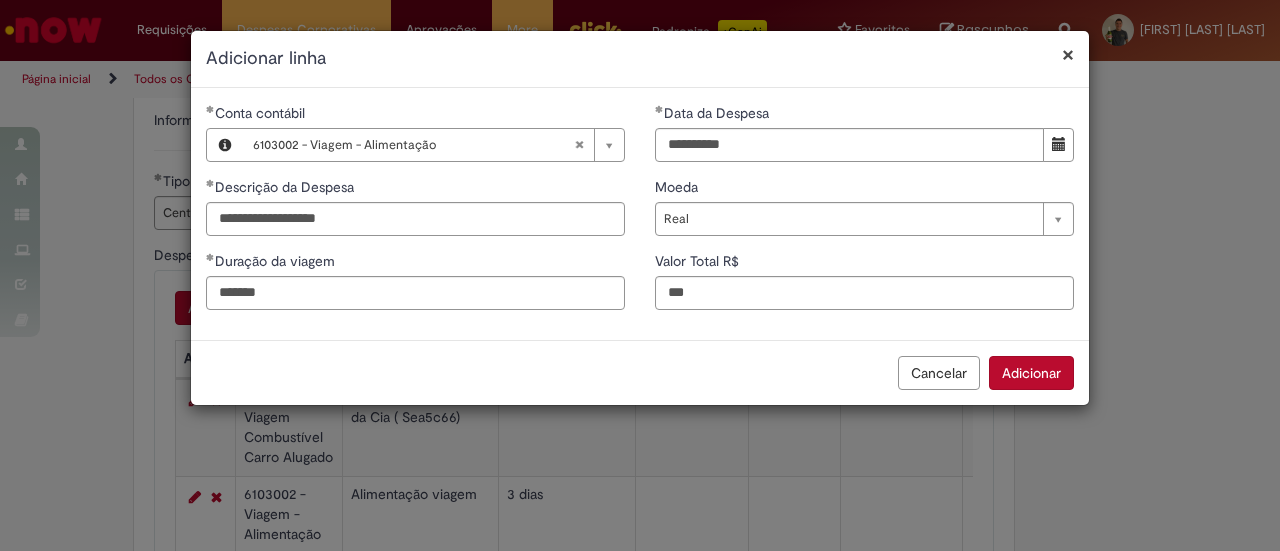 click on "Adicionar" at bounding box center (1031, 373) 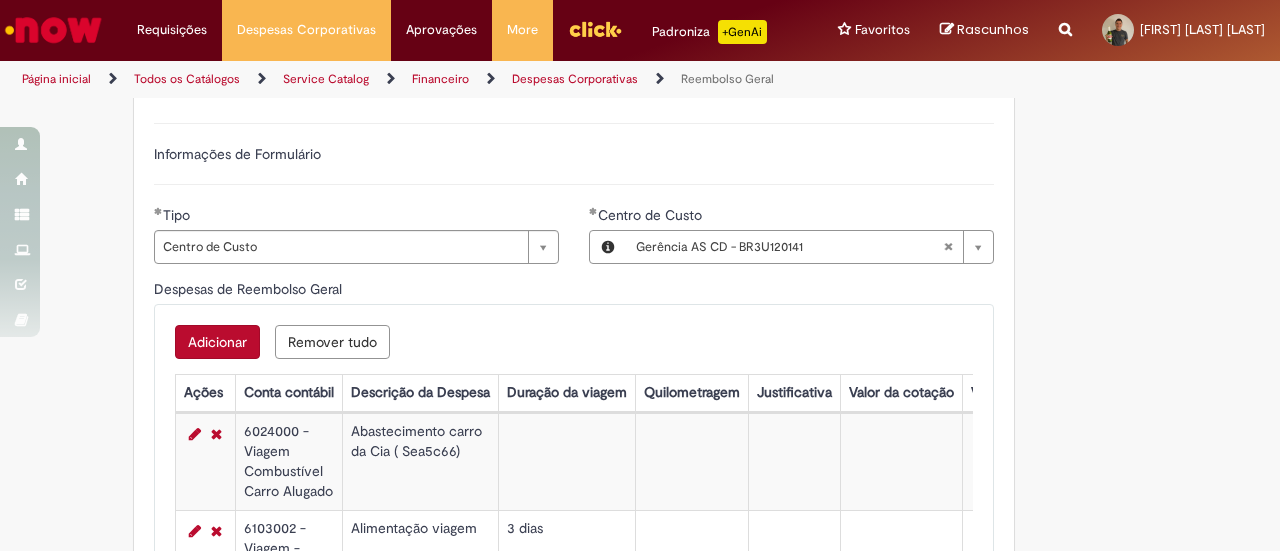 scroll, scrollTop: 597, scrollLeft: 0, axis: vertical 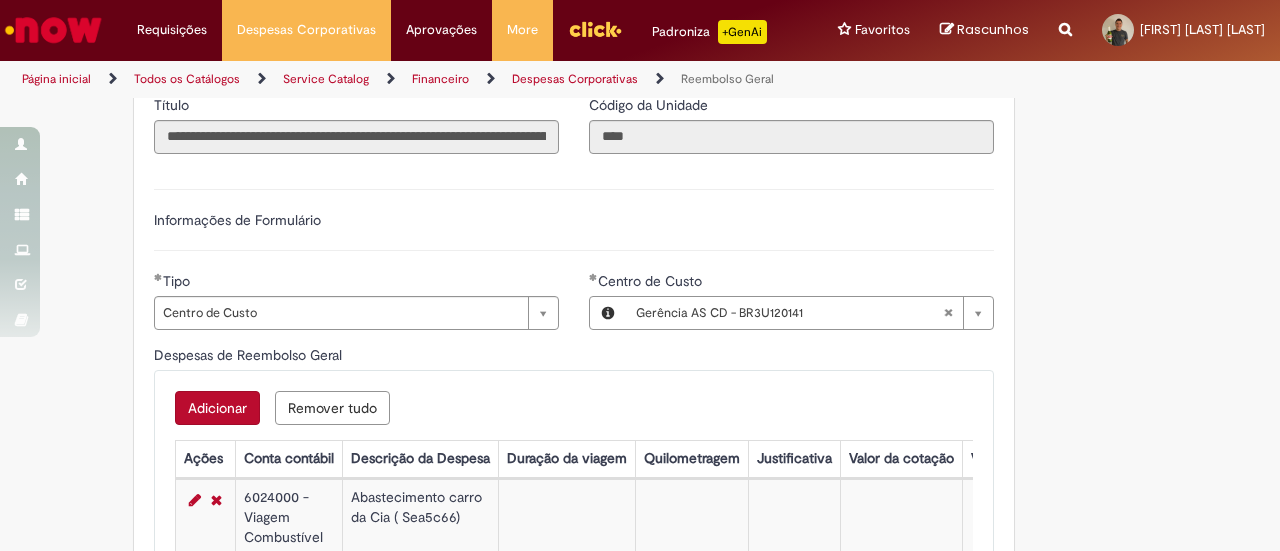 click on "Adicionar" at bounding box center (217, 408) 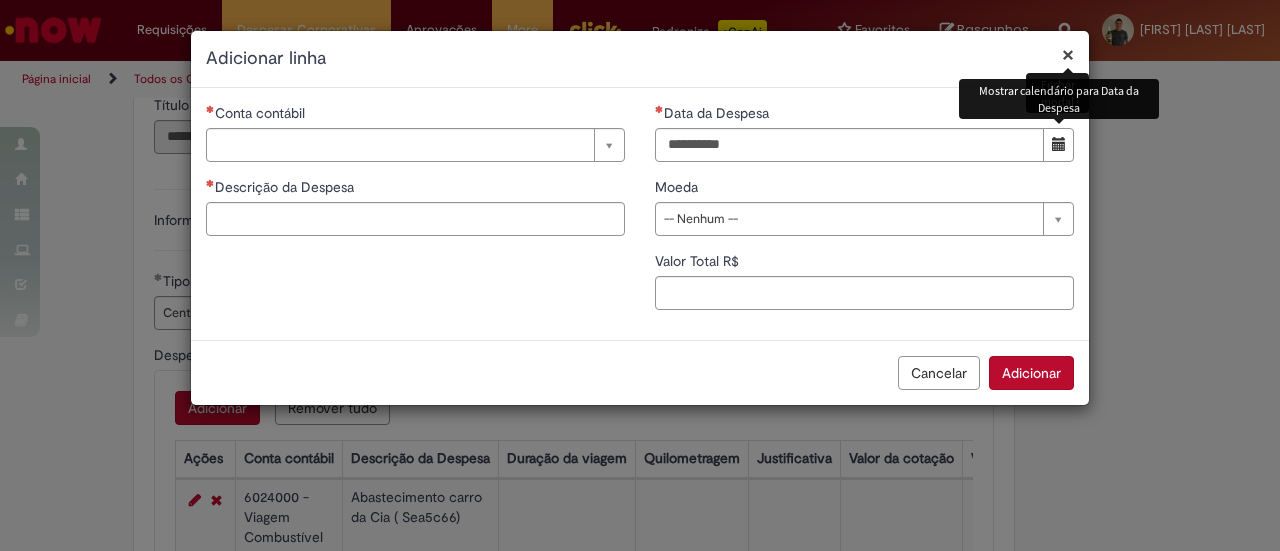 click at bounding box center (1058, 145) 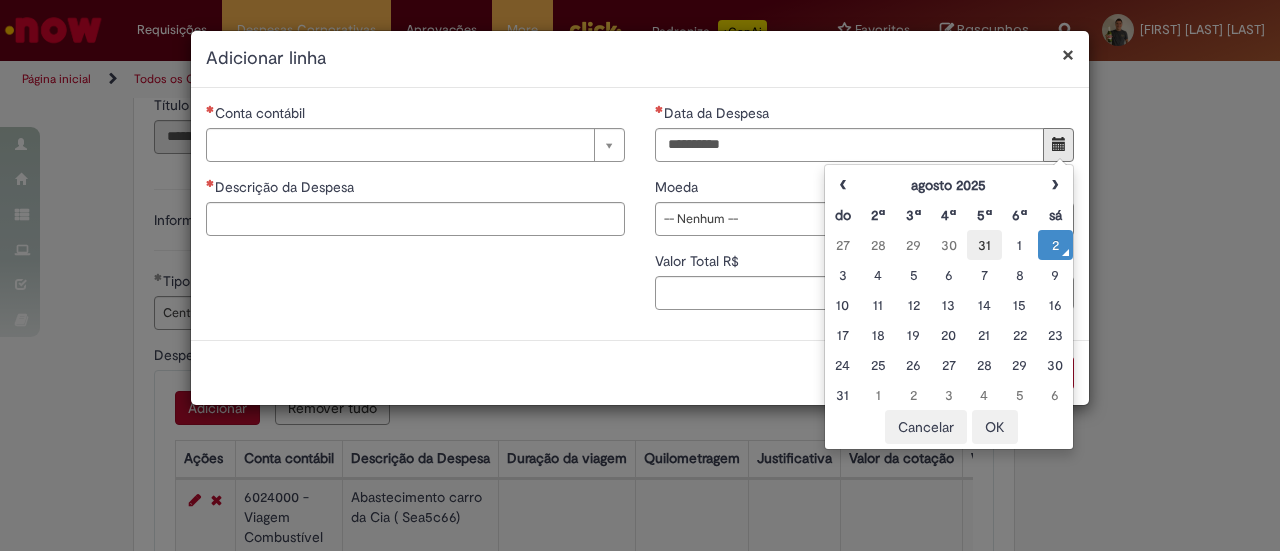 click on "31" at bounding box center [984, 245] 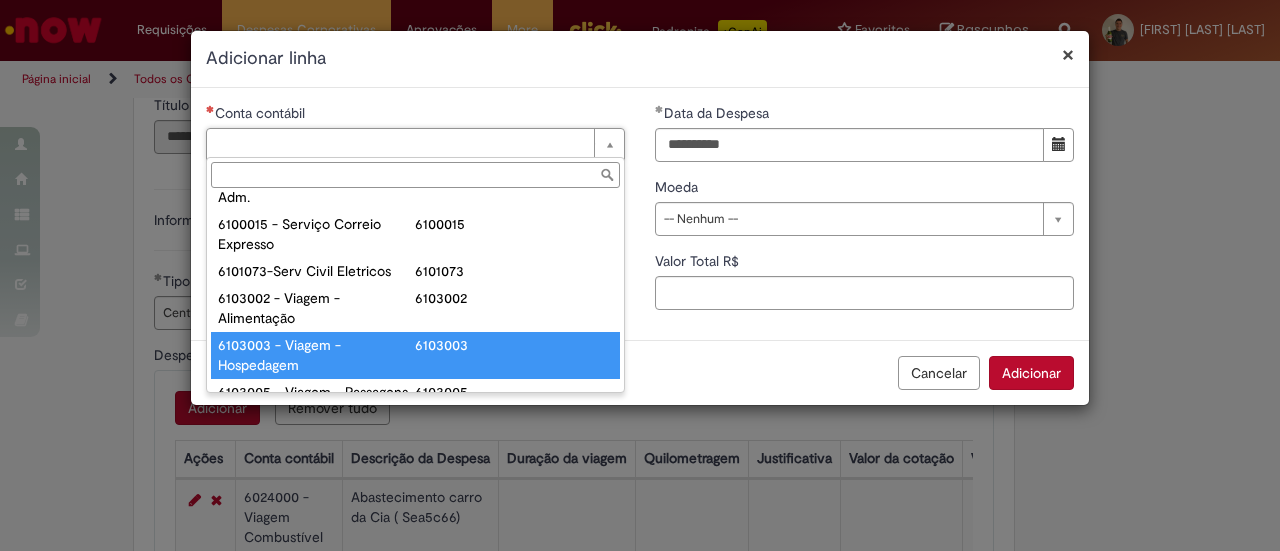 scroll, scrollTop: 754, scrollLeft: 0, axis: vertical 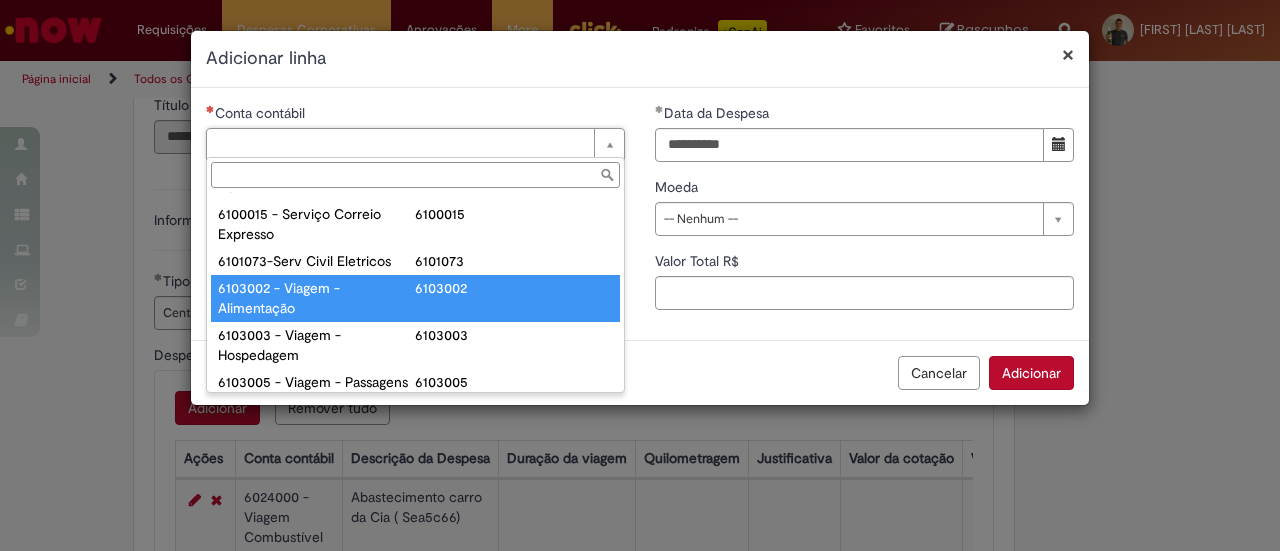 type on "**********" 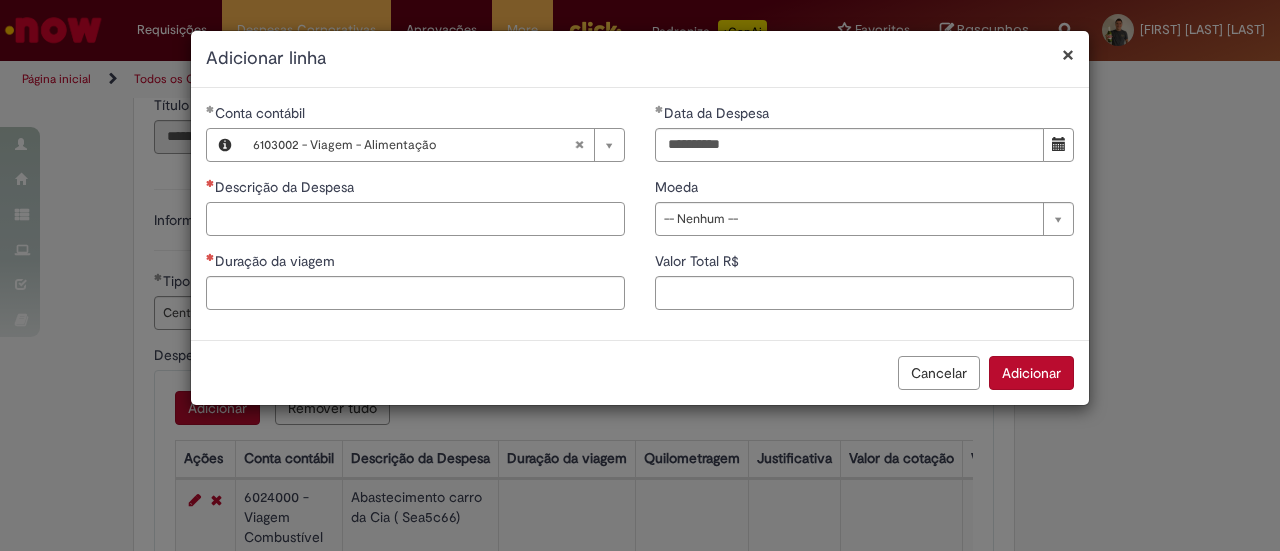 click on "Descrição da Despesa" at bounding box center (415, 219) 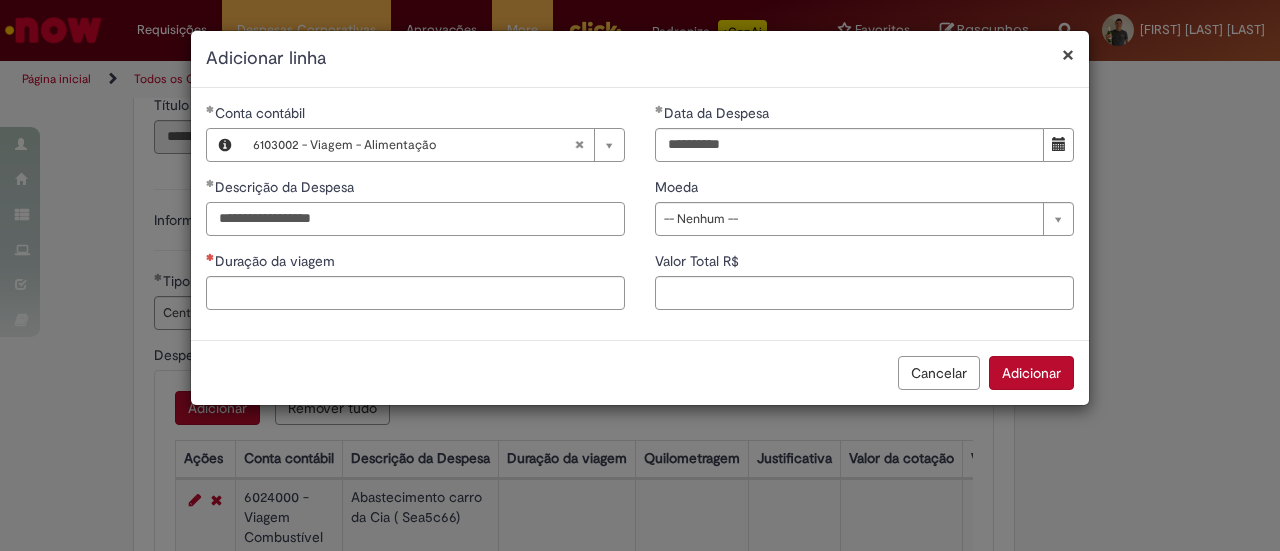 type on "**********" 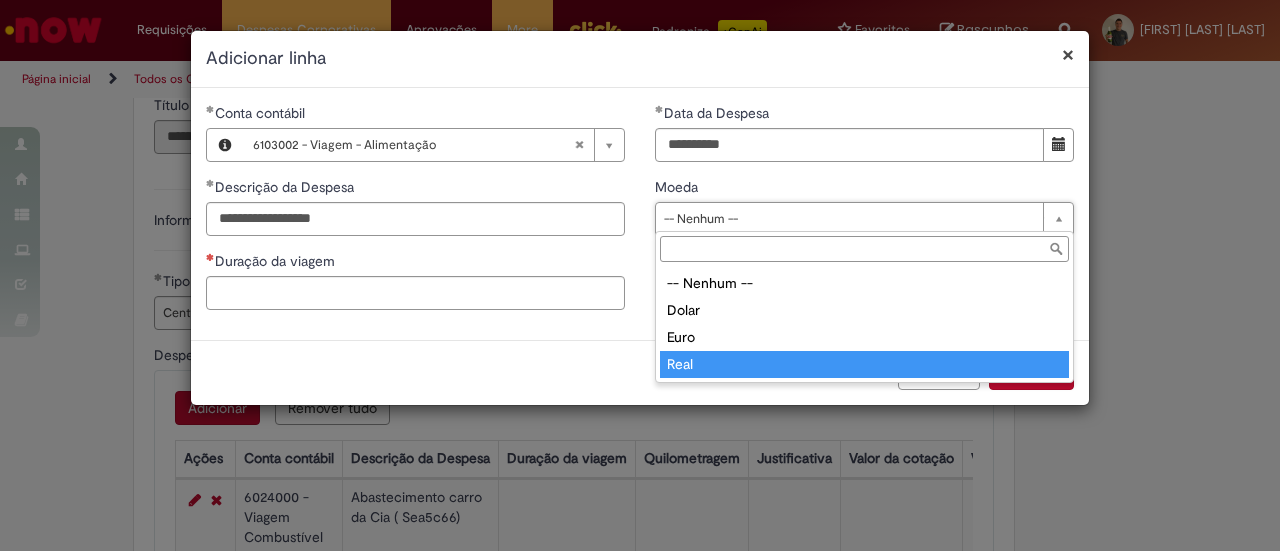 type on "****" 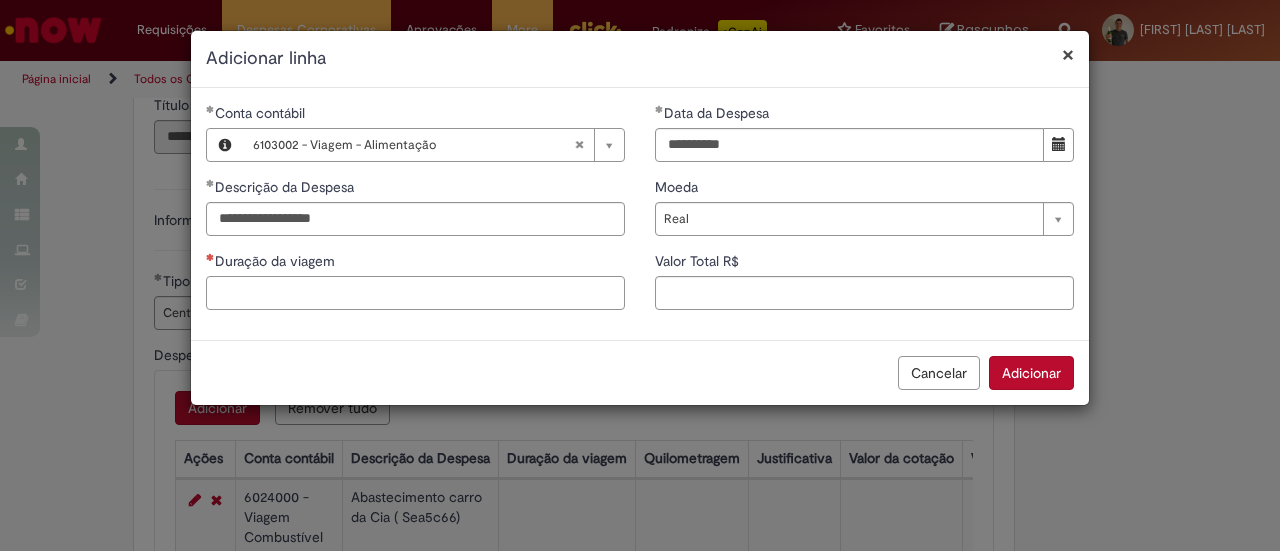 click on "Duração da viagem" at bounding box center [415, 293] 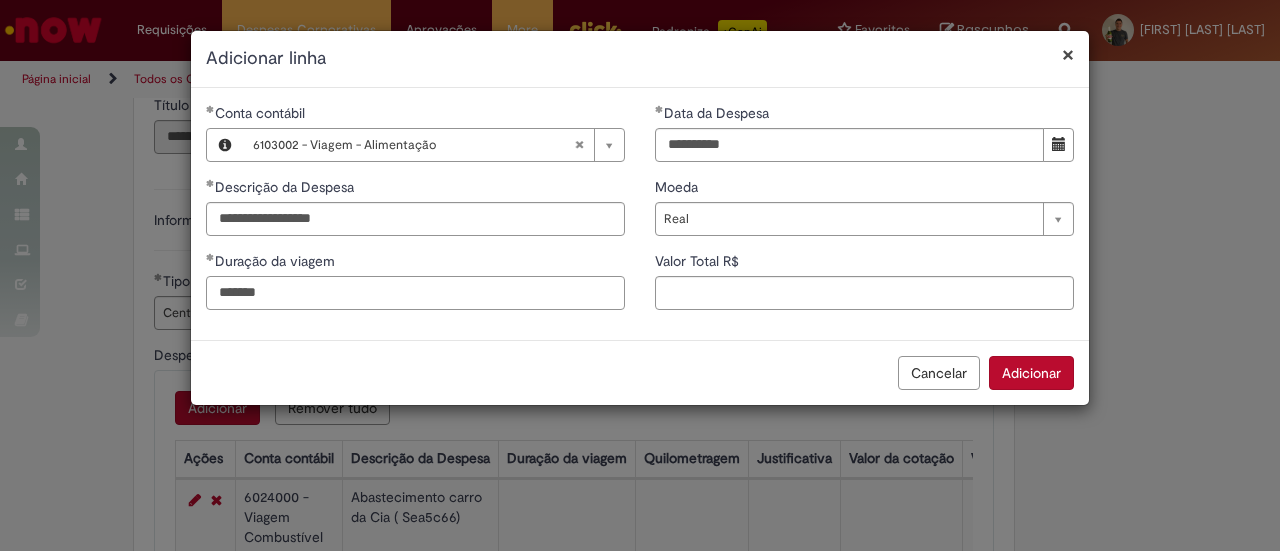 type on "******" 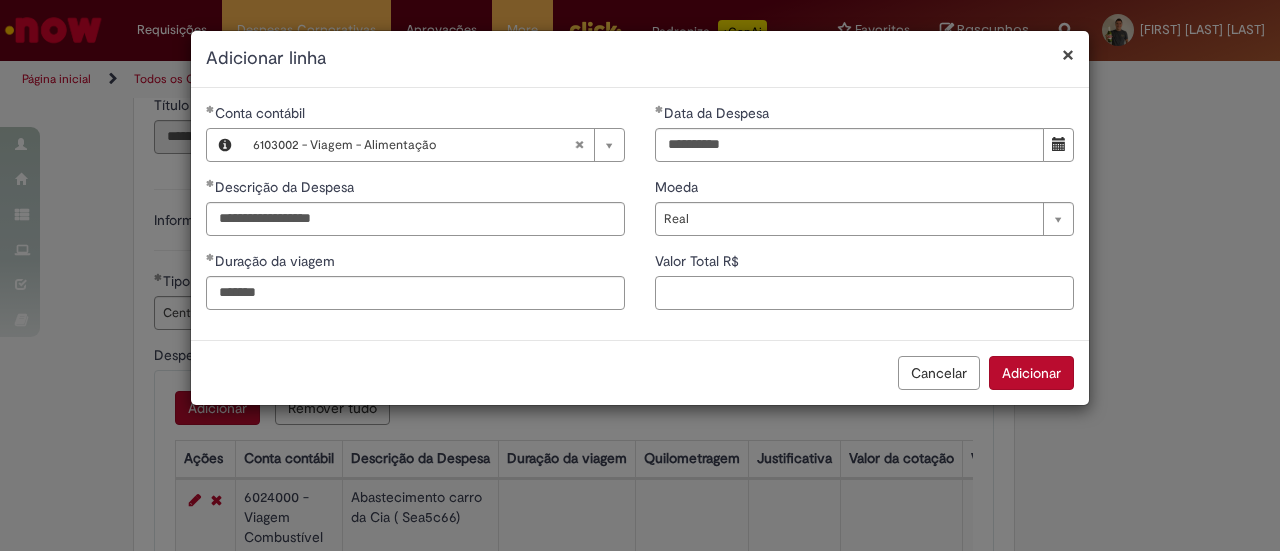 click on "Valor Total R$" at bounding box center [864, 293] 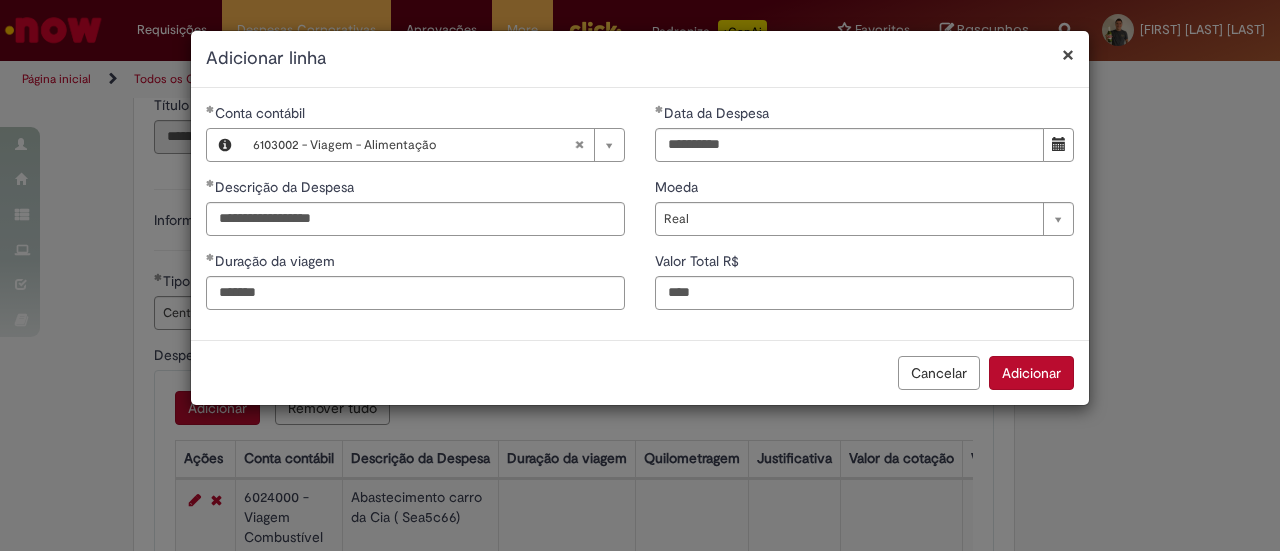 type on "****" 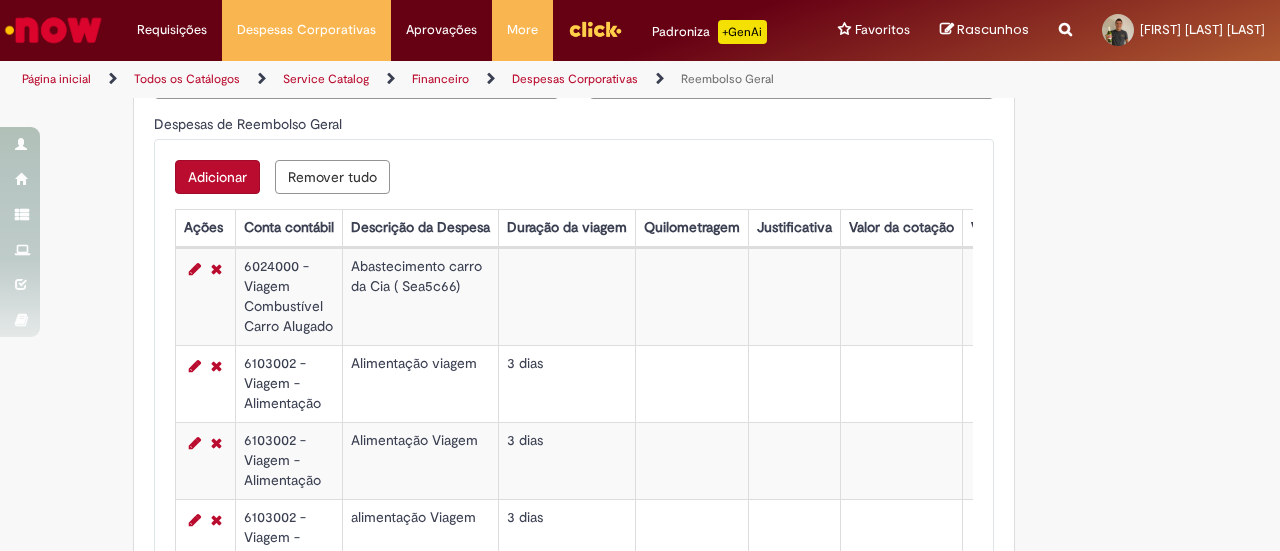 scroll, scrollTop: 797, scrollLeft: 0, axis: vertical 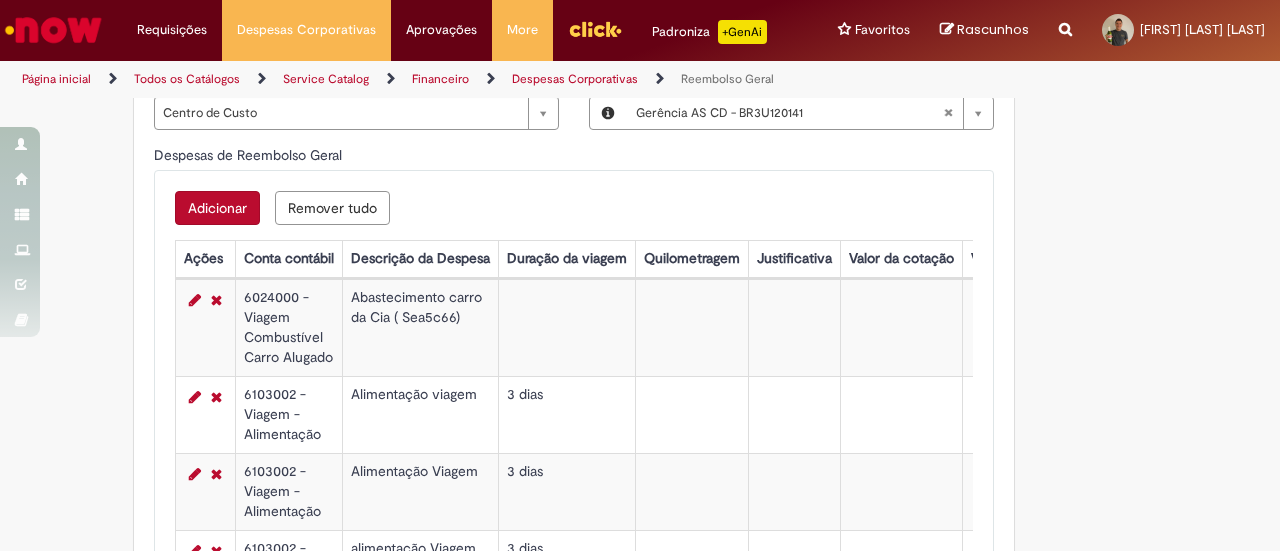 click on "Adicionar" at bounding box center (217, 208) 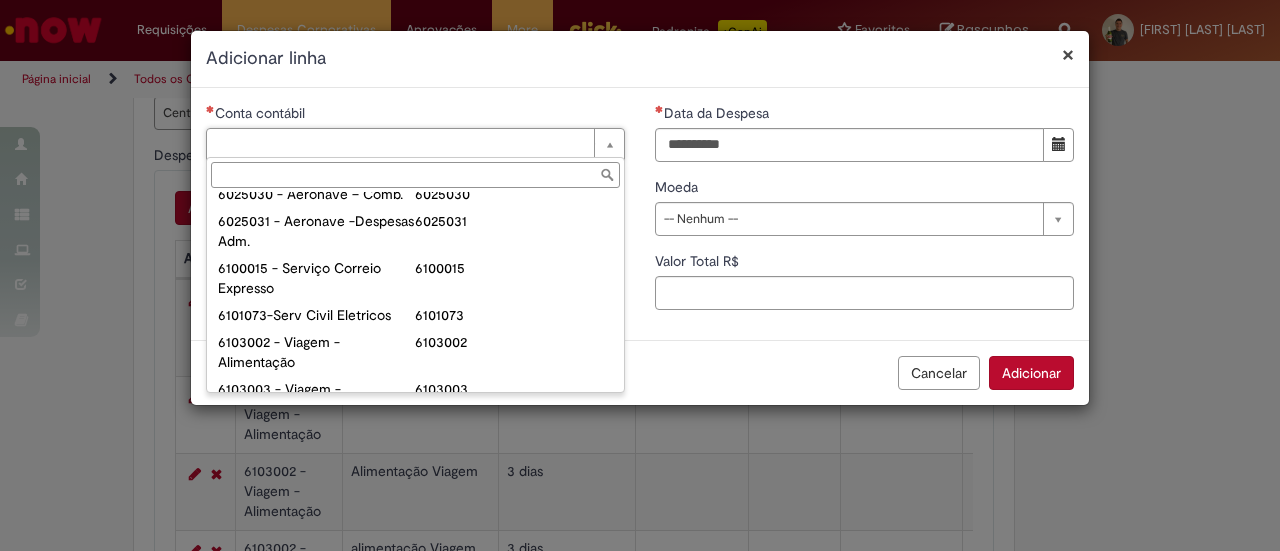 scroll, scrollTop: 800, scrollLeft: 0, axis: vertical 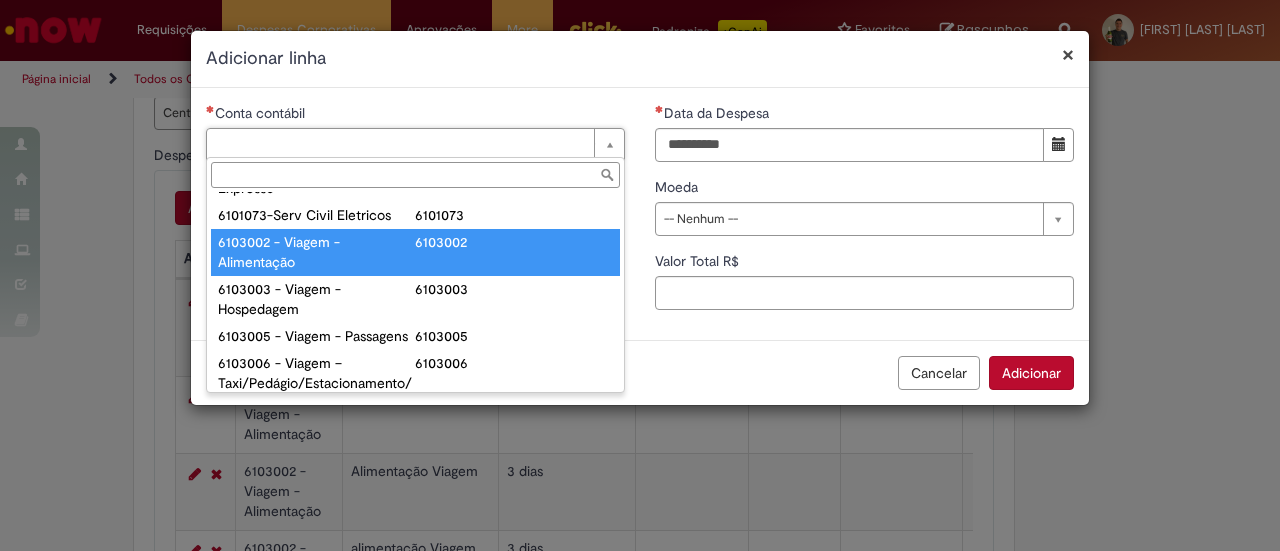 type on "**********" 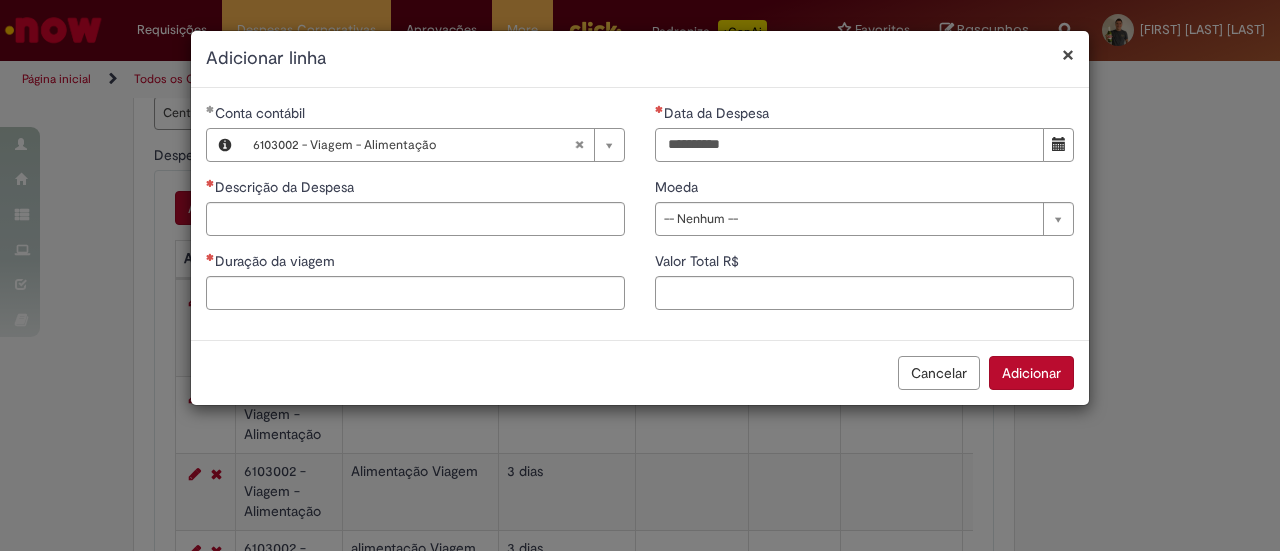 click on "Data da Despesa" at bounding box center [849, 145] 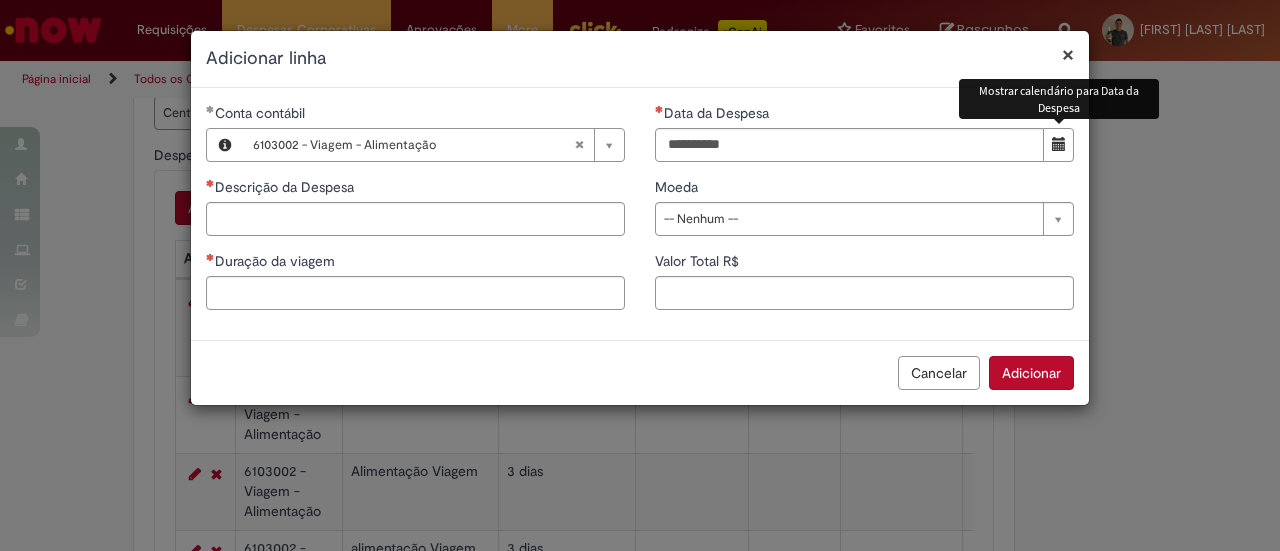 click at bounding box center [1059, 144] 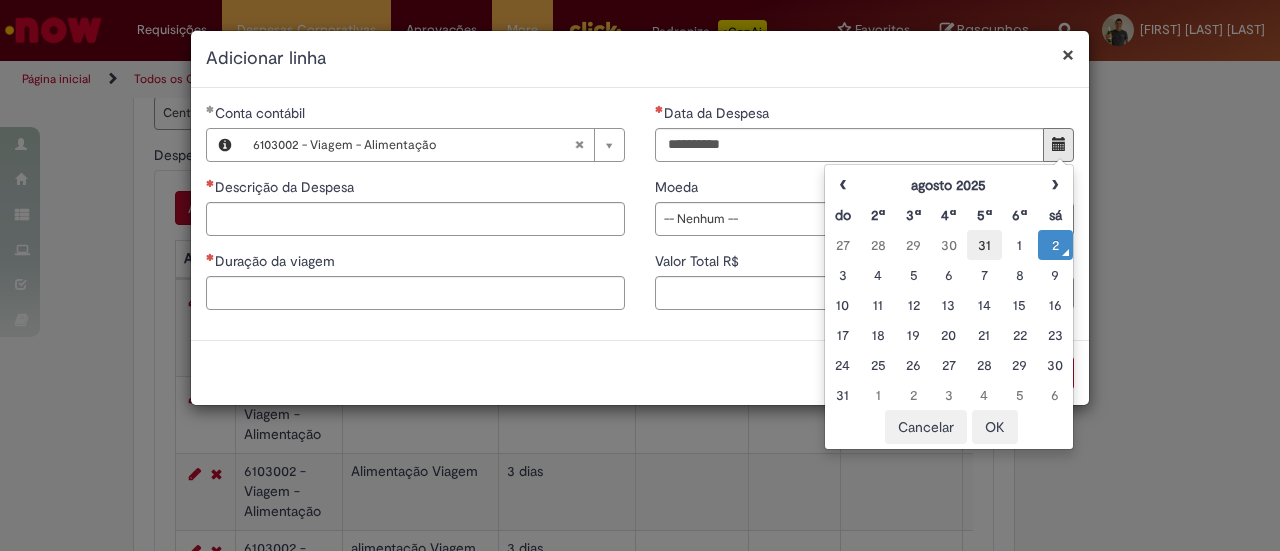 click on "31" at bounding box center [984, 245] 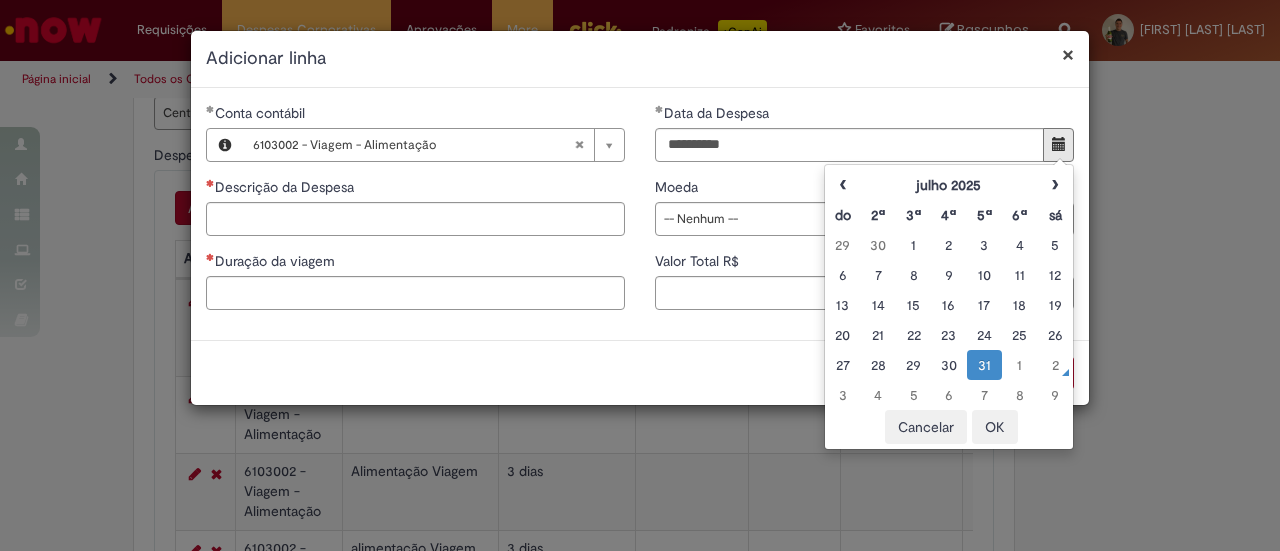 click on "Cancelar   Adicionar" at bounding box center (640, 372) 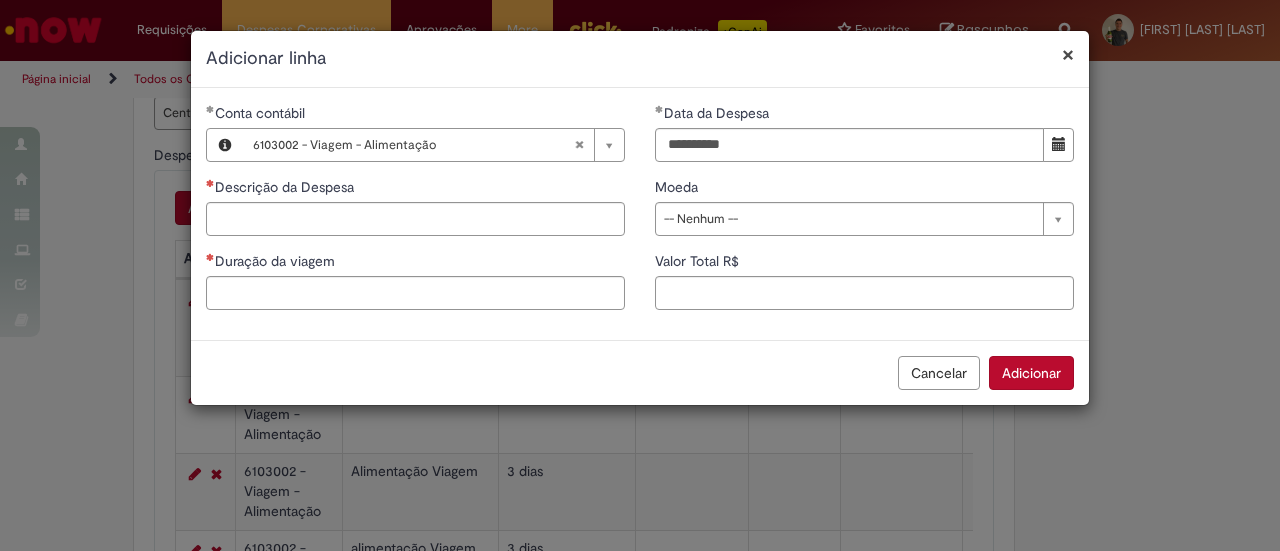 click on "**********" at bounding box center (415, 214) 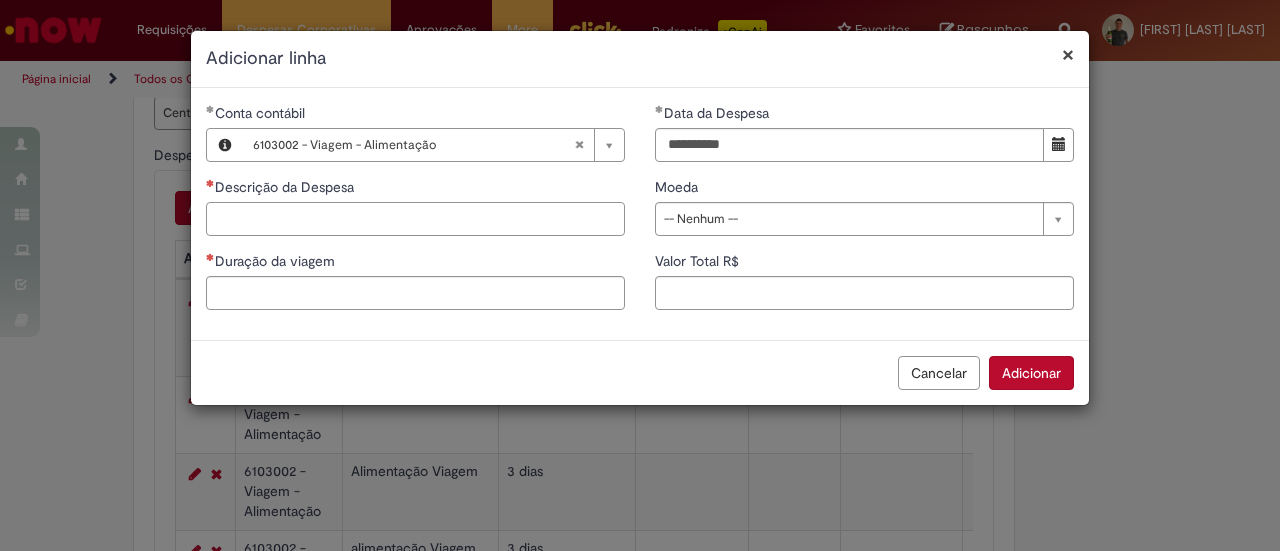 click on "Descrição da Despesa" at bounding box center [415, 219] 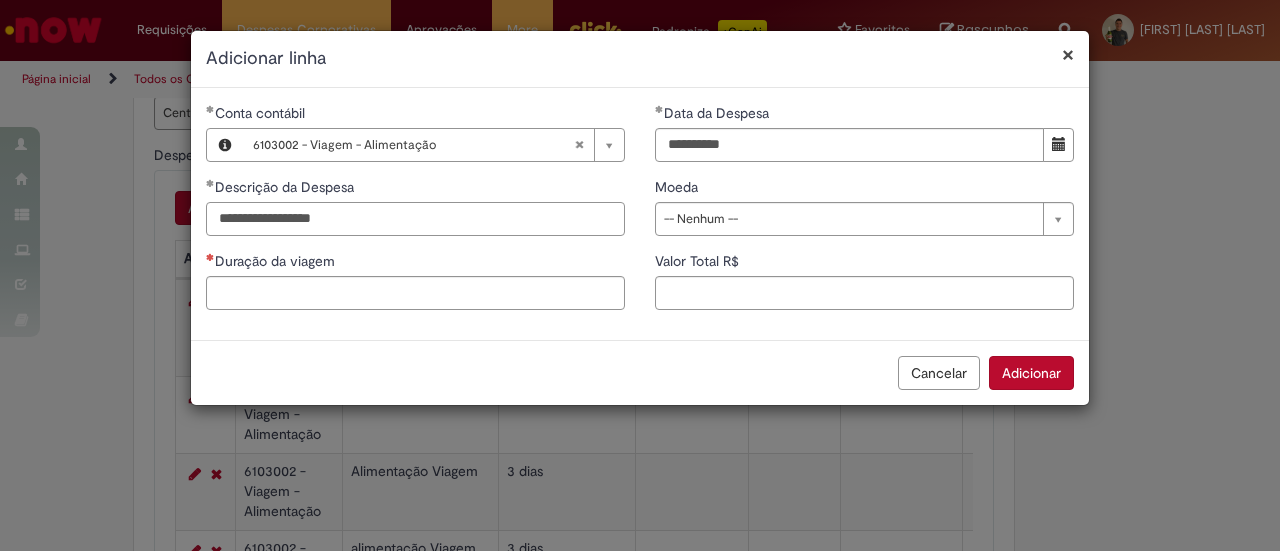 type on "**********" 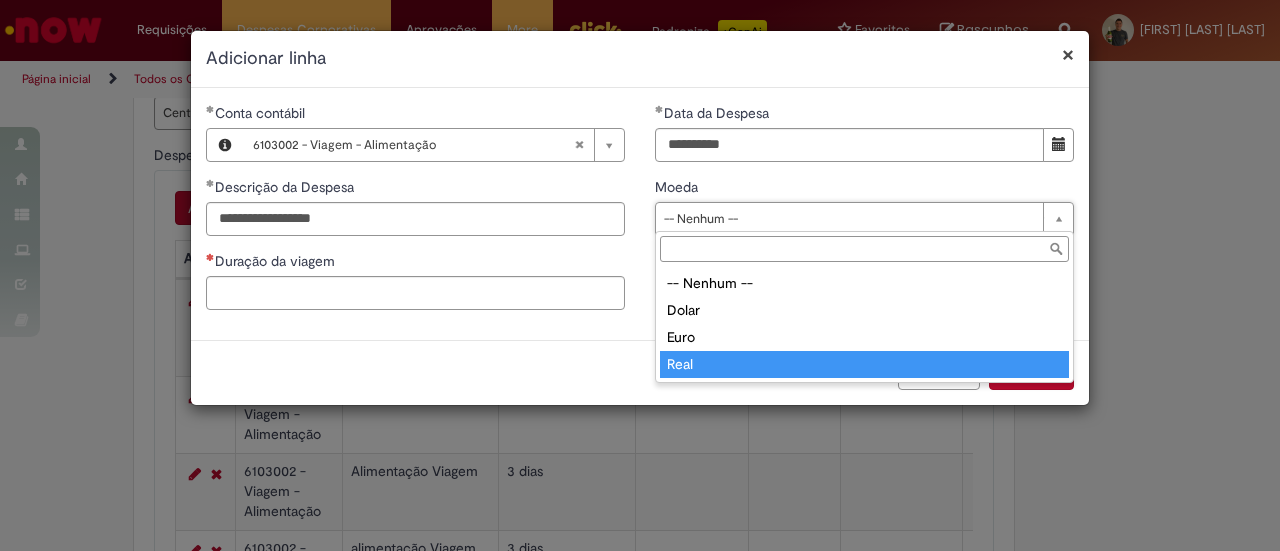 type on "****" 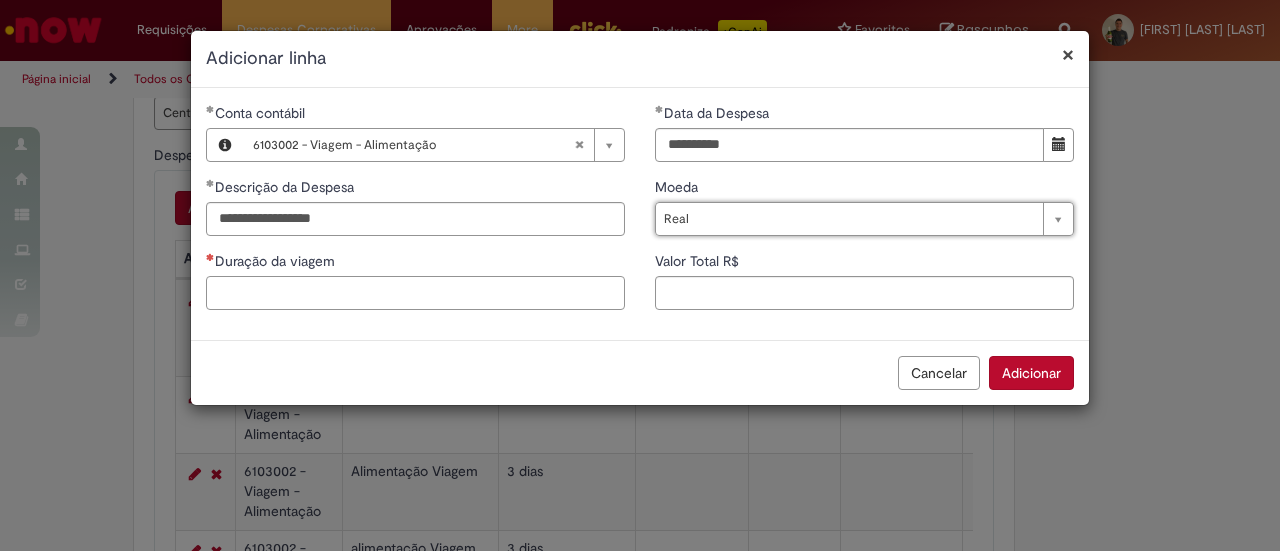 click on "Duração da viagem" at bounding box center (415, 293) 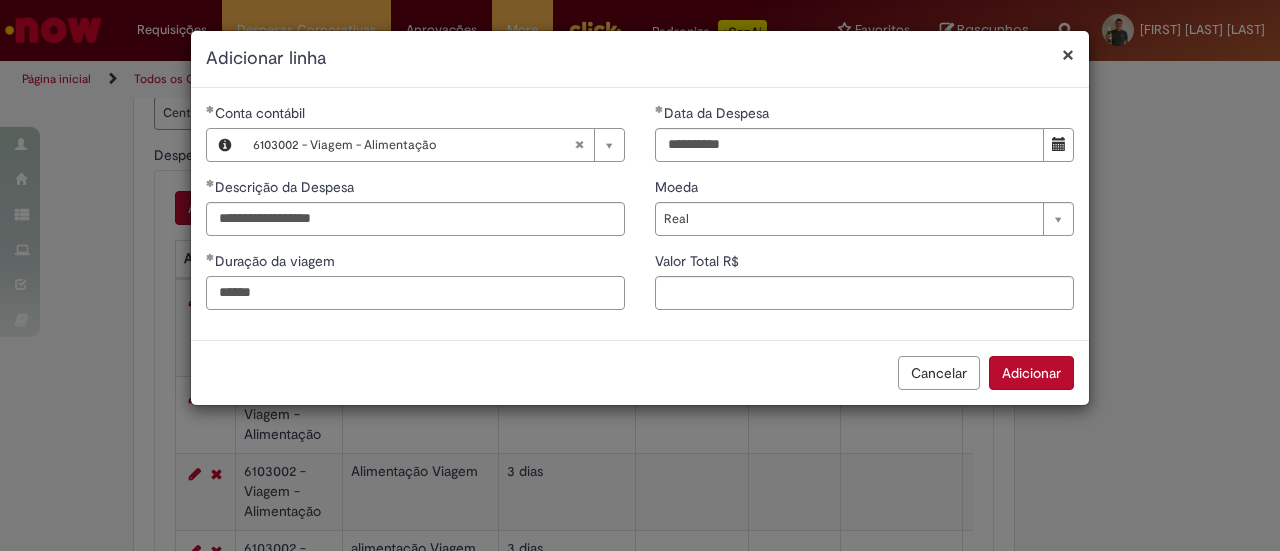 type on "******" 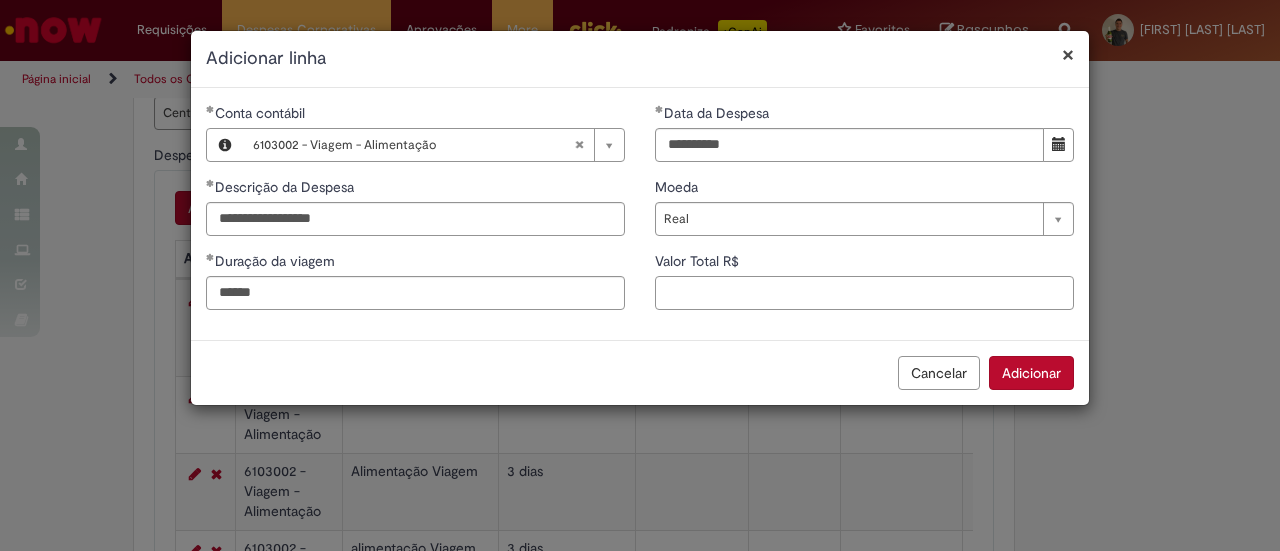 click on "Valor Total R$" at bounding box center [864, 293] 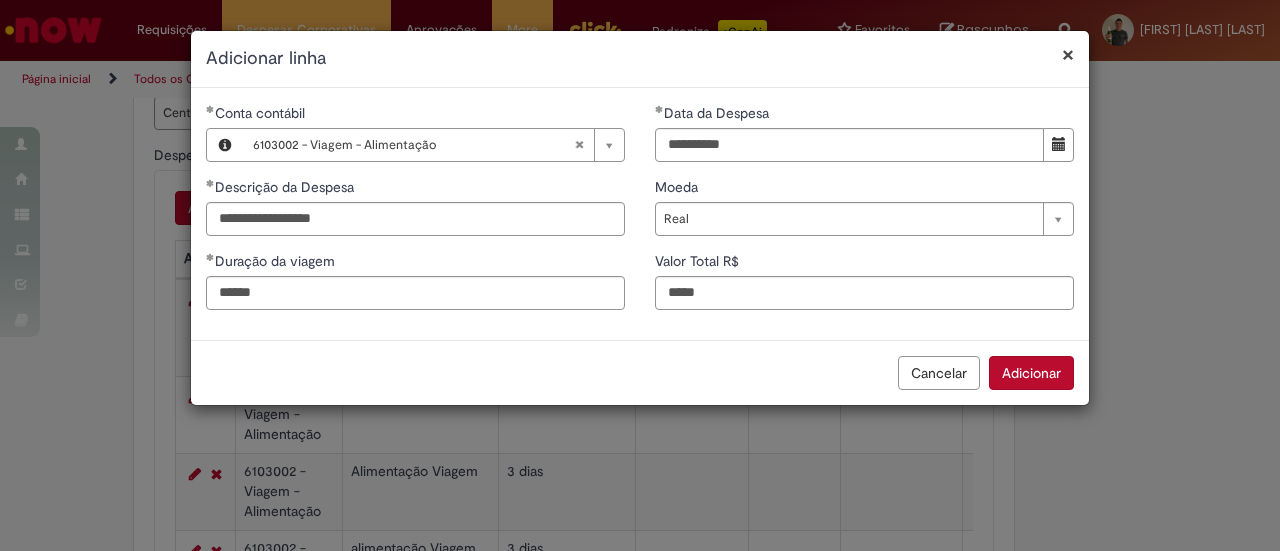 type on "****" 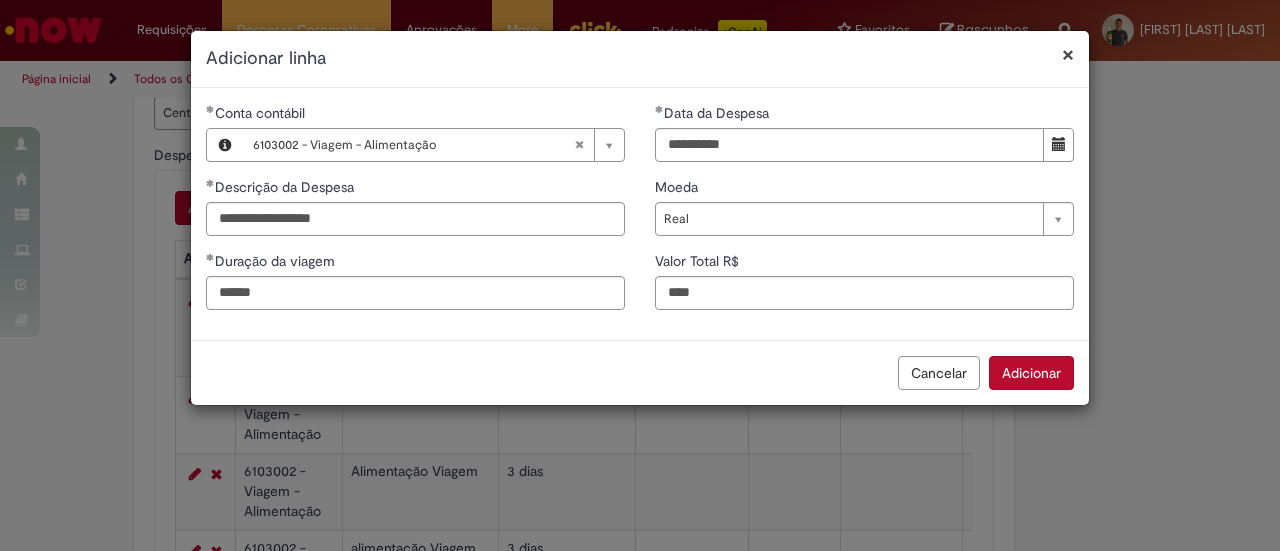 click on "Adicionar" at bounding box center (1031, 373) 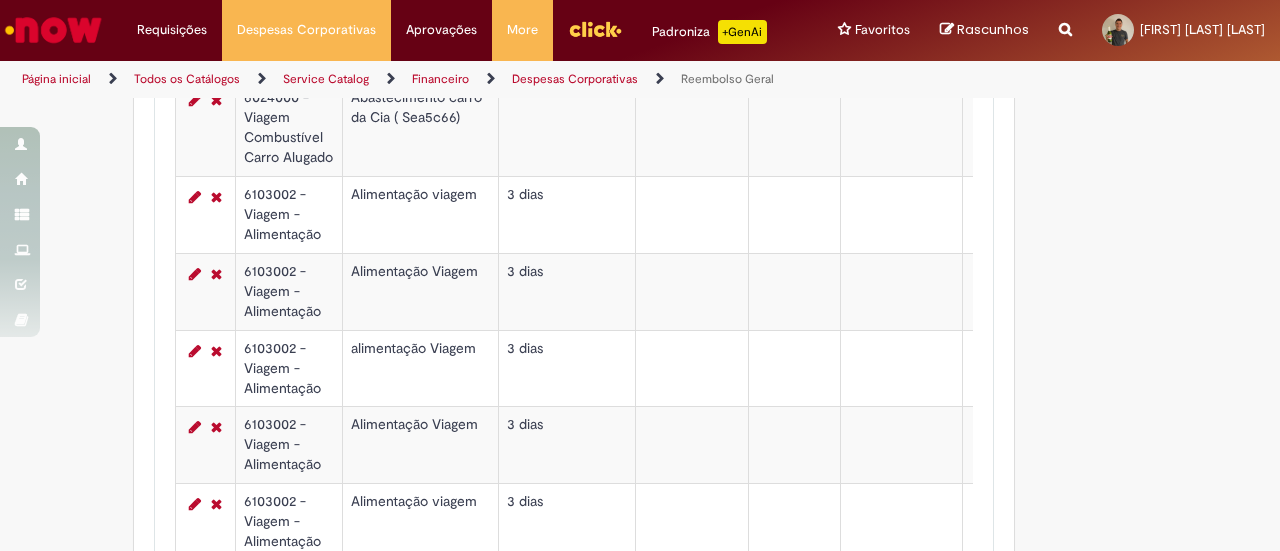scroll, scrollTop: 1197, scrollLeft: 0, axis: vertical 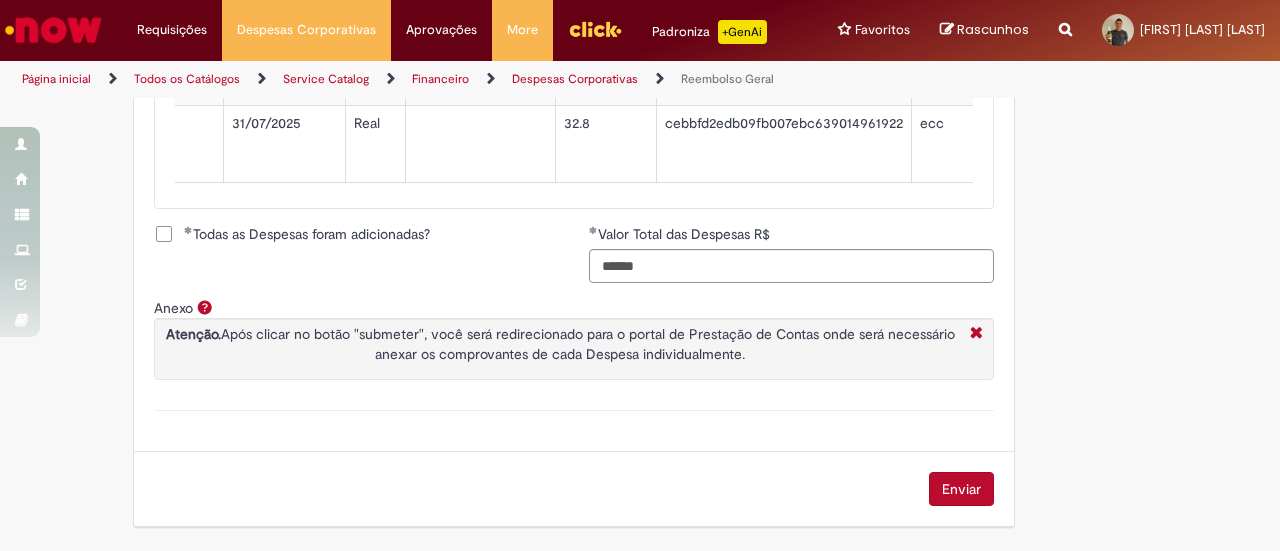 click on "Todas as Despesas foram adicionadas?" at bounding box center [307, 234] 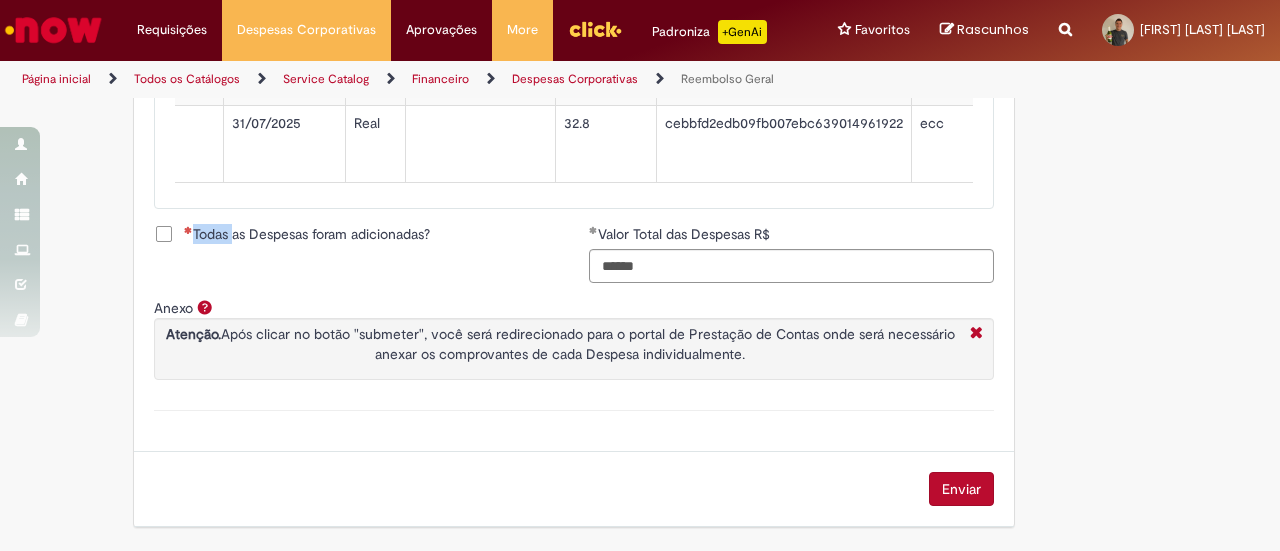 click on "Todas as Despesas foram adicionadas?" at bounding box center [307, 234] 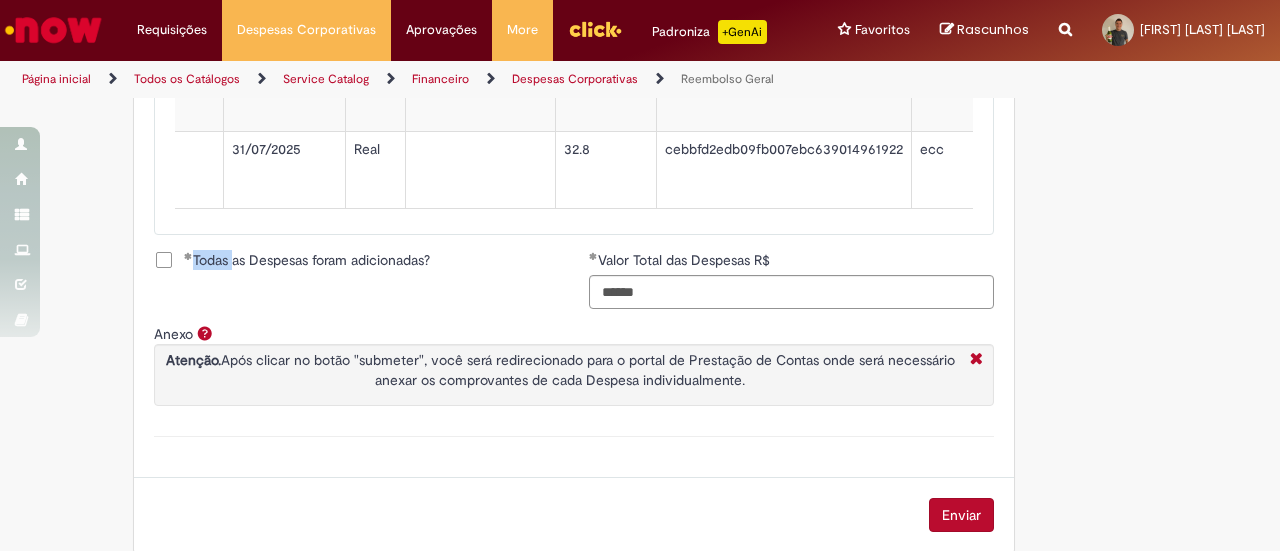 scroll, scrollTop: 1380, scrollLeft: 0, axis: vertical 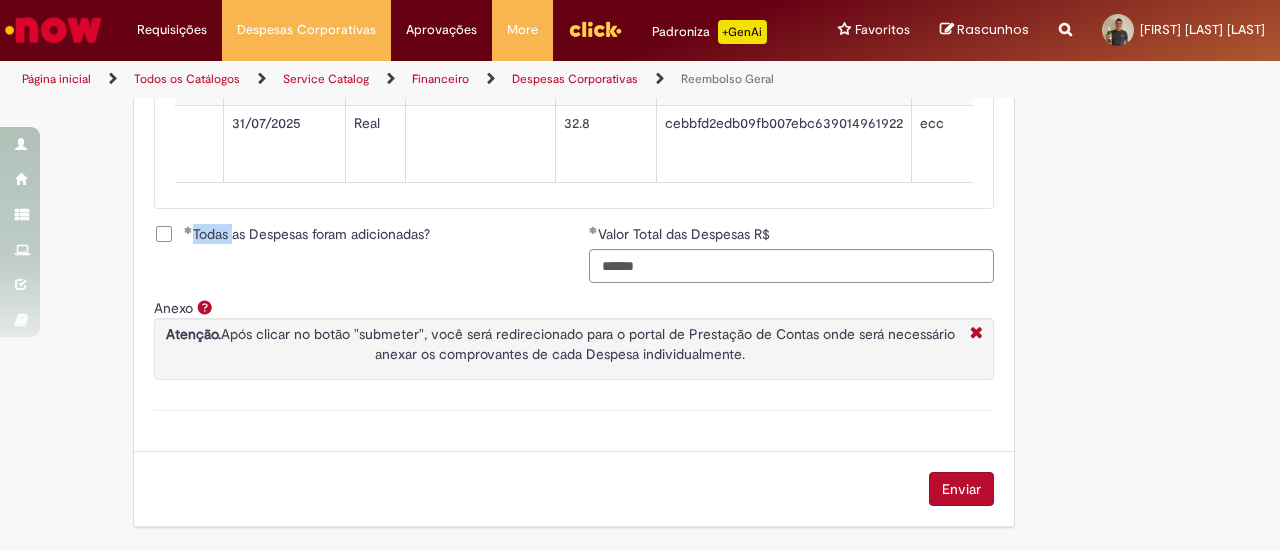 click on "Enviar" at bounding box center (961, 489) 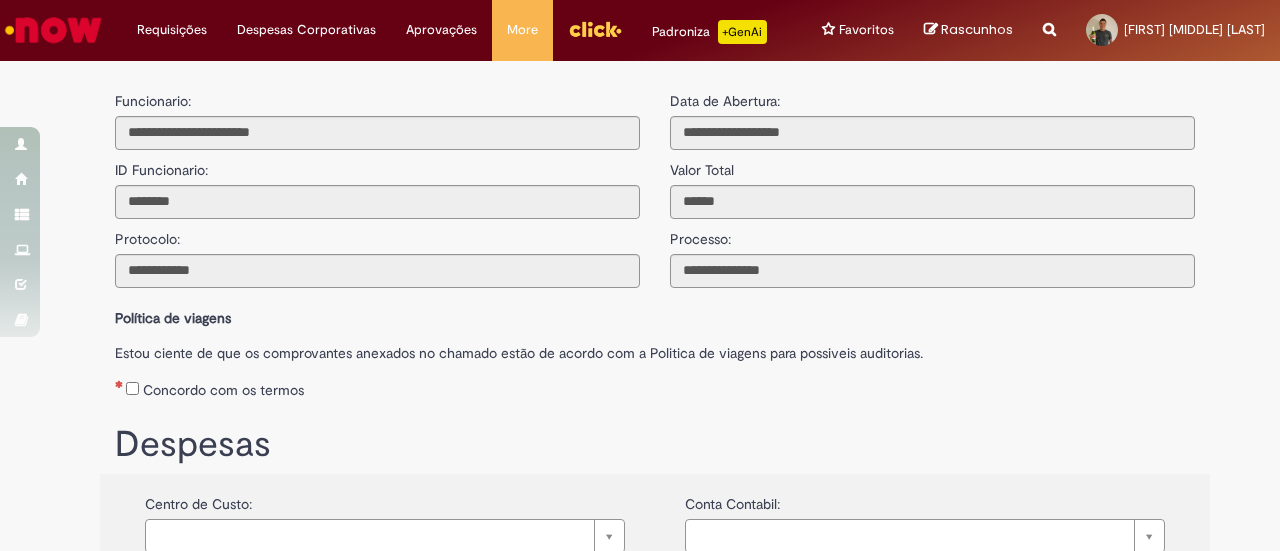 scroll, scrollTop: 0, scrollLeft: 0, axis: both 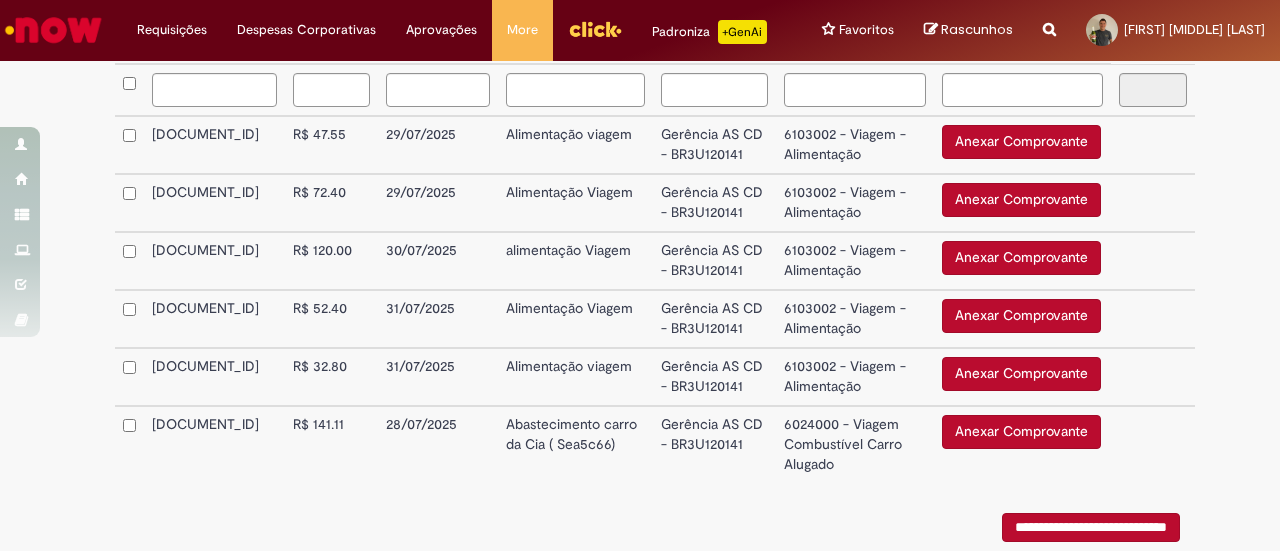 click on "Anexar Comprovante" at bounding box center (1021, 142) 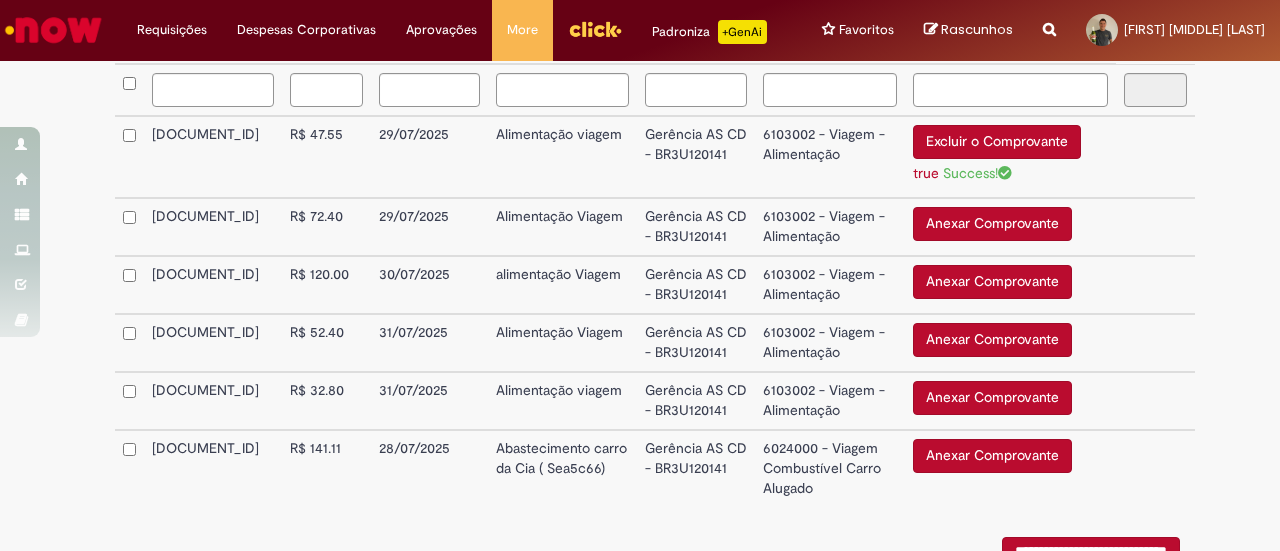 click on "Anexar Comprovante" at bounding box center (992, 224) 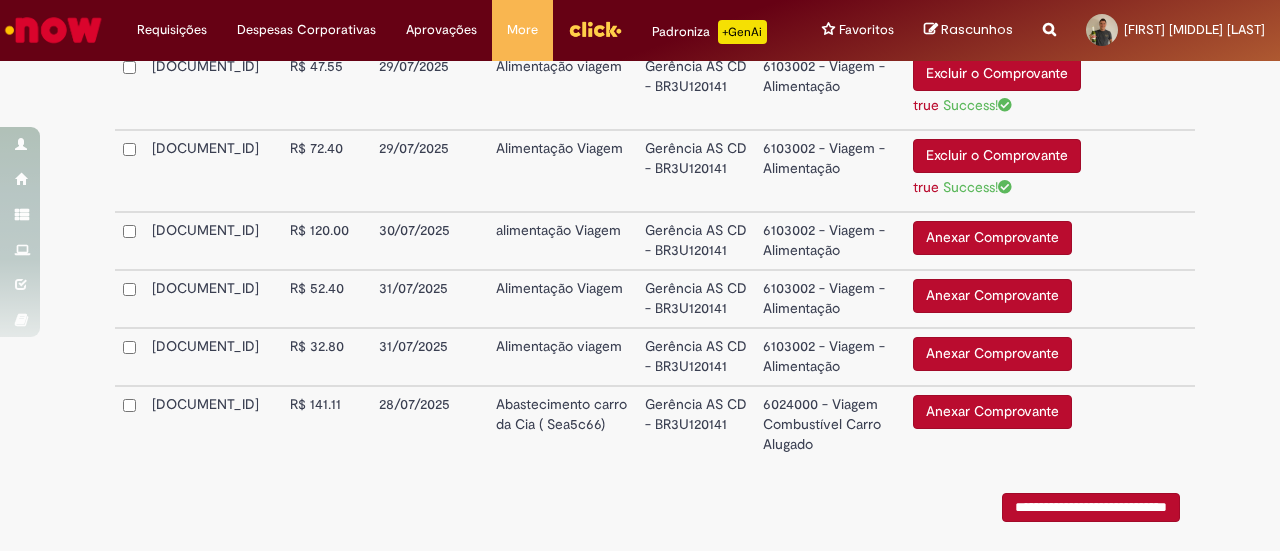 scroll, scrollTop: 700, scrollLeft: 0, axis: vertical 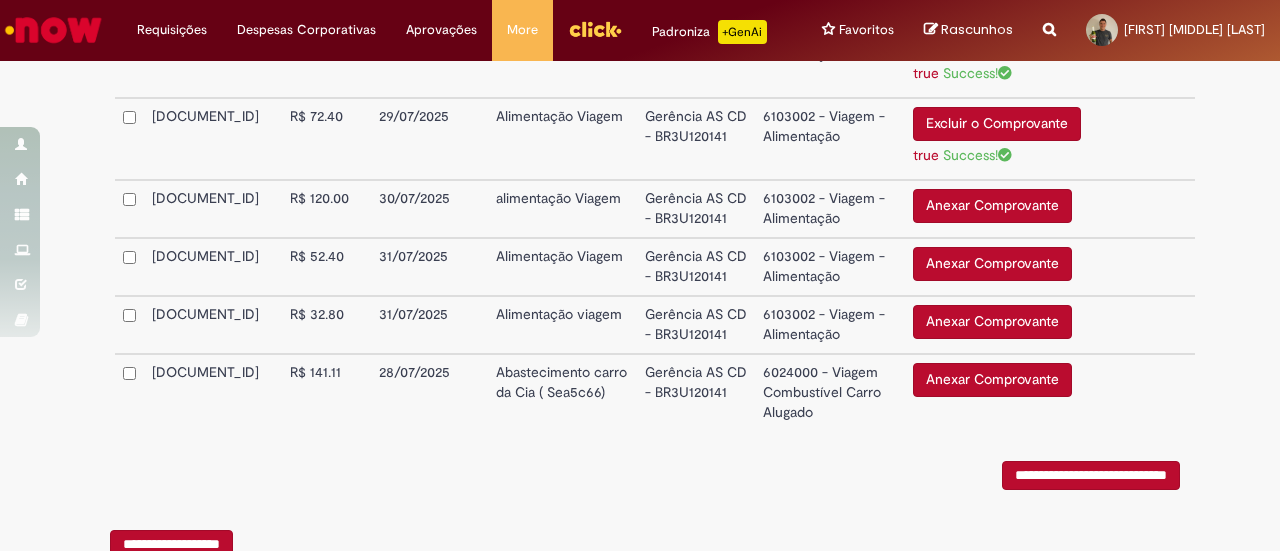 click on "Anexar Comprovante" at bounding box center [992, 206] 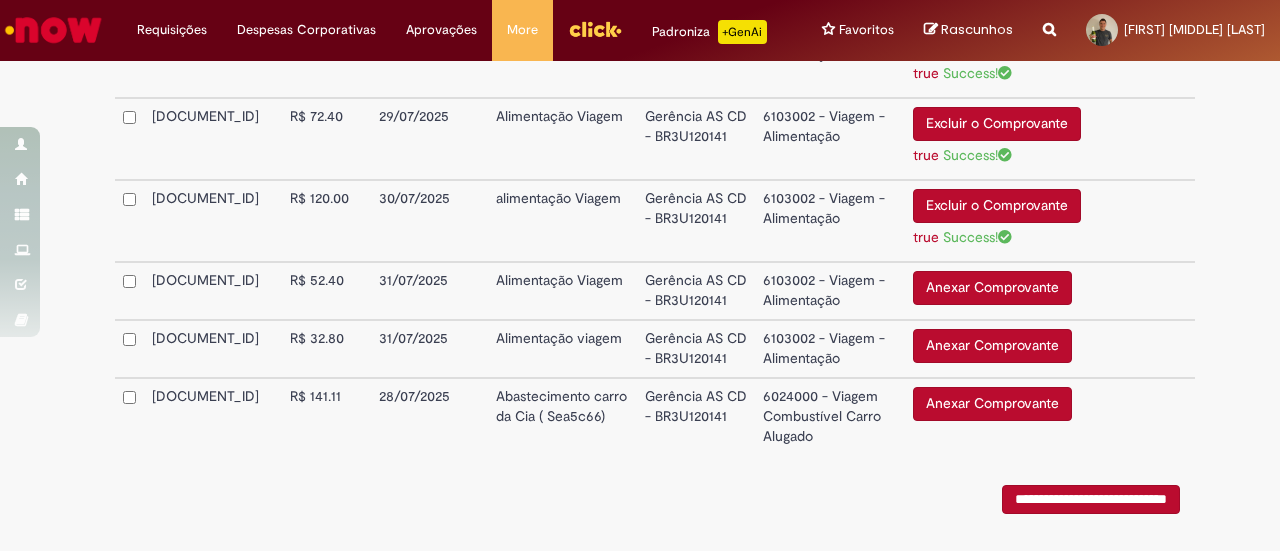 click on "Anexar Comprovante" at bounding box center [992, 288] 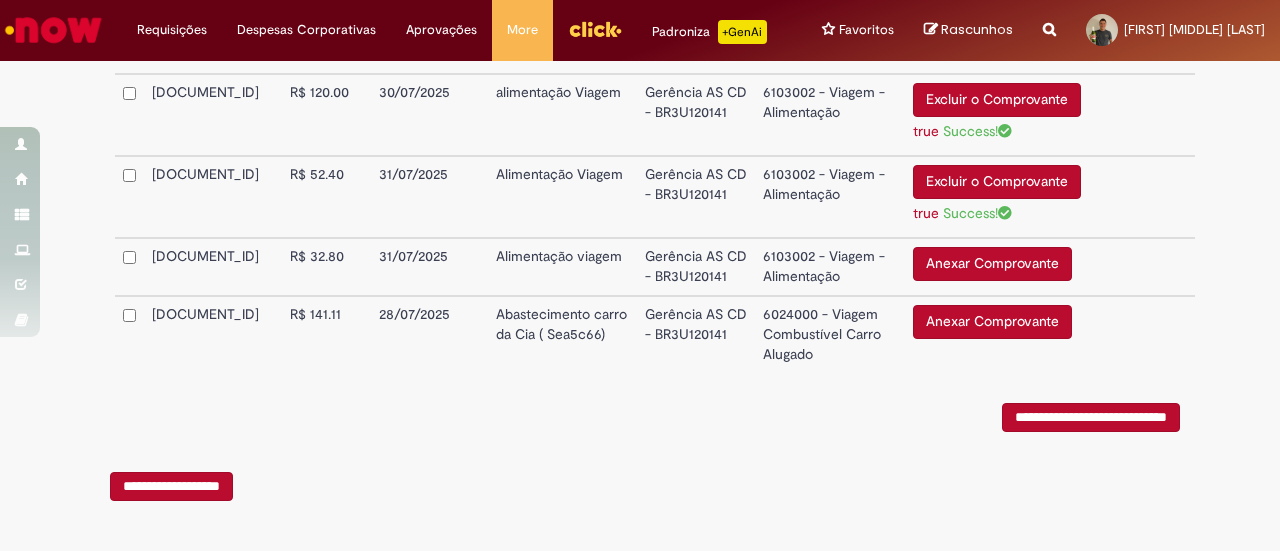 scroll, scrollTop: 811, scrollLeft: 0, axis: vertical 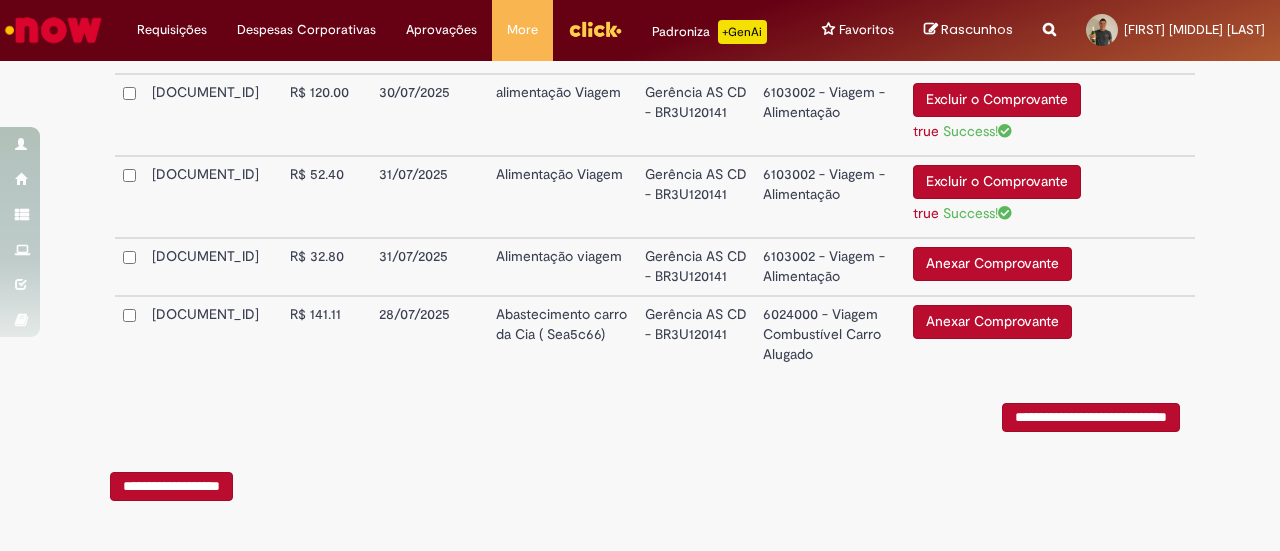 click on "Anexar Comprovante" at bounding box center (992, 264) 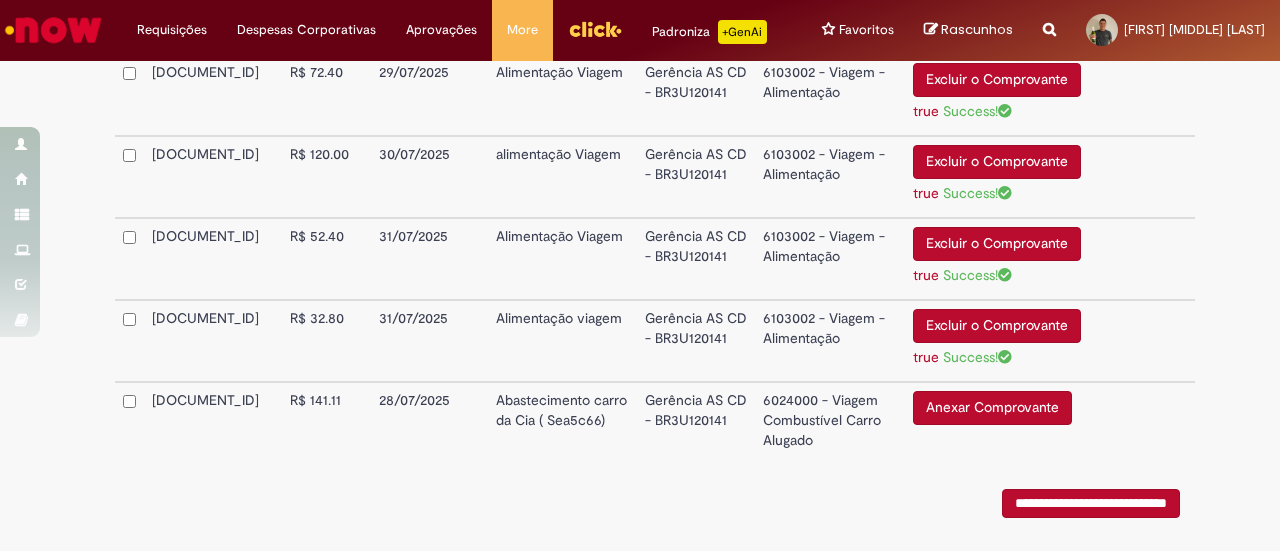 scroll, scrollTop: 834, scrollLeft: 0, axis: vertical 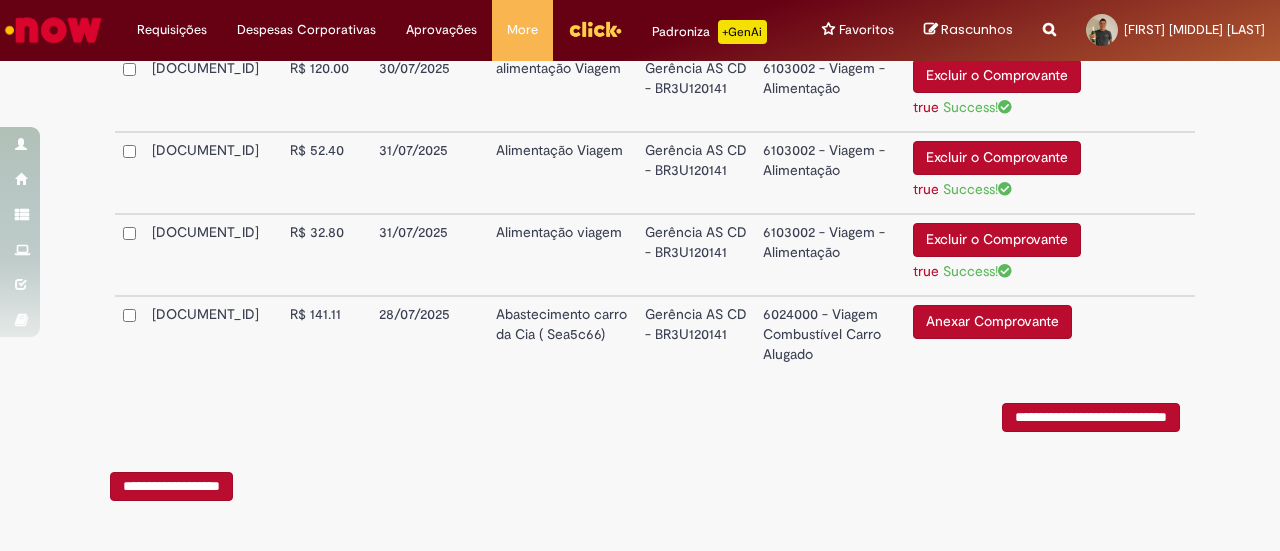 click on "Anexar Comprovante" at bounding box center (992, 322) 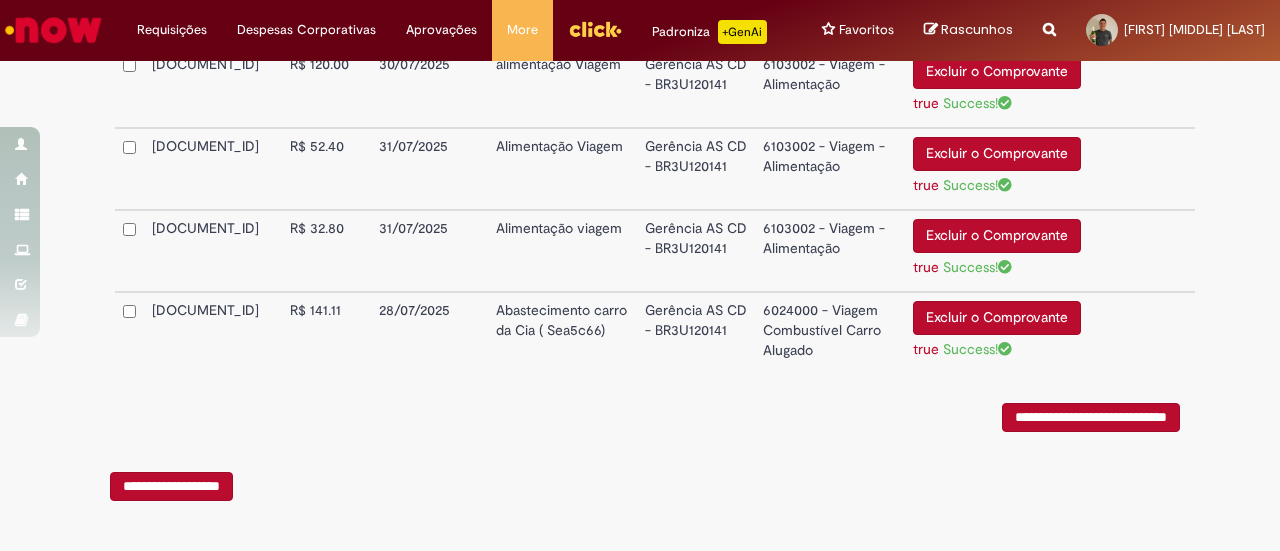 click on "Success!" at bounding box center [977, 349] 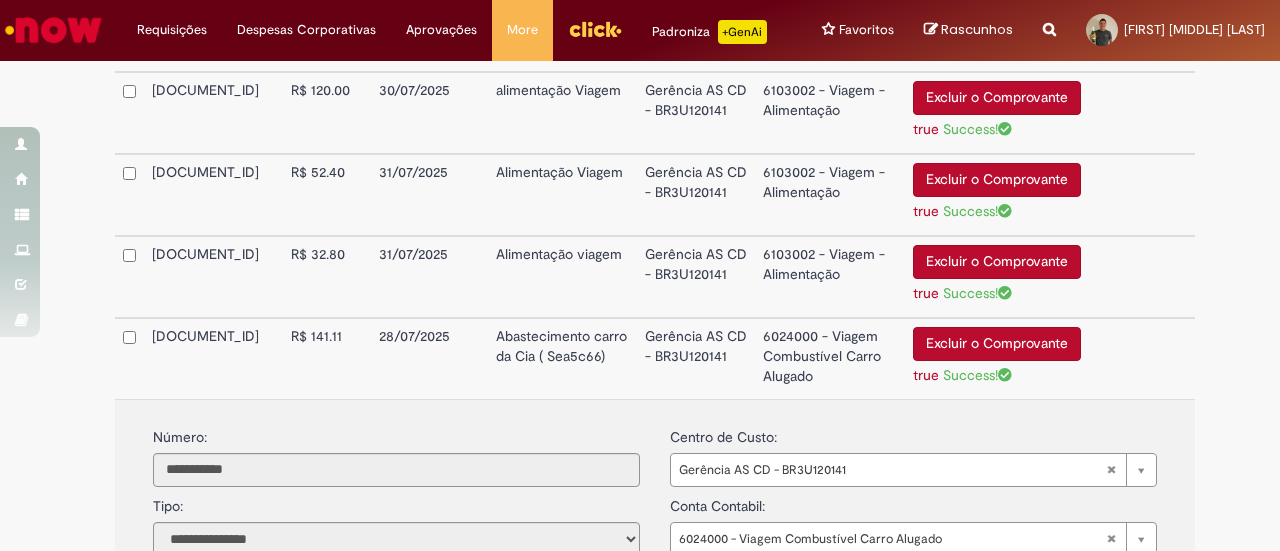 scroll, scrollTop: 806, scrollLeft: 0, axis: vertical 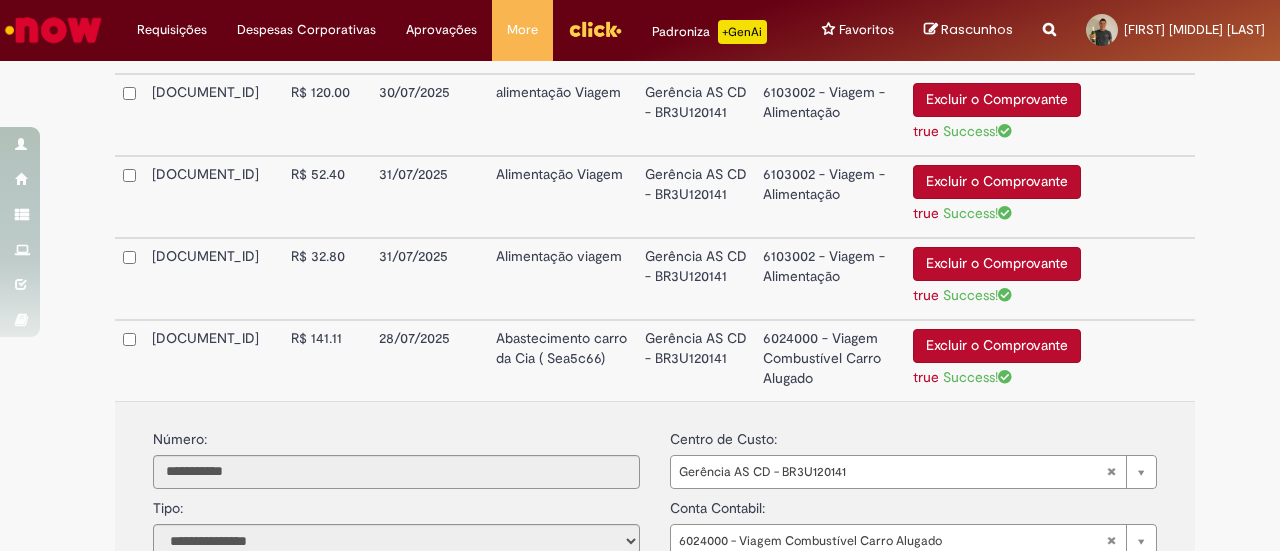 click on "28/07/2025" at bounding box center [429, 360] 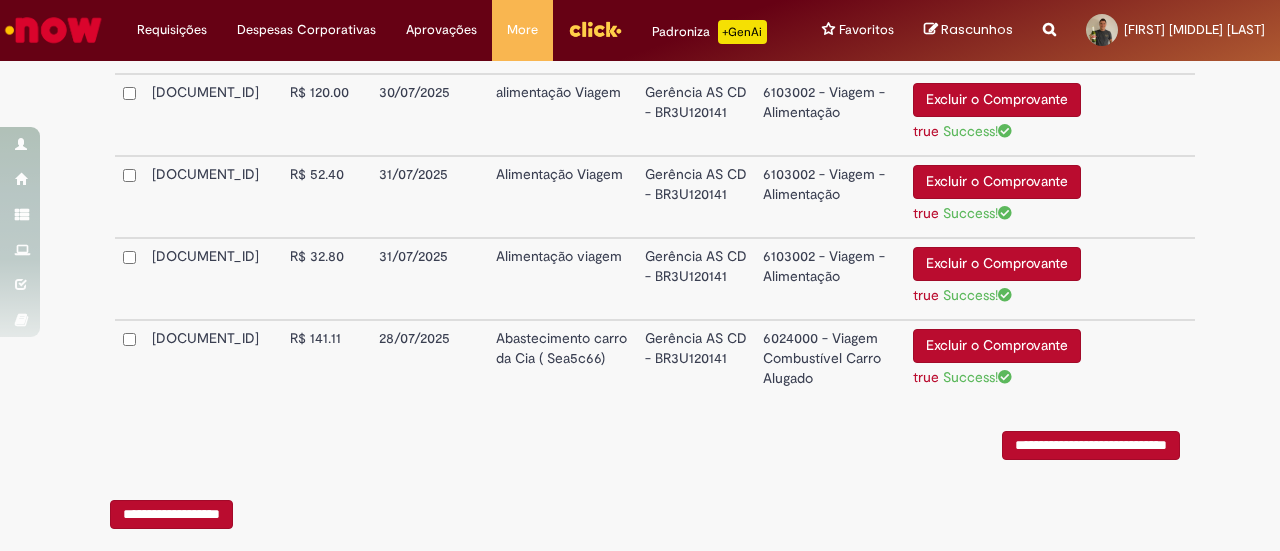 click on "DESP0832774" at bounding box center [213, 360] 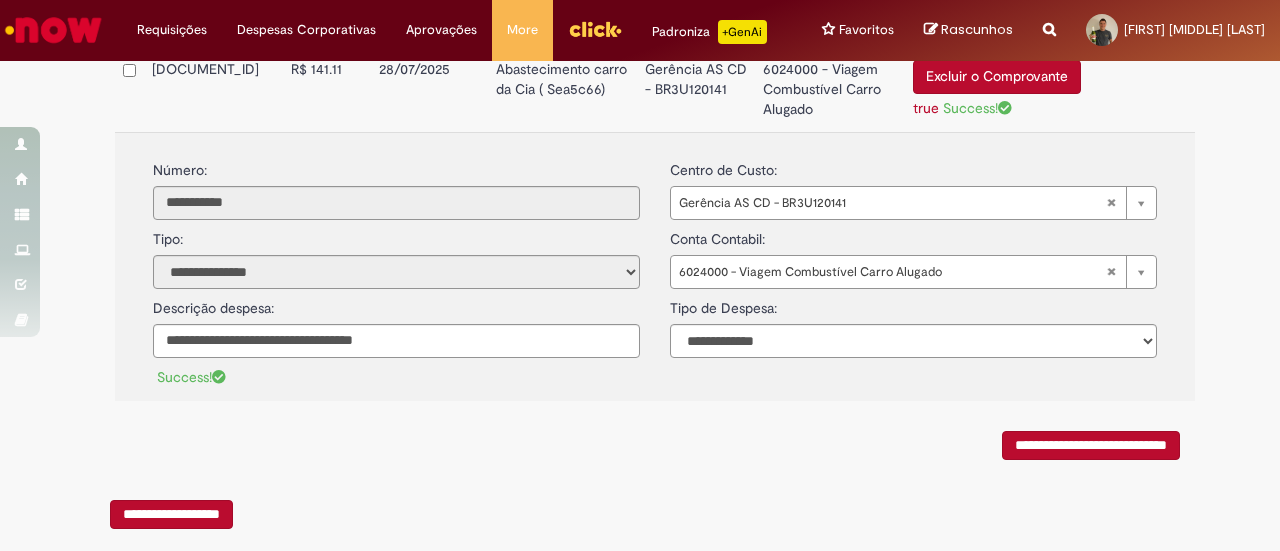scroll, scrollTop: 1106, scrollLeft: 0, axis: vertical 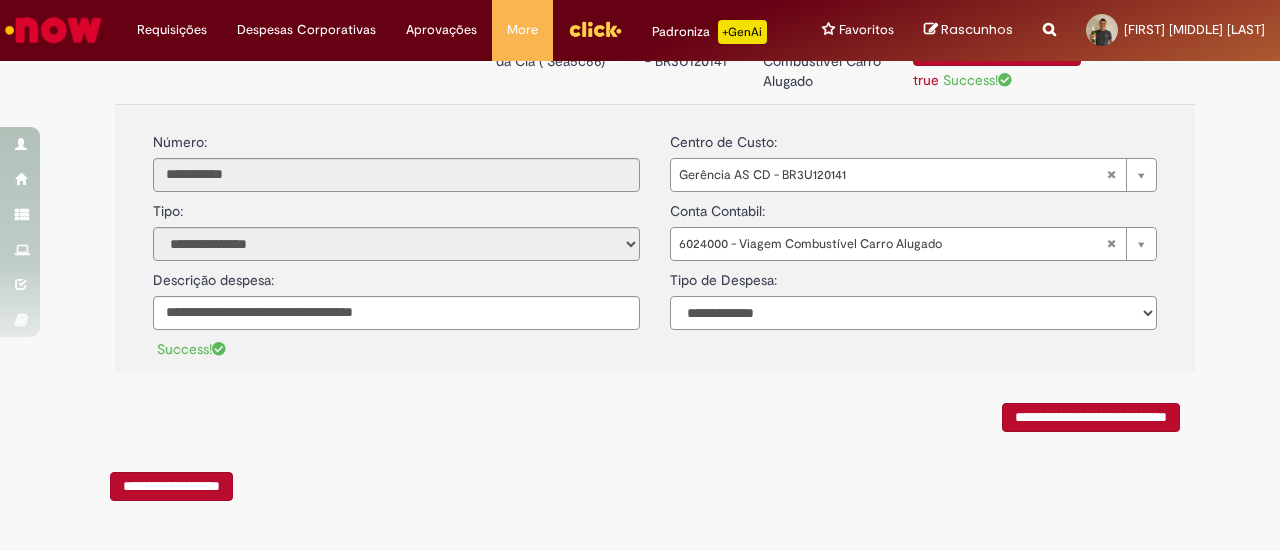 click on "**********" at bounding box center [913, 313] 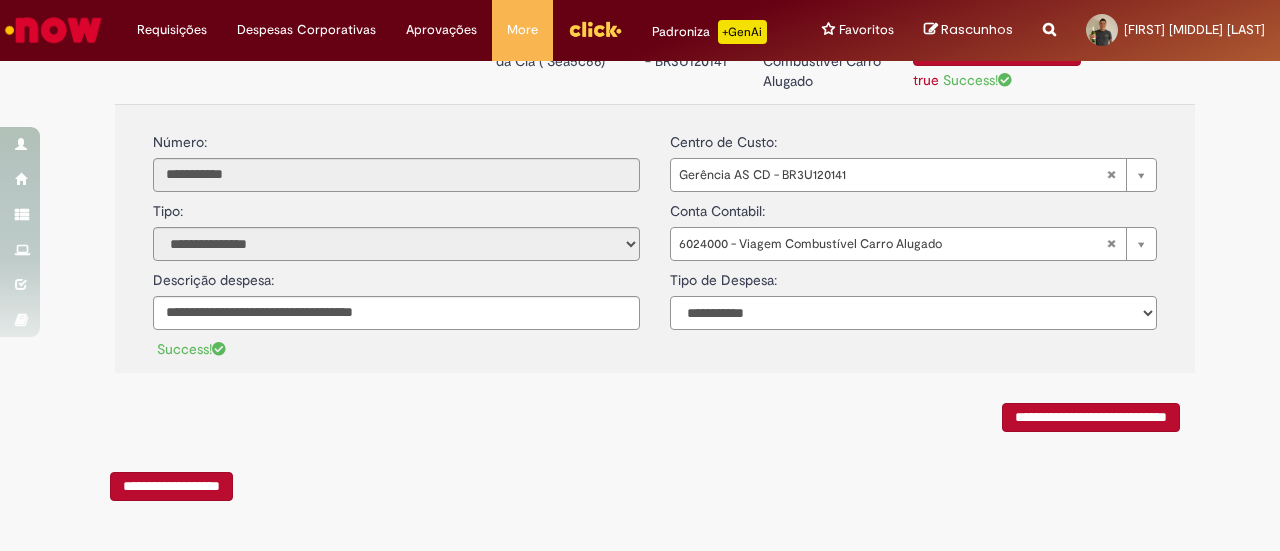 click on "**********" at bounding box center (913, 313) 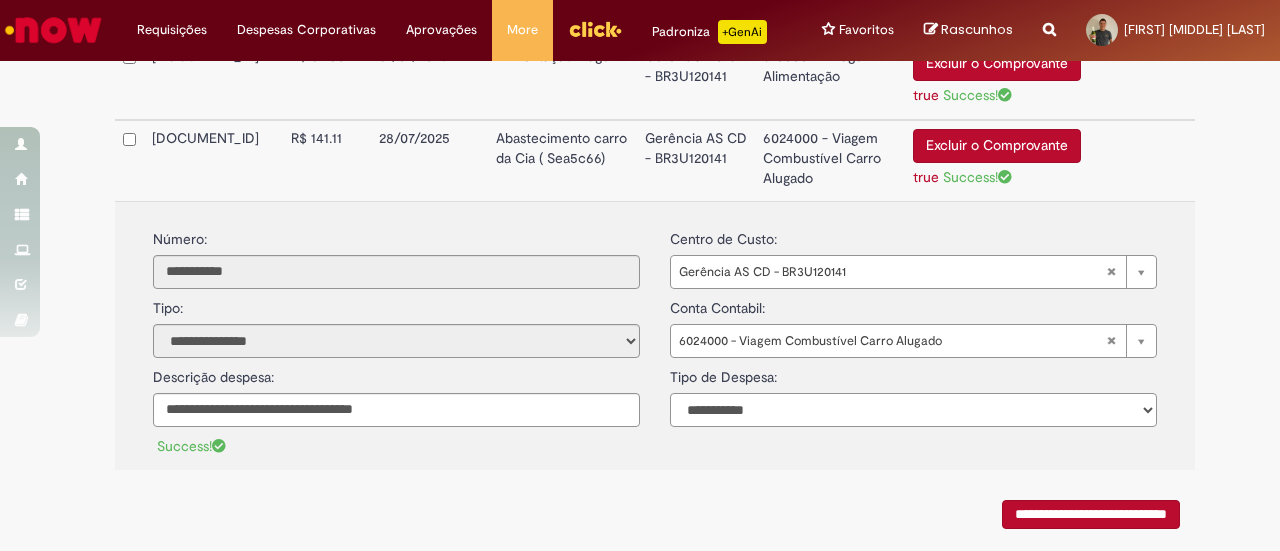 scroll, scrollTop: 906, scrollLeft: 0, axis: vertical 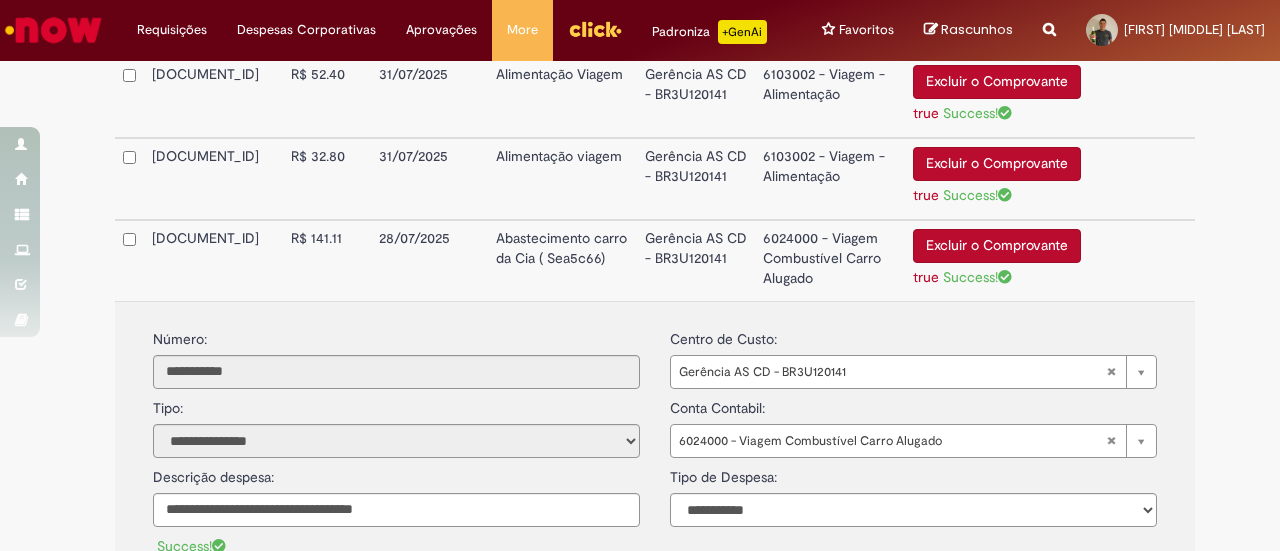 click on "6024000 - Viagem Combustível Carro Alugado" at bounding box center [830, 260] 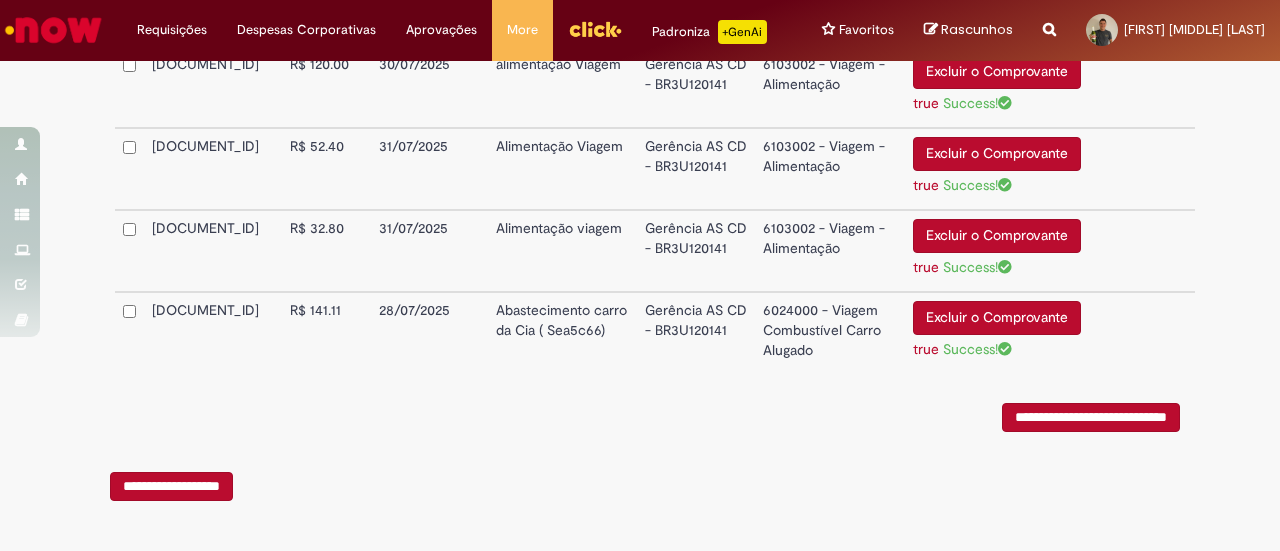 click on "Gerência AS CD - BR3U120141" at bounding box center [696, 251] 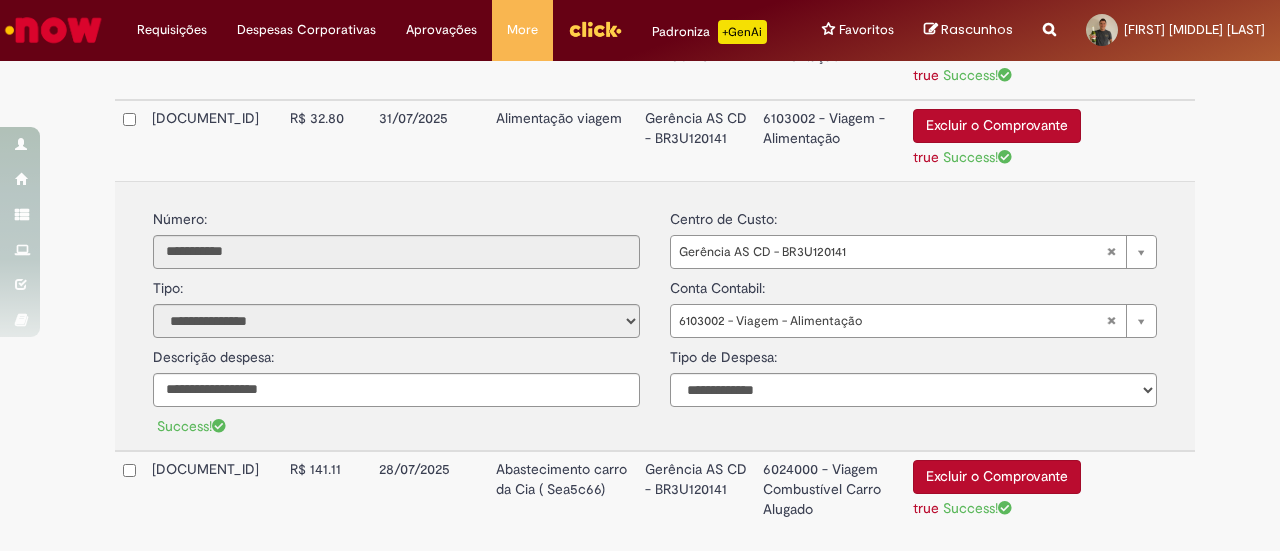 scroll, scrollTop: 1006, scrollLeft: 0, axis: vertical 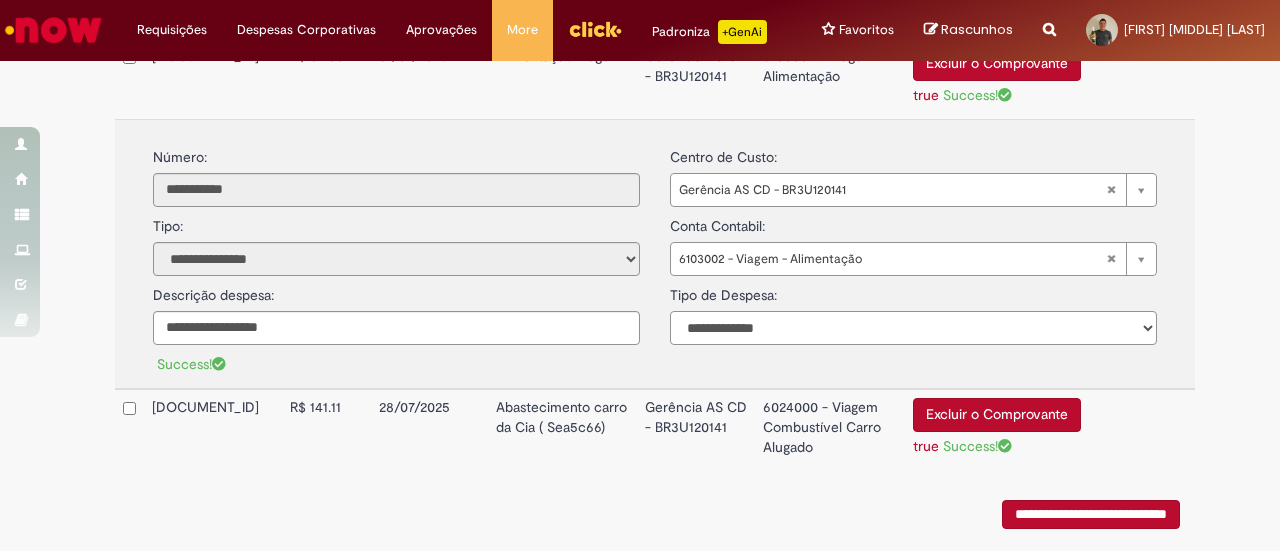 click on "**********" at bounding box center [913, 328] 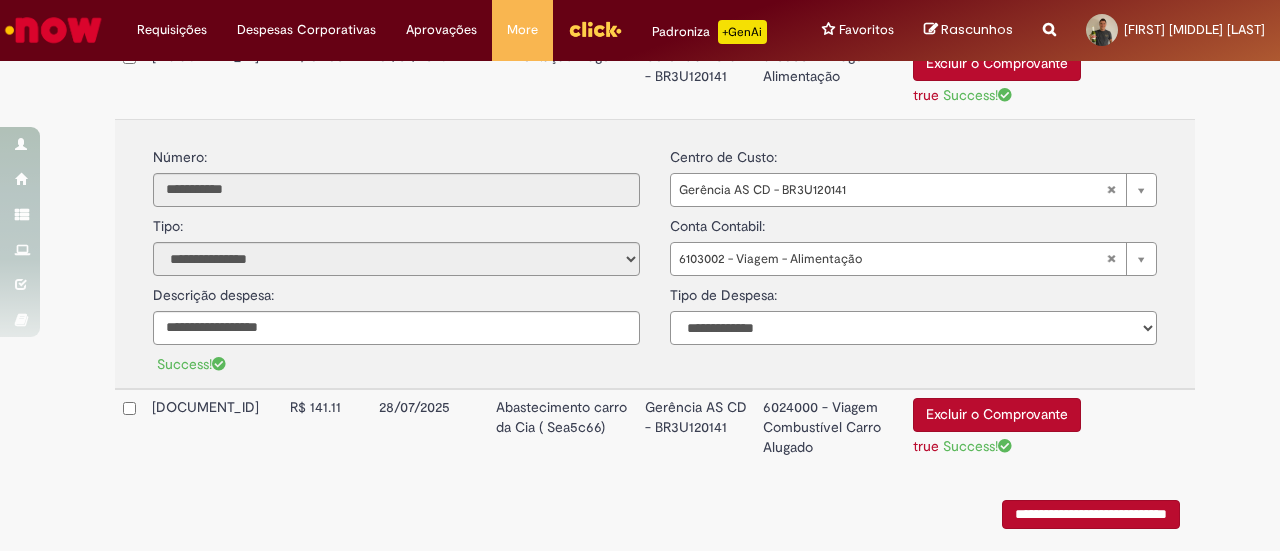 select on "*" 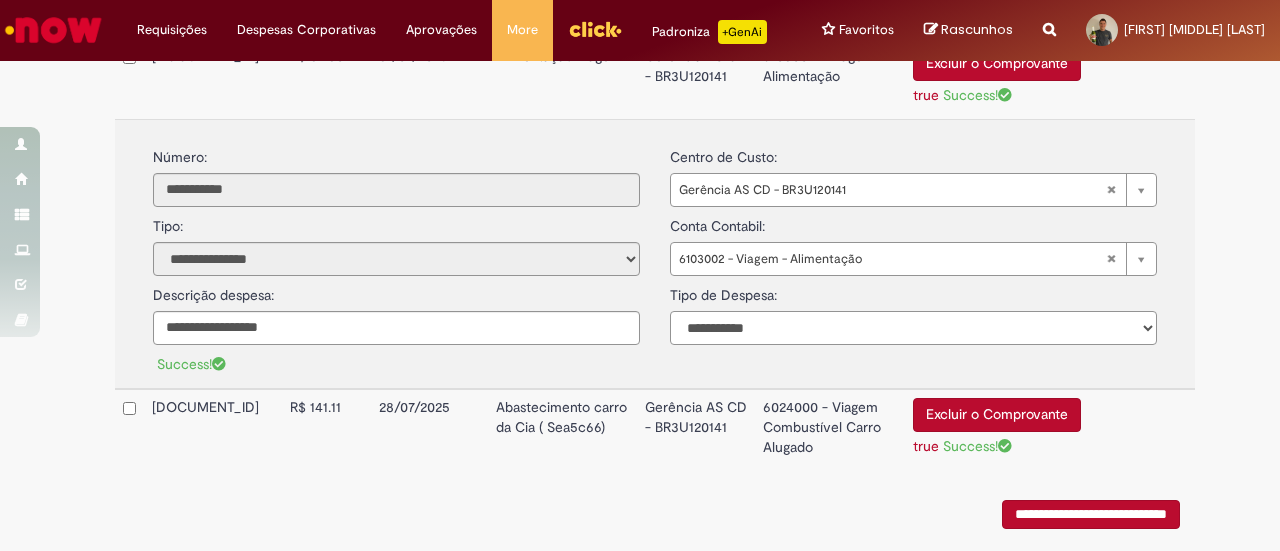click on "**********" at bounding box center (913, 328) 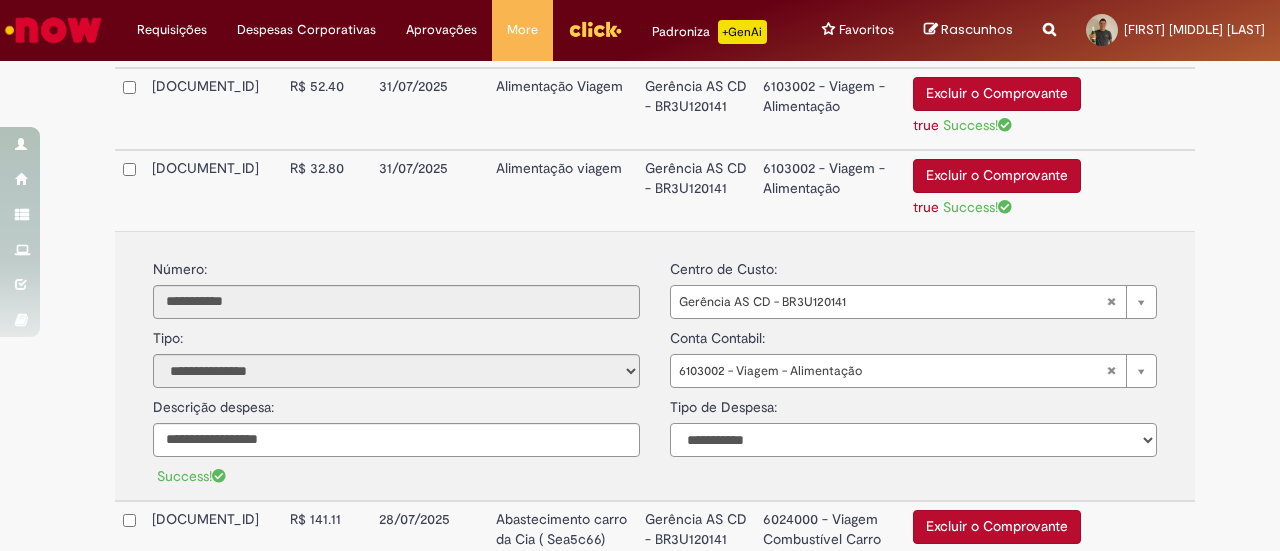 scroll, scrollTop: 806, scrollLeft: 0, axis: vertical 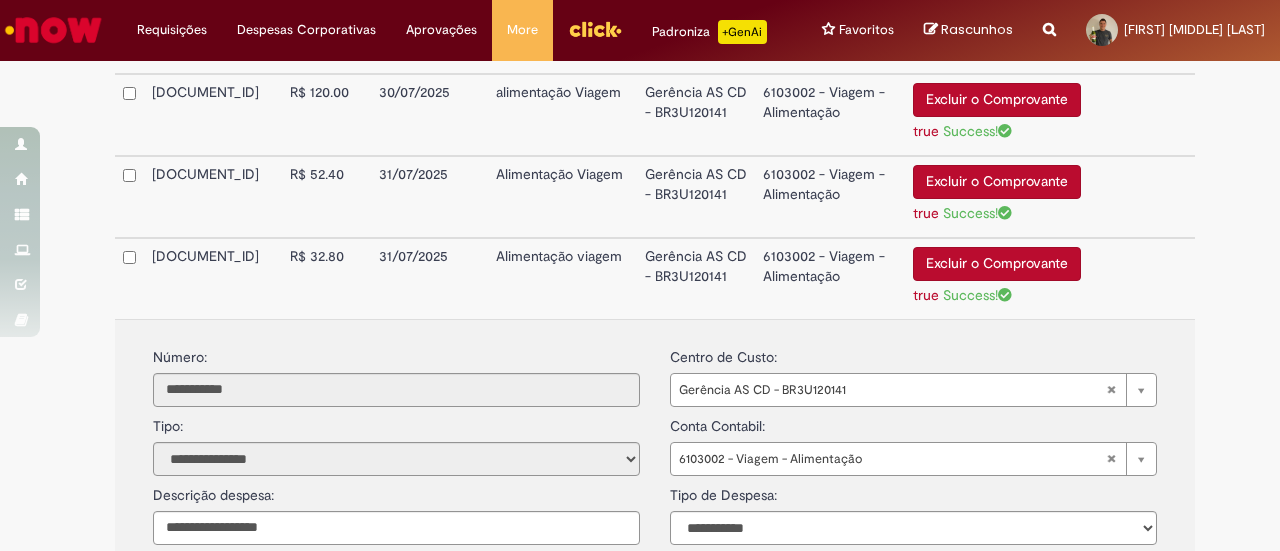 click on "6103002 - Viagem - Alimentação" at bounding box center [830, 197] 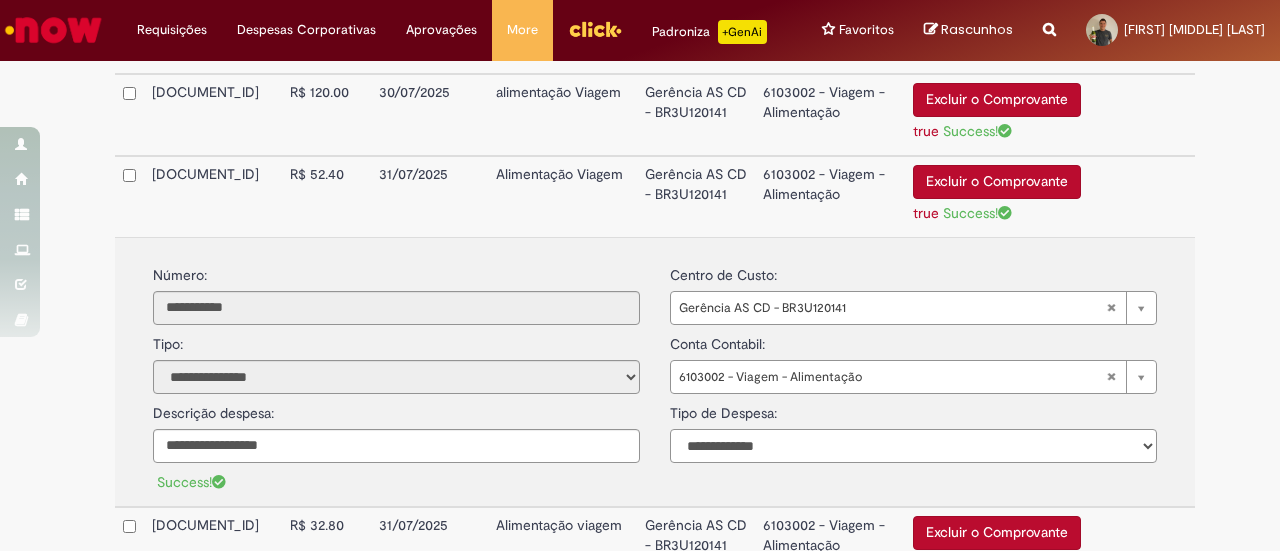click on "**********" at bounding box center [913, 446] 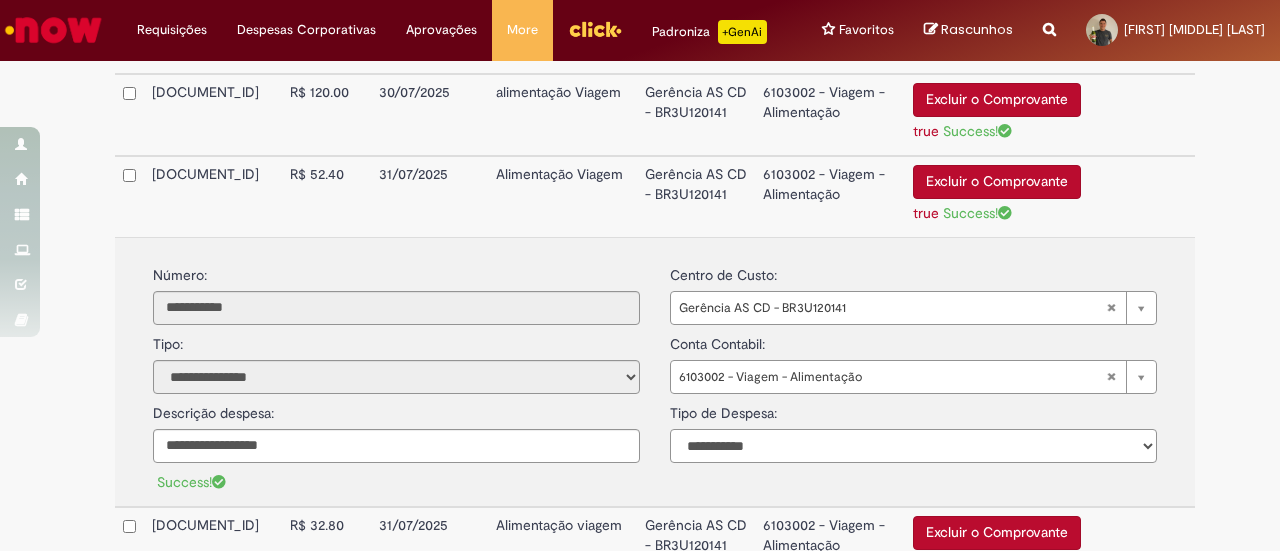 click on "**********" at bounding box center (913, 446) 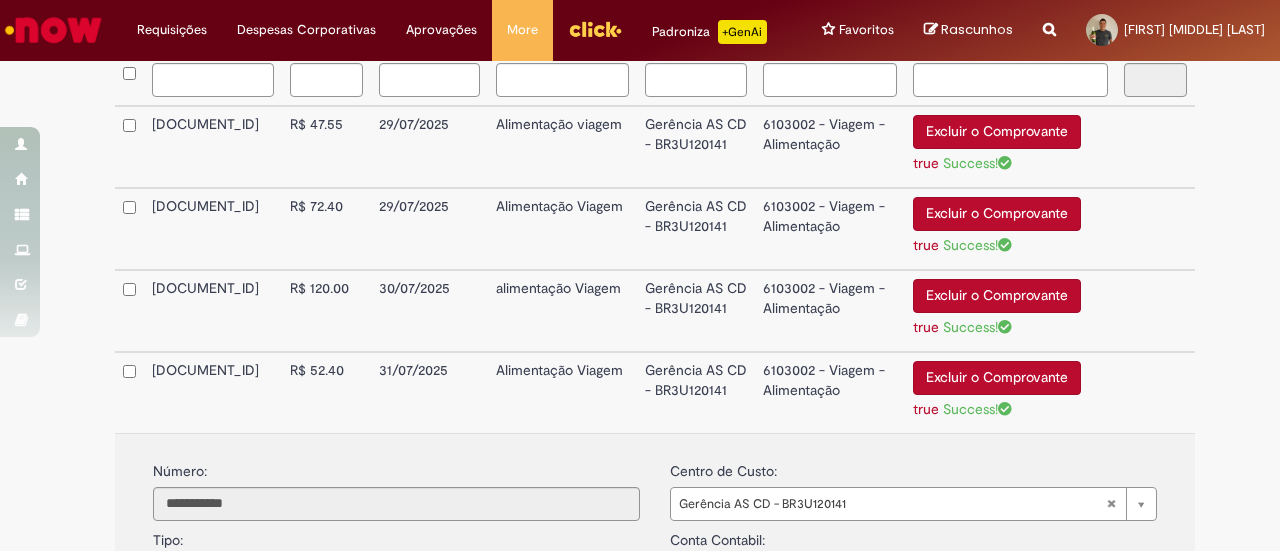 scroll, scrollTop: 606, scrollLeft: 0, axis: vertical 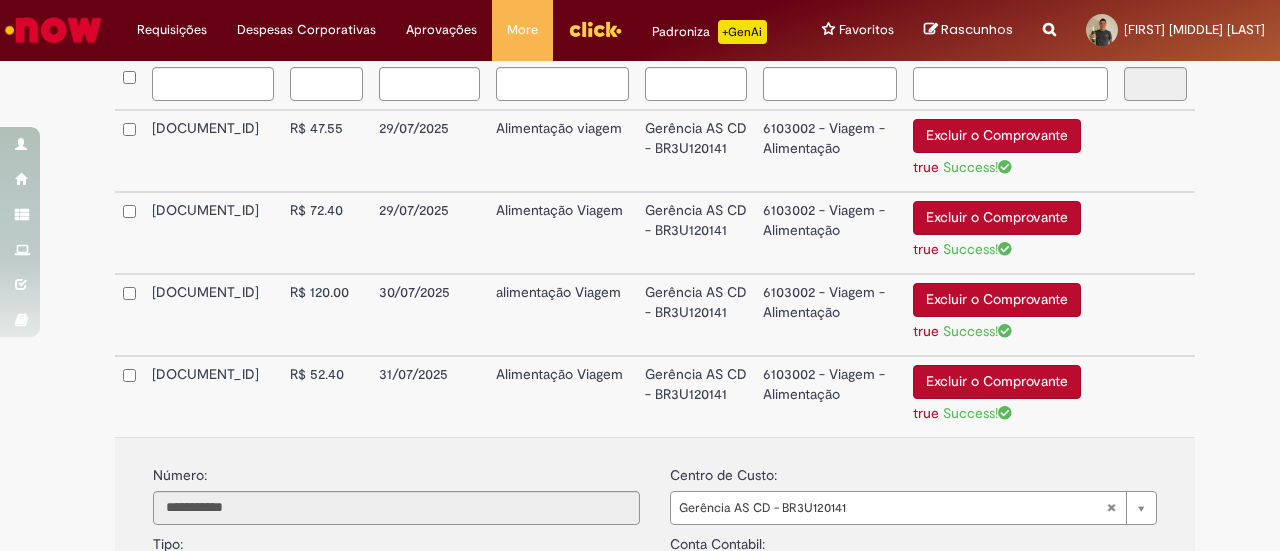 click on "6103002 - Viagem - Alimentação" at bounding box center (830, 315) 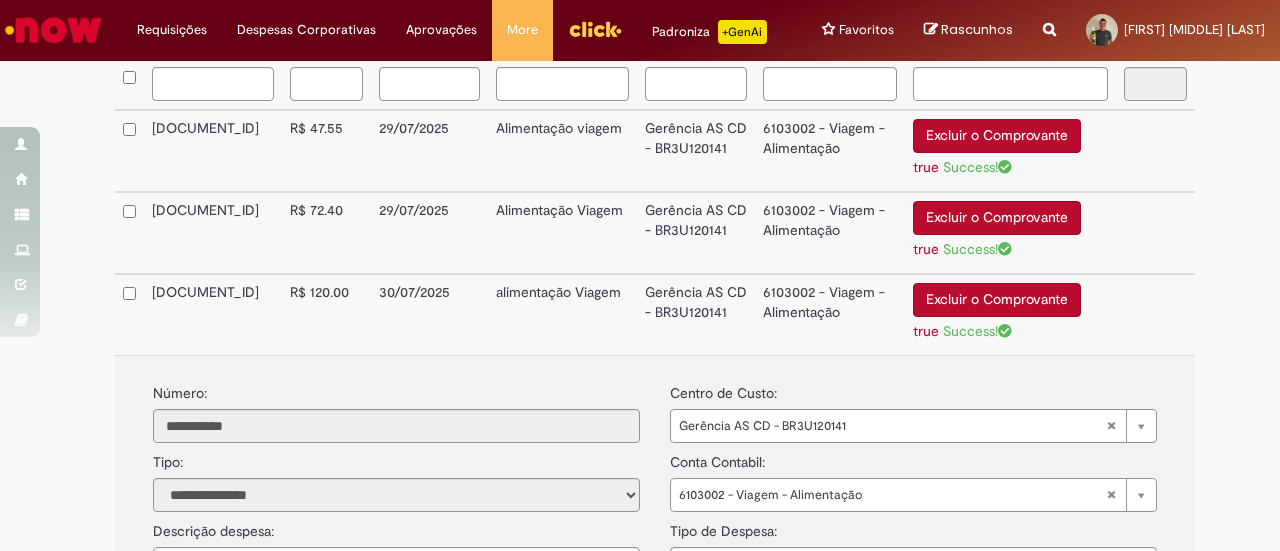 scroll, scrollTop: 806, scrollLeft: 0, axis: vertical 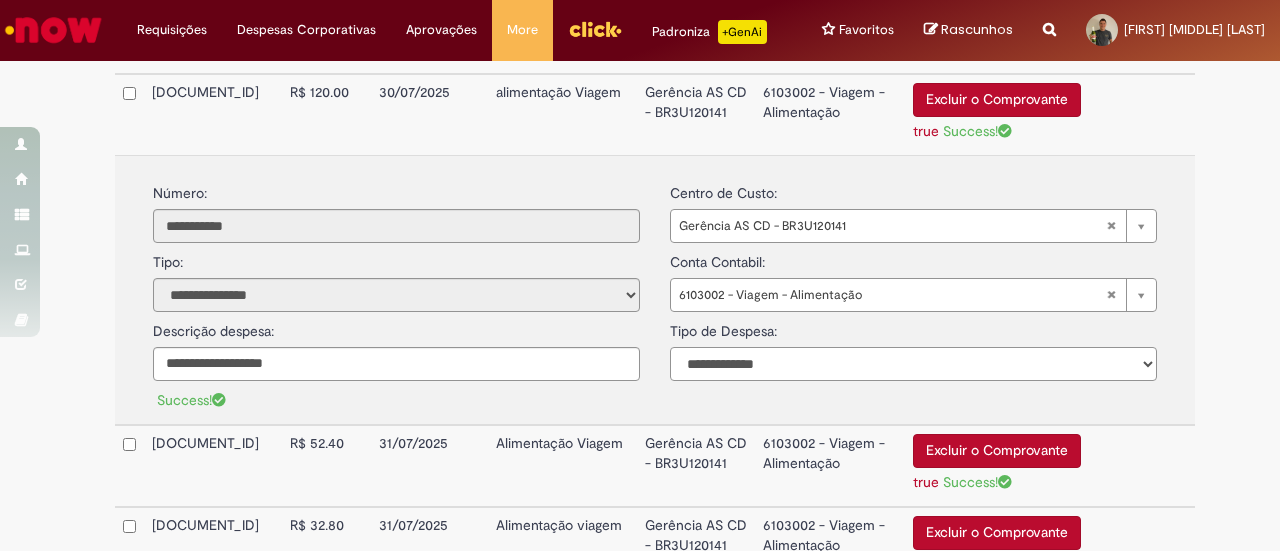 click on "**********" at bounding box center (913, 364) 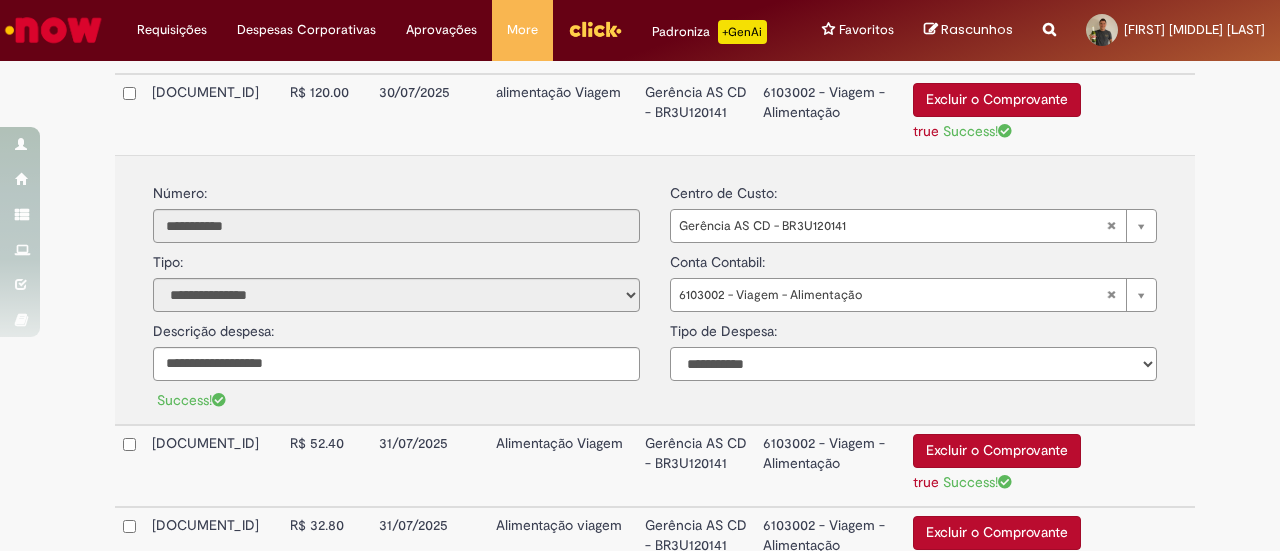 click on "**********" at bounding box center [913, 364] 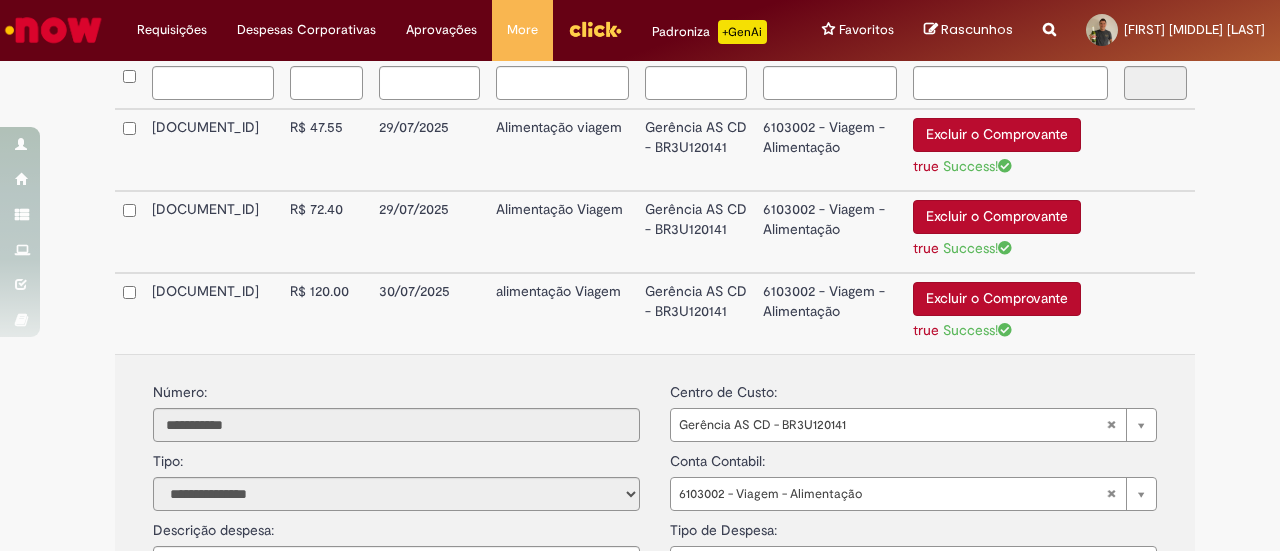 scroll, scrollTop: 606, scrollLeft: 0, axis: vertical 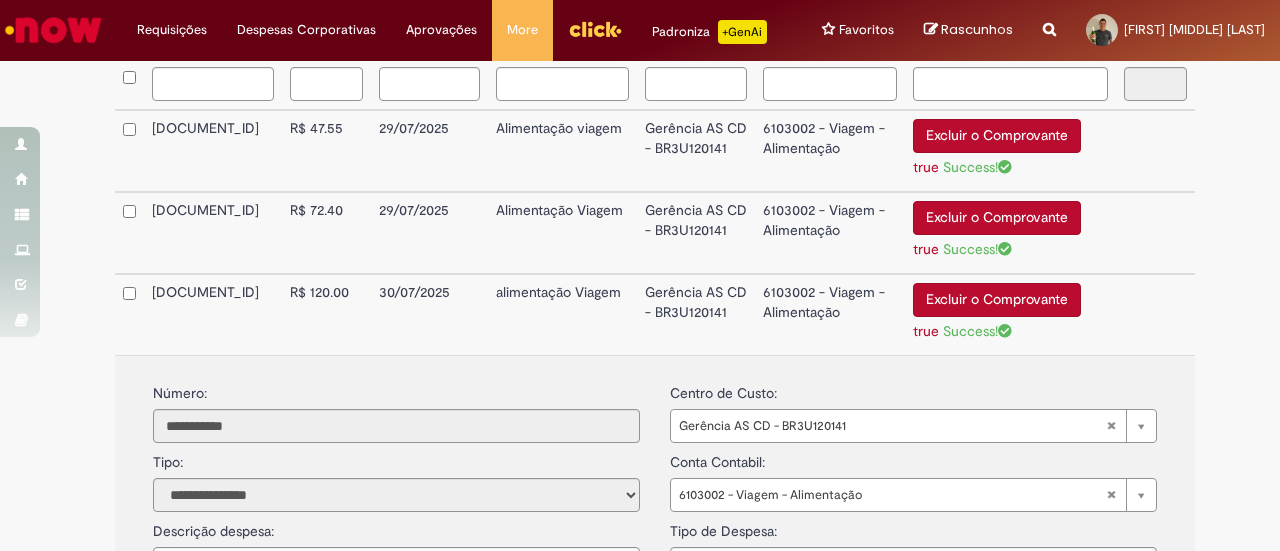 click on "6103002 - Viagem - Alimentação" at bounding box center [830, 233] 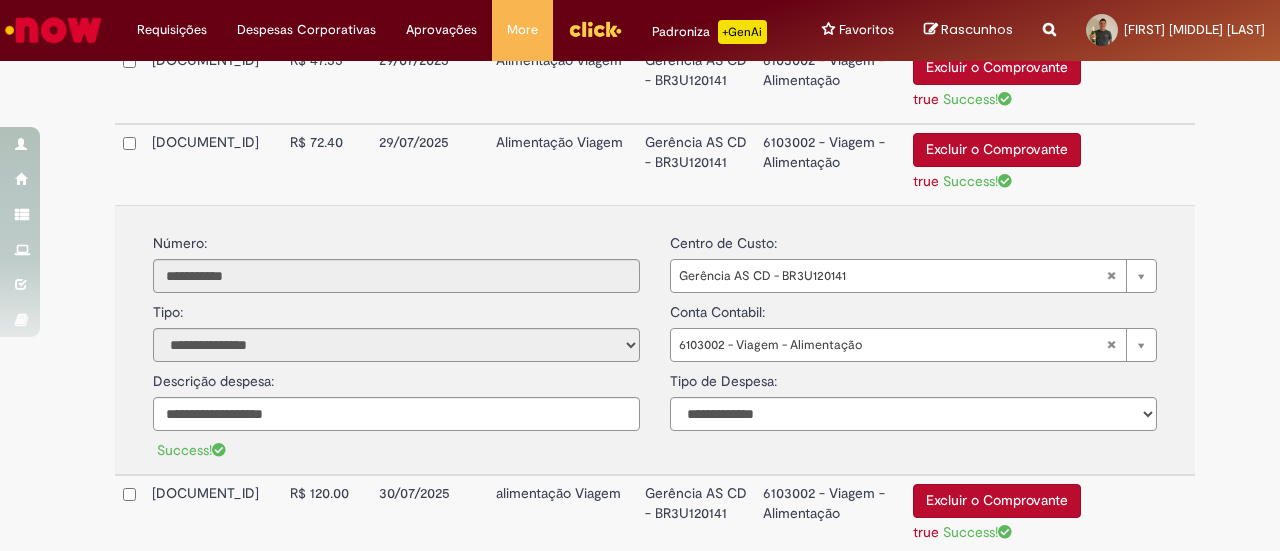 scroll, scrollTop: 706, scrollLeft: 0, axis: vertical 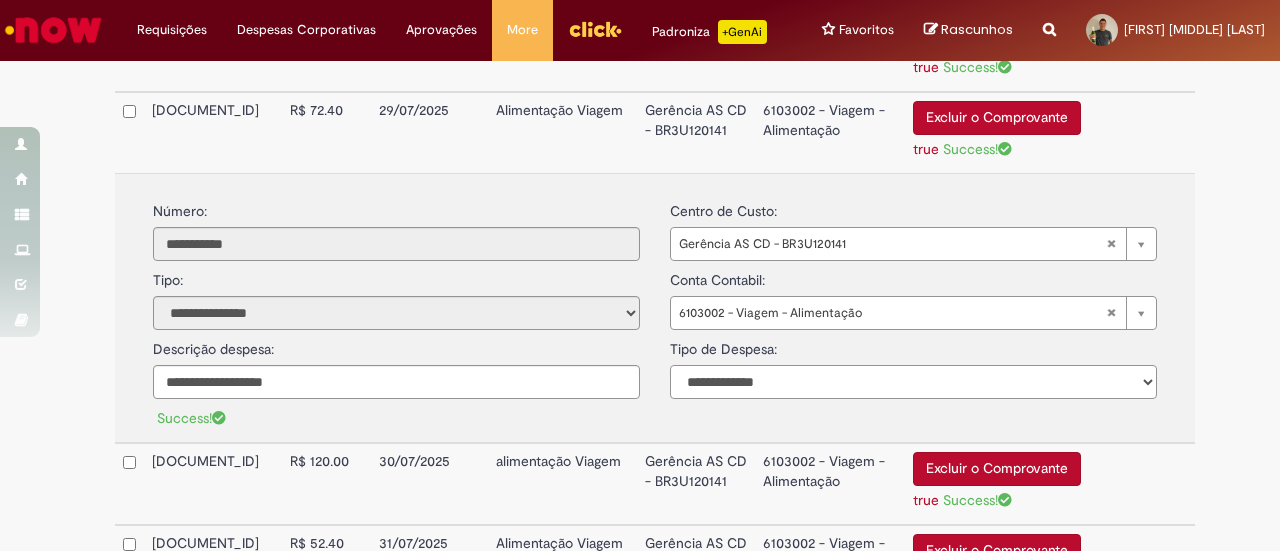 click on "**********" at bounding box center [913, 382] 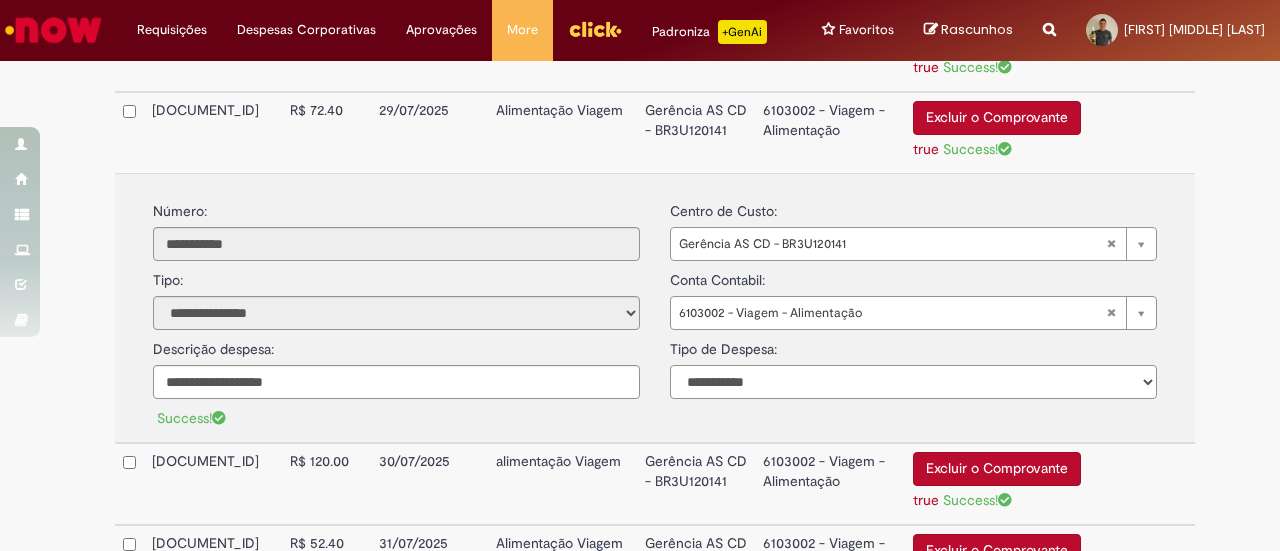 click on "**********" at bounding box center (913, 382) 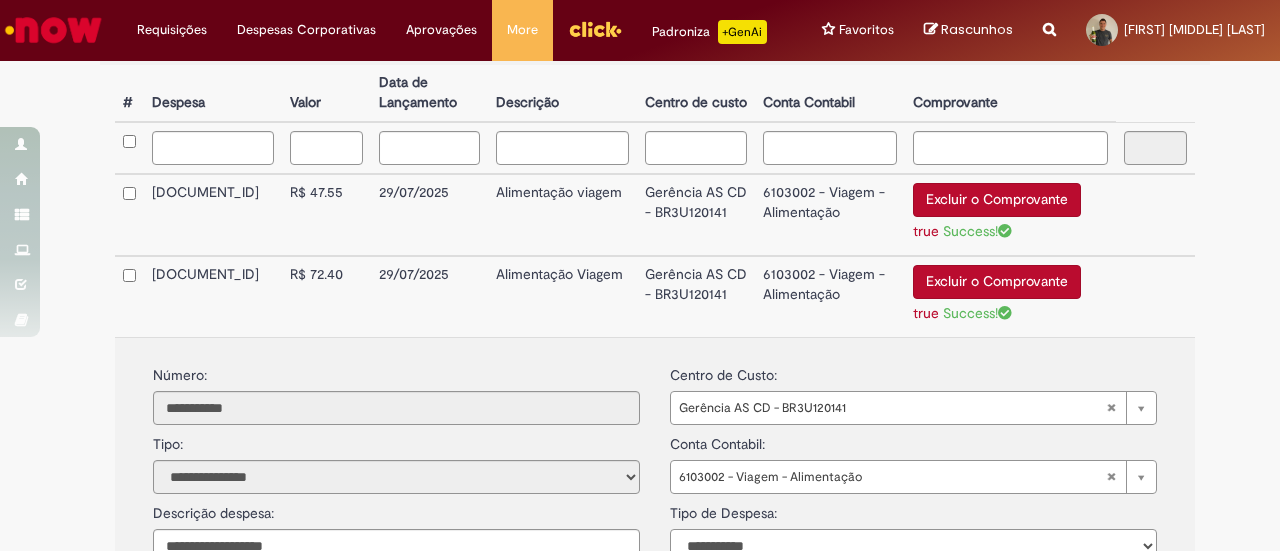 scroll, scrollTop: 506, scrollLeft: 0, axis: vertical 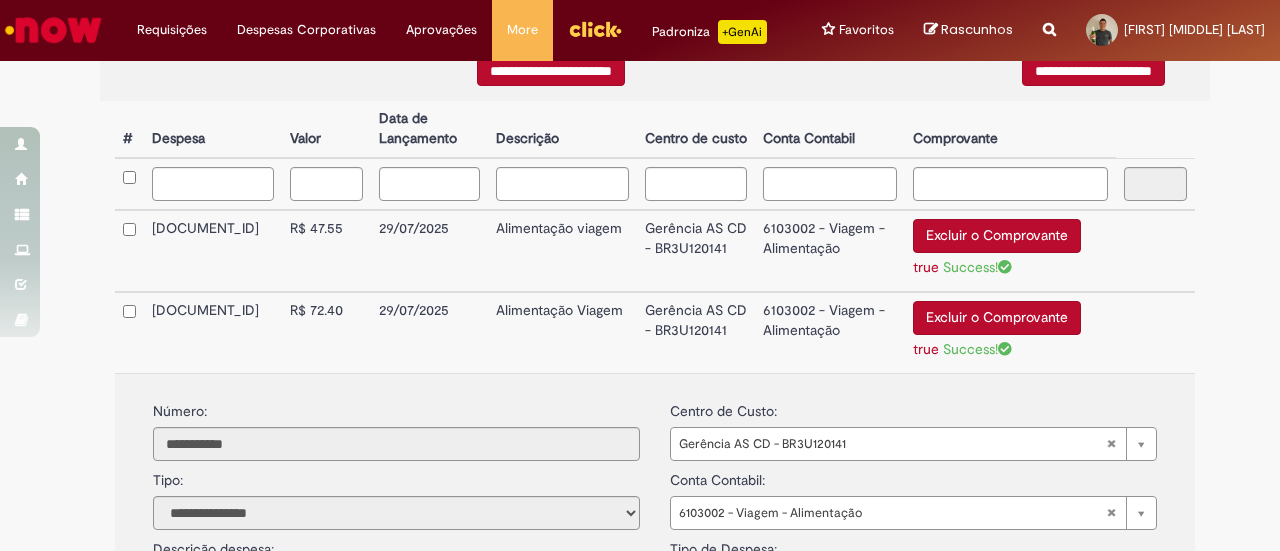 click on "Gerência AS CD - BR3U120141" at bounding box center (696, 251) 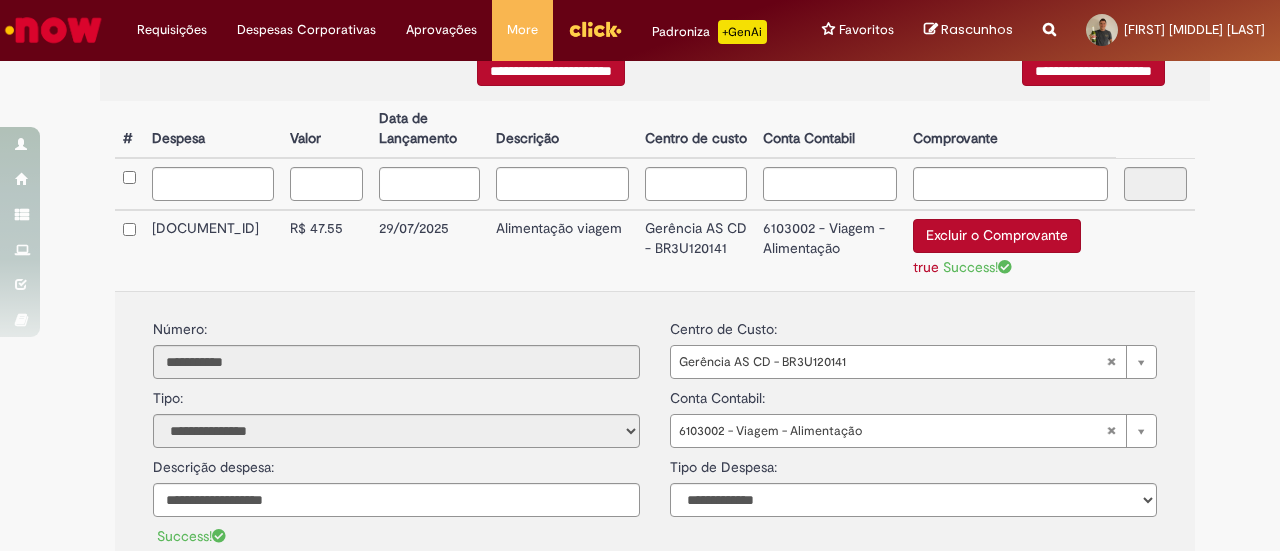 scroll, scrollTop: 606, scrollLeft: 0, axis: vertical 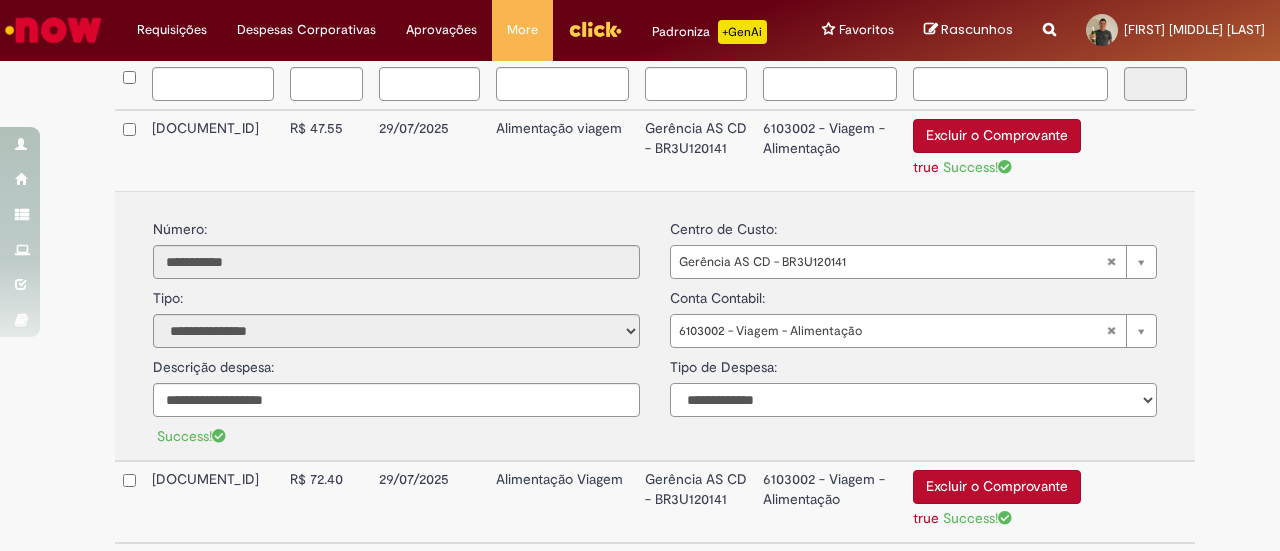 click on "**********" at bounding box center [913, 400] 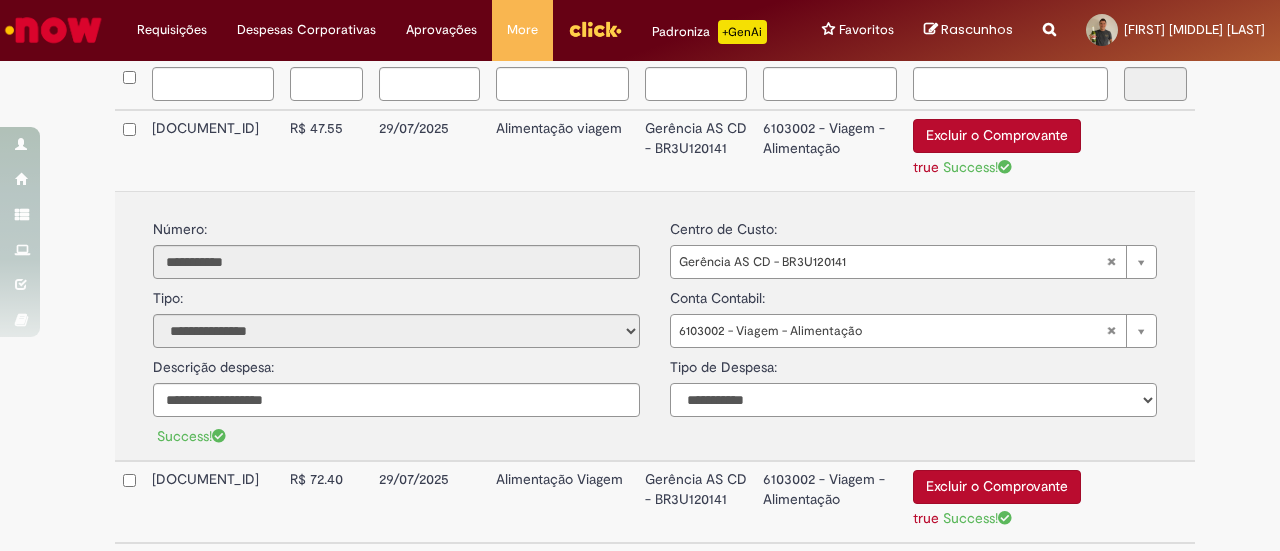 click on "**********" at bounding box center [913, 400] 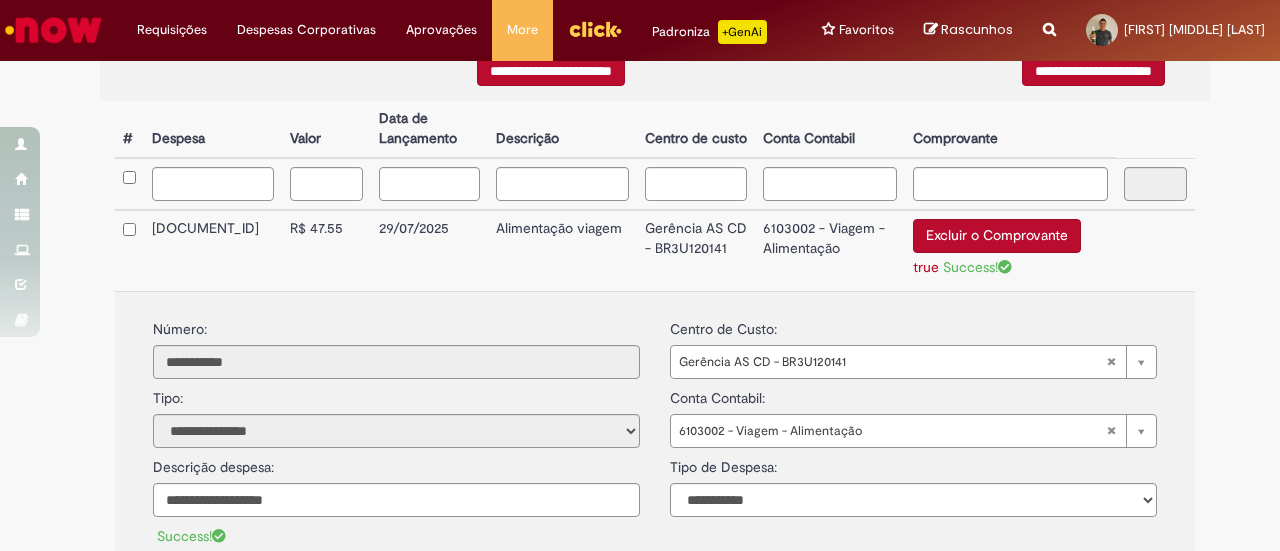 click on "6103002 - Viagem - Alimentação" at bounding box center [830, 250] 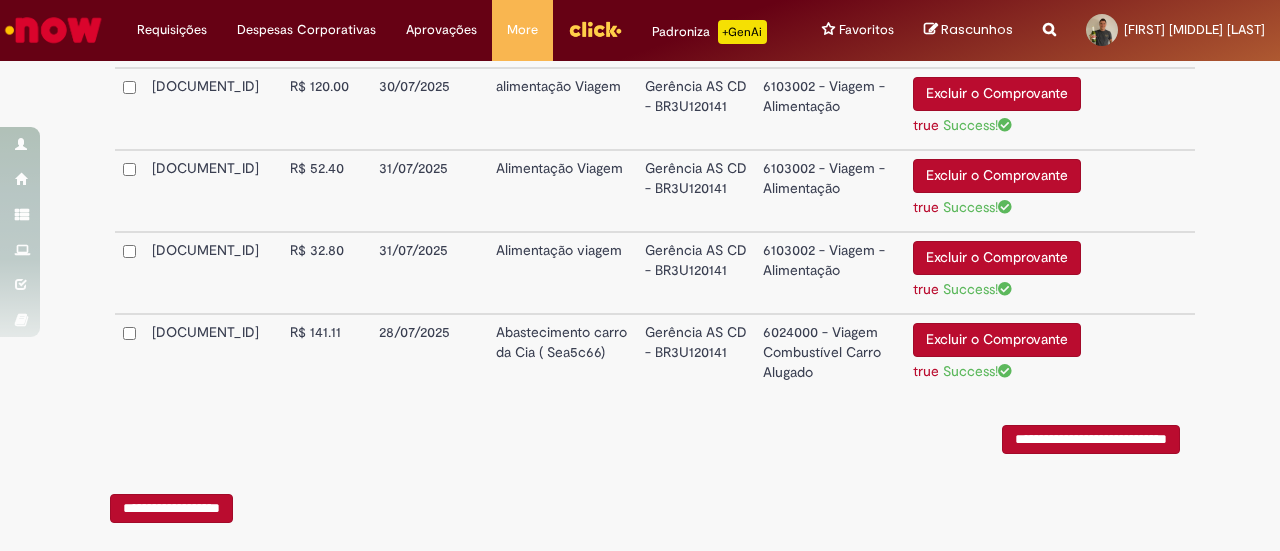 scroll, scrollTop: 838, scrollLeft: 0, axis: vertical 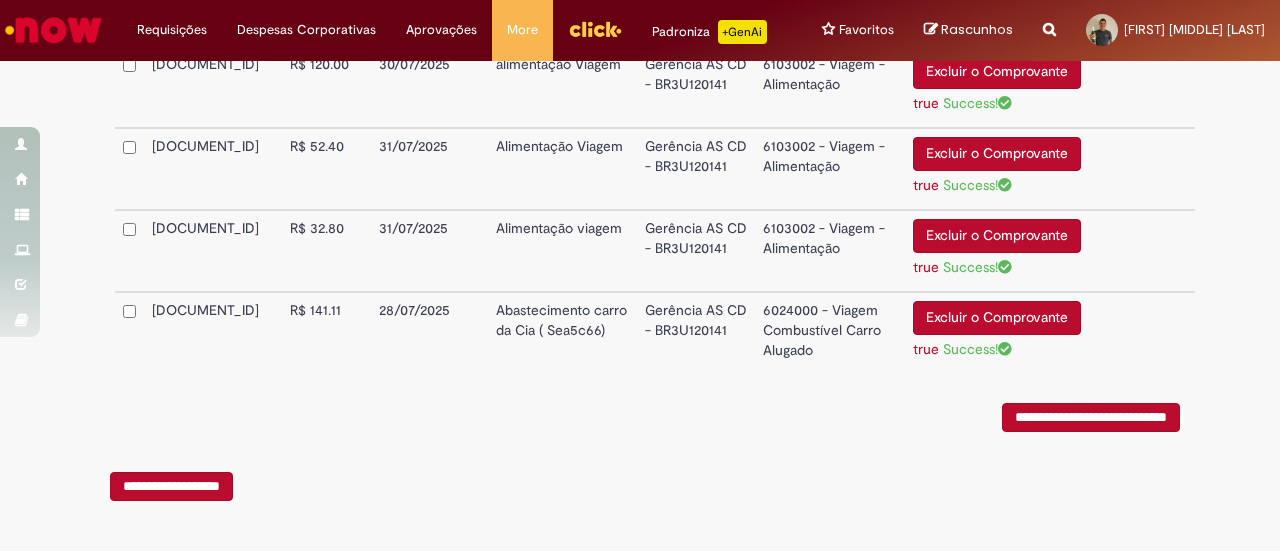 click on "DESP0832774" at bounding box center (213, 332) 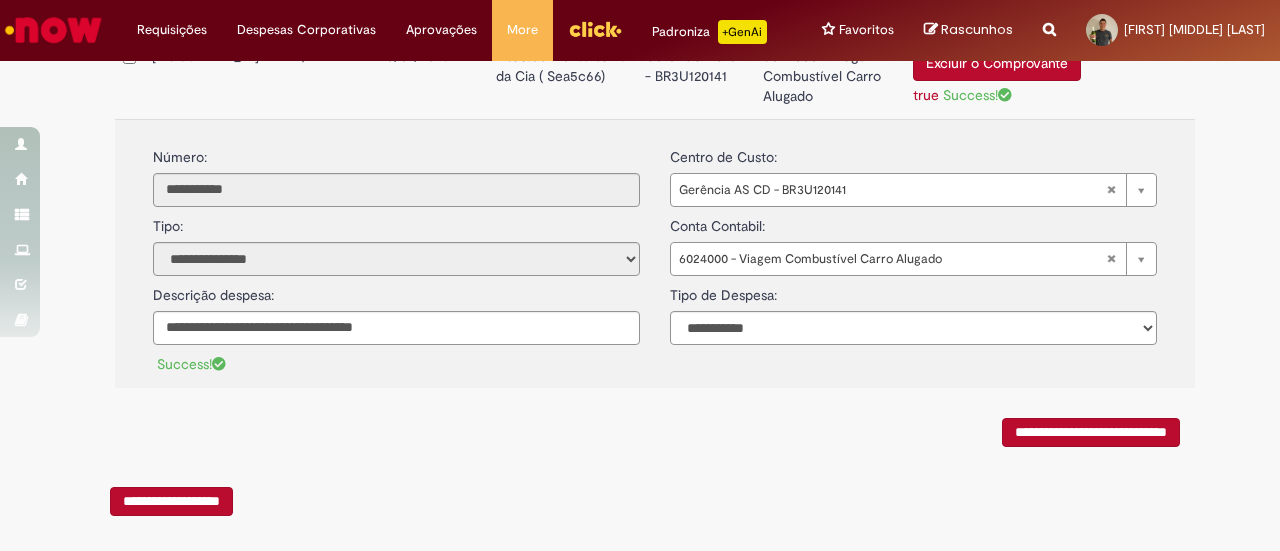 scroll, scrollTop: 1106, scrollLeft: 0, axis: vertical 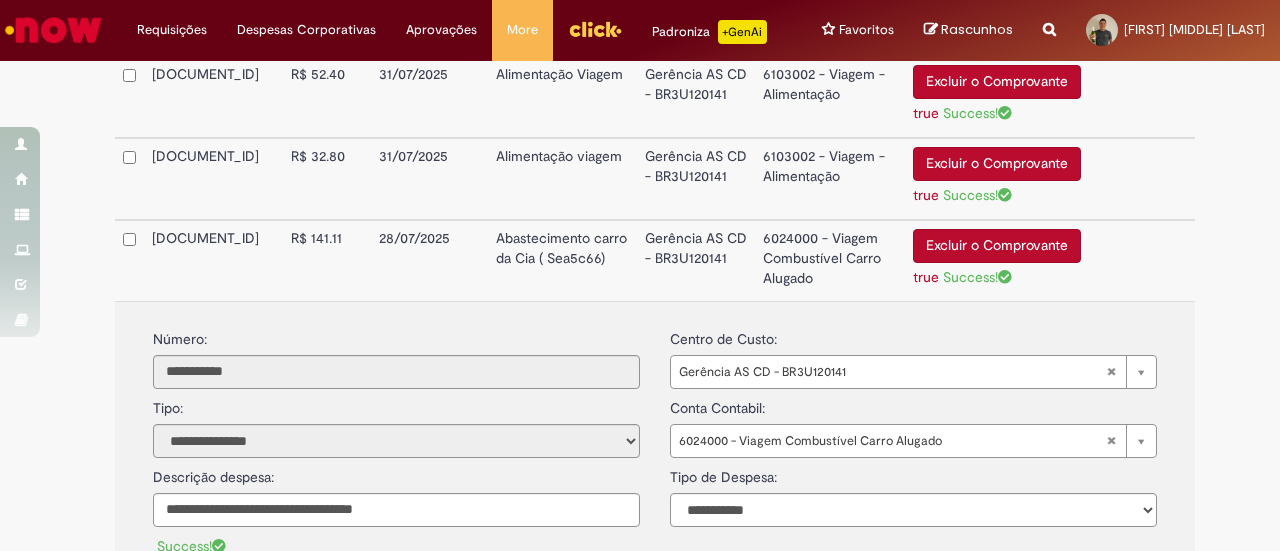 click on "28/07/2025" at bounding box center [429, 260] 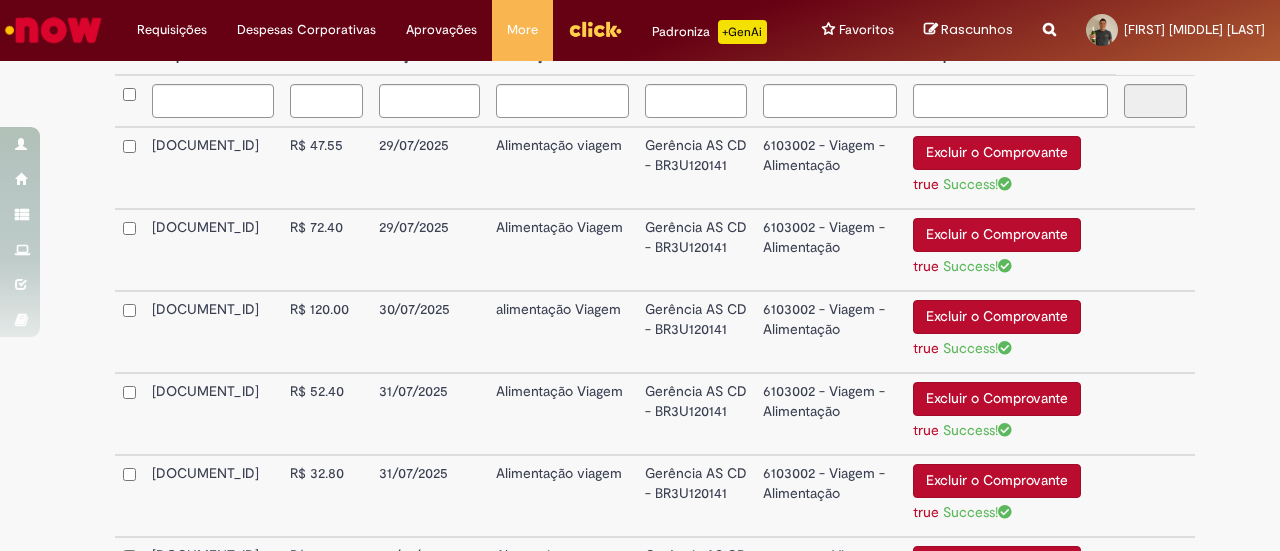 scroll, scrollTop: 838, scrollLeft: 0, axis: vertical 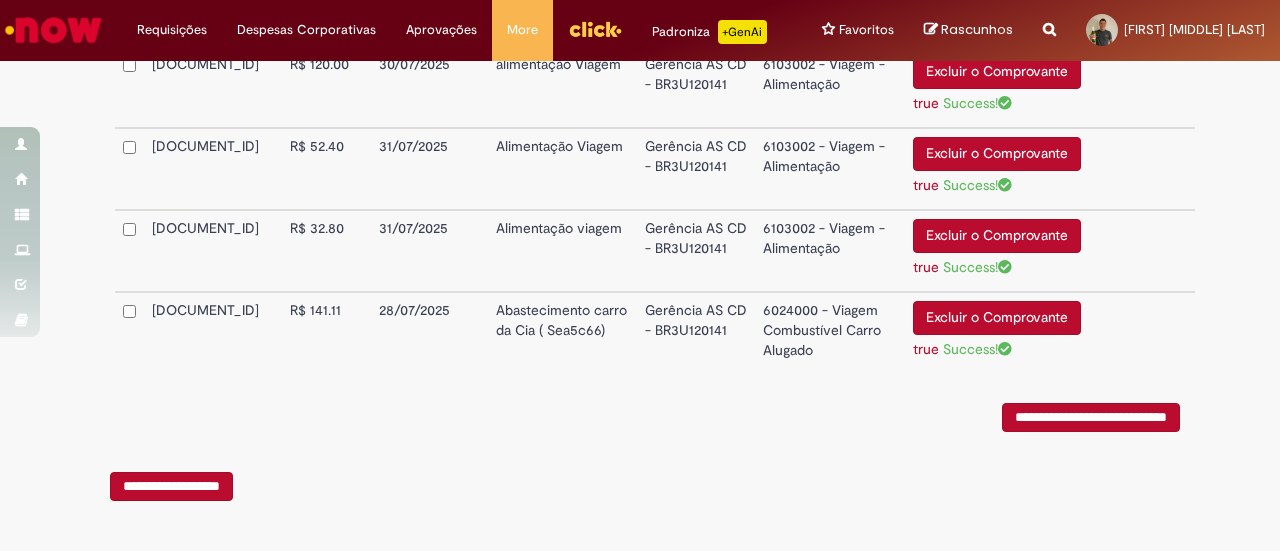 click on "**********" at bounding box center [1091, 417] 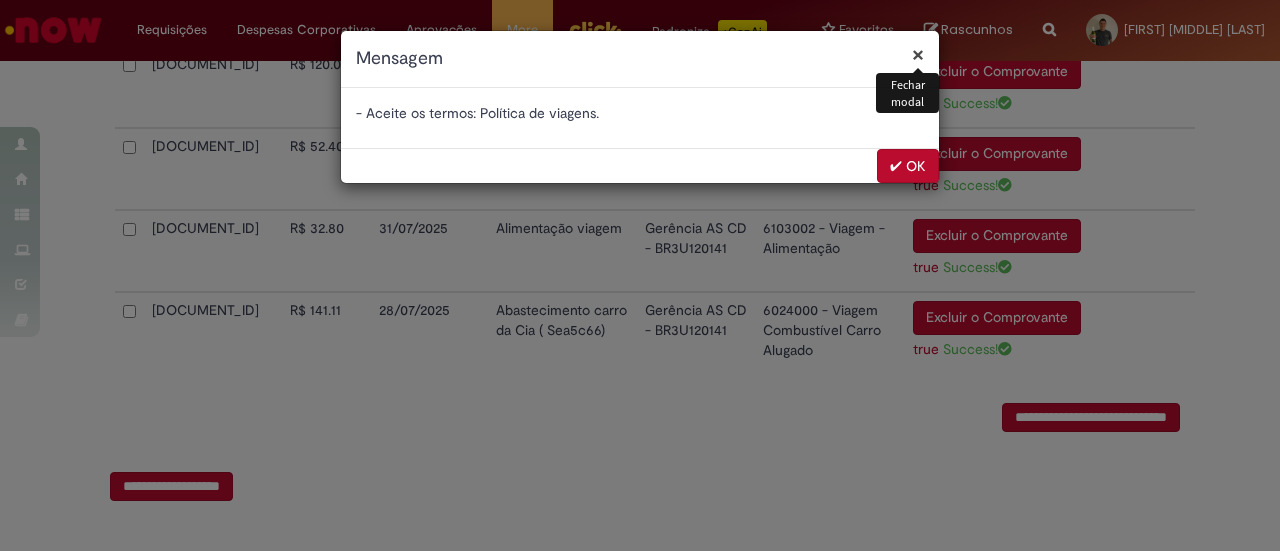 click on "✔ OK" at bounding box center [908, 166] 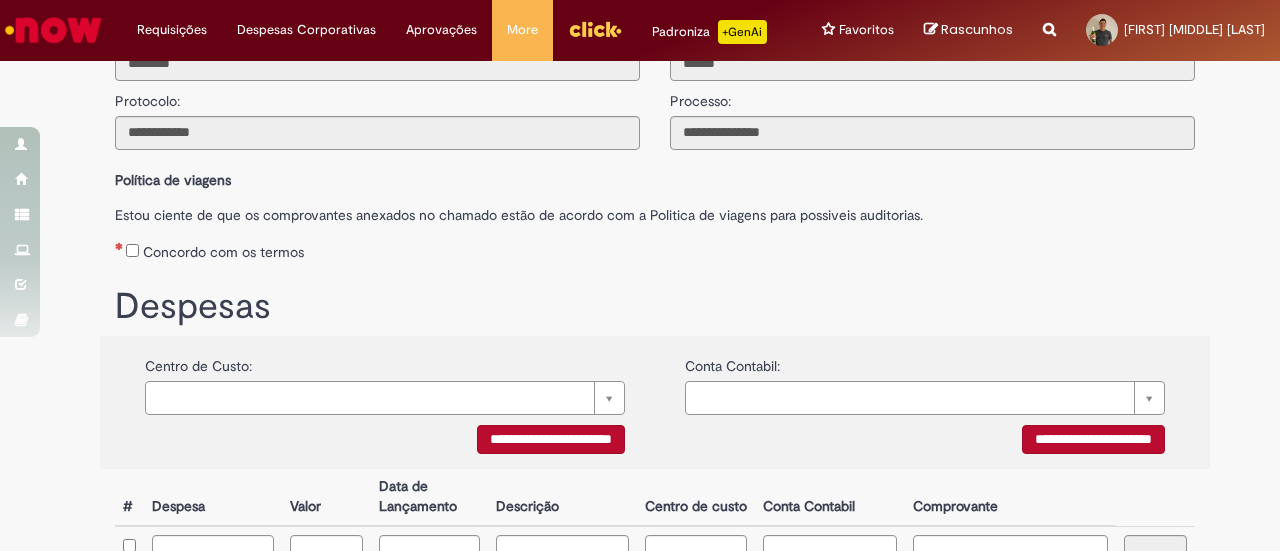 scroll, scrollTop: 38, scrollLeft: 0, axis: vertical 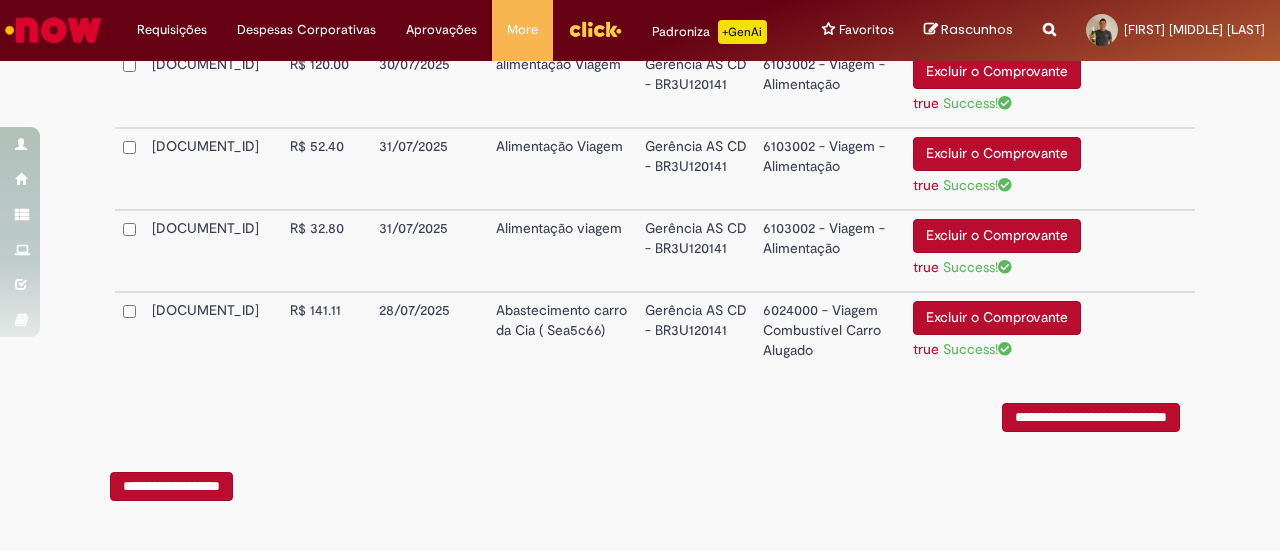 click on "**********" at bounding box center (1091, 417) 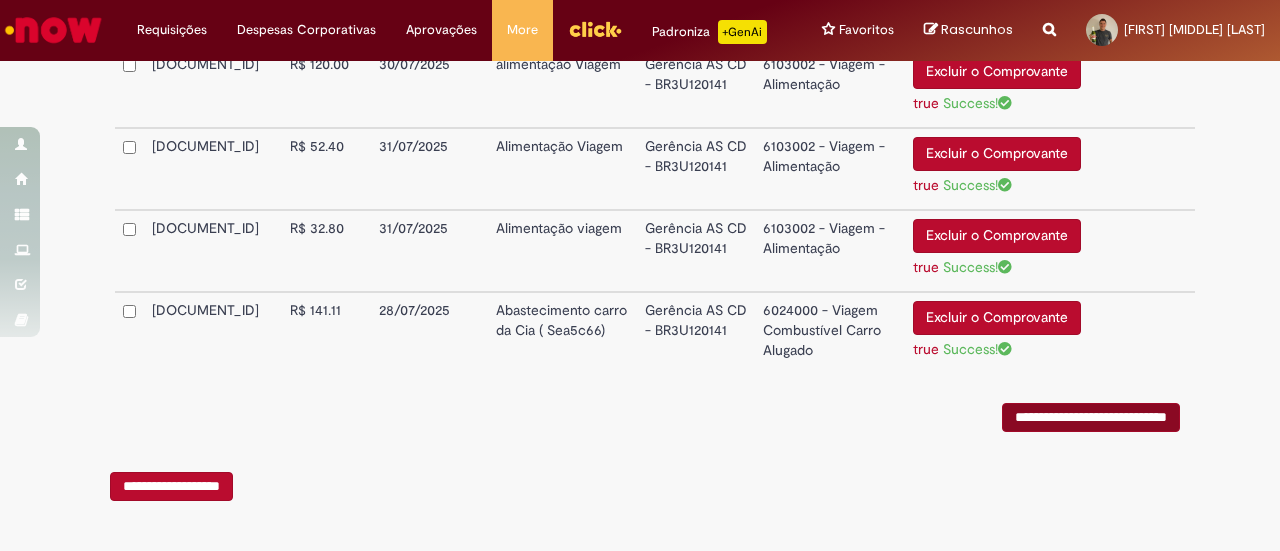 scroll, scrollTop: 0, scrollLeft: 0, axis: both 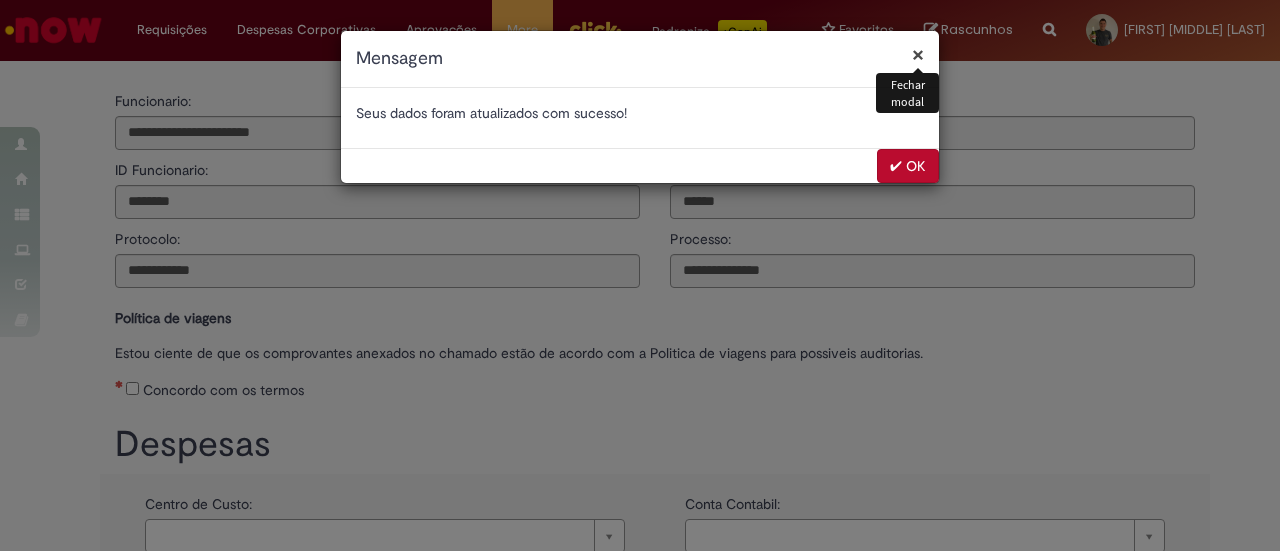 click on "✔ OK" at bounding box center [908, 166] 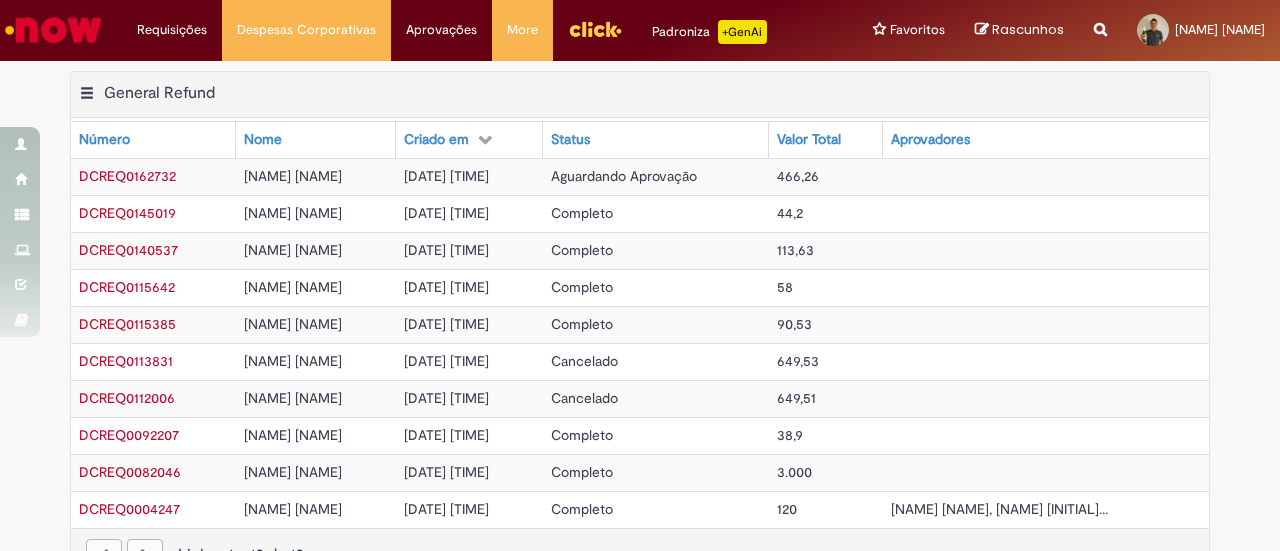 scroll, scrollTop: 0, scrollLeft: 0, axis: both 